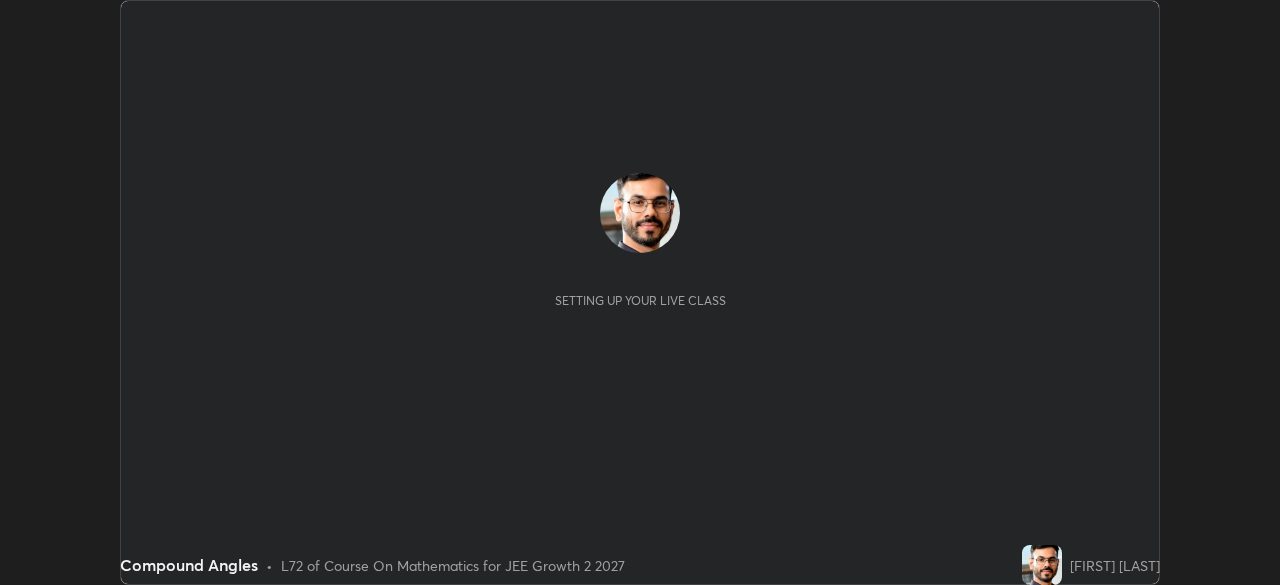 scroll, scrollTop: 0, scrollLeft: 0, axis: both 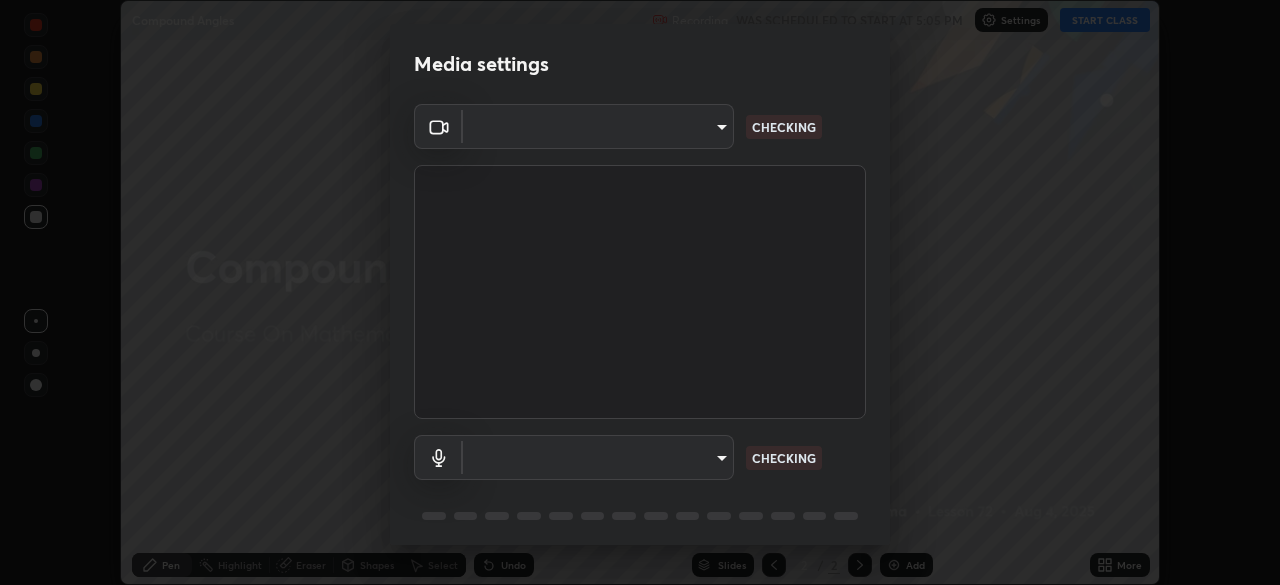 type on "ba13e312339ef8477216ddedc35df2f043033d031c8e6632ccfddaecbc9a7b0e" 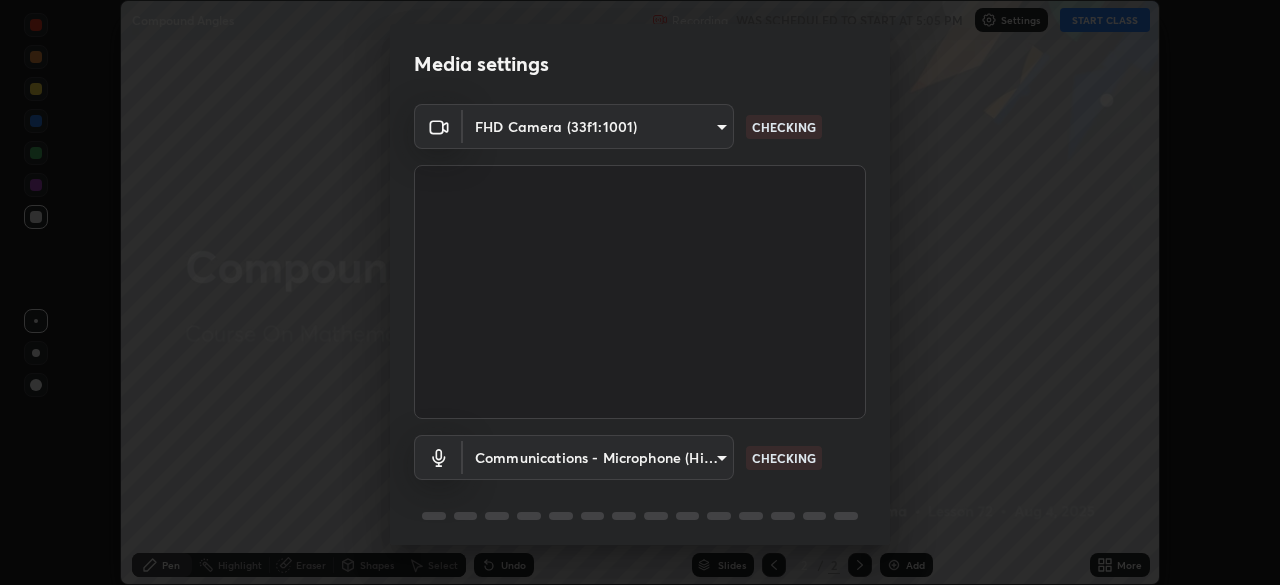 click on "Erase all Compound Angles Recording WAS SCHEDULED TO START AT  5:05 PM Settings START CLASS Setting up your live class Compound Angles • L72 of Course On Mathematics for JEE Growth 2 2027 [FIRST] [LAST] Pen Highlight Eraser Shapes Select Undo Slides 2 / 2 Add More No doubts shared Encourage your learners to ask a doubt for better clarity Report an issue Reason for reporting Buffering Chat not working Audio - Video sync issue Educator video quality low ​ Attach an image Report Media settings FHD Camera (33f1:1001) ba13e312339ef8477216ddedc35df2f043033d031c8e6632ccfddaecbc9a7b0e CHECKING Communications - Microphone (High Definition Audio Device) communications CHECKING 1 / 5 Next" at bounding box center (640, 292) 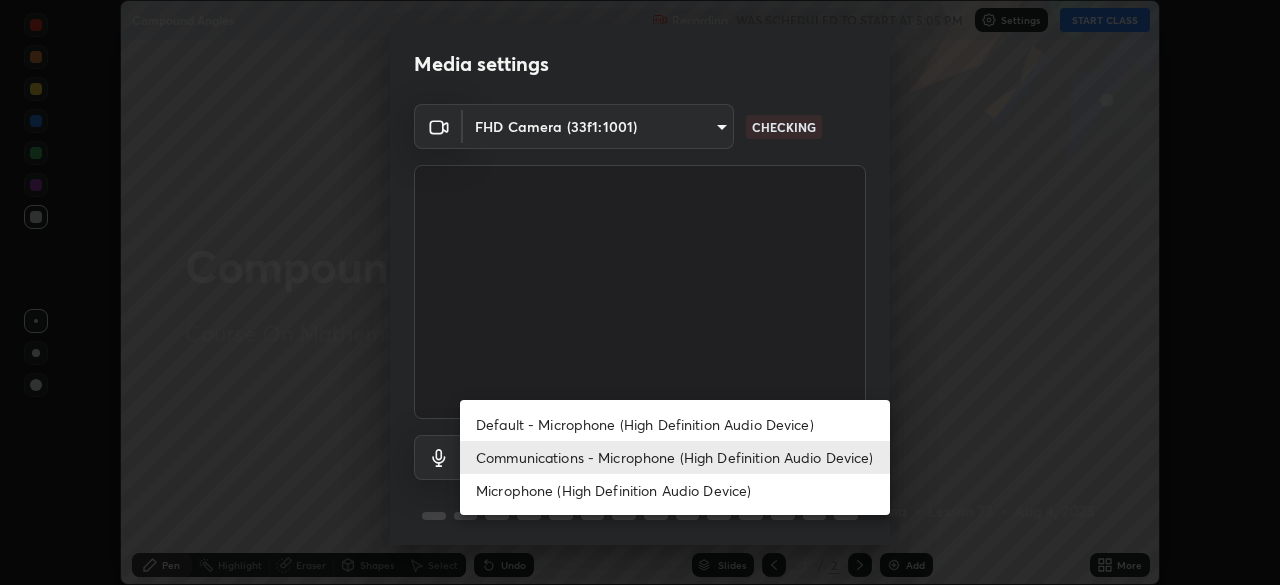 click on "Default - Microphone (High Definition Audio Device)" at bounding box center [675, 424] 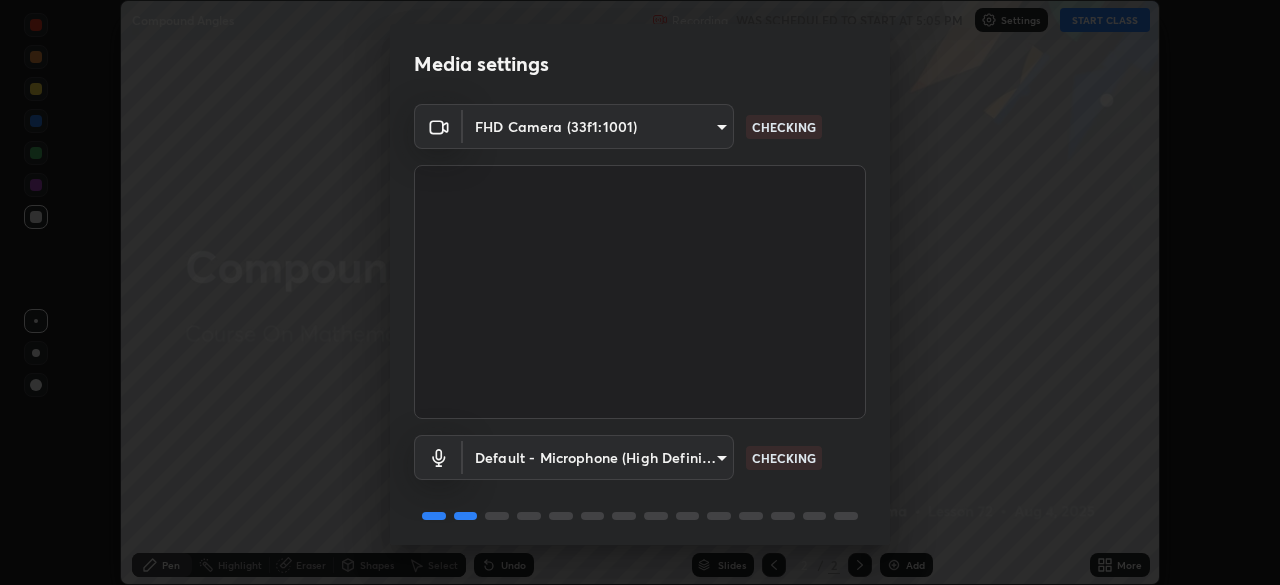 scroll, scrollTop: 71, scrollLeft: 0, axis: vertical 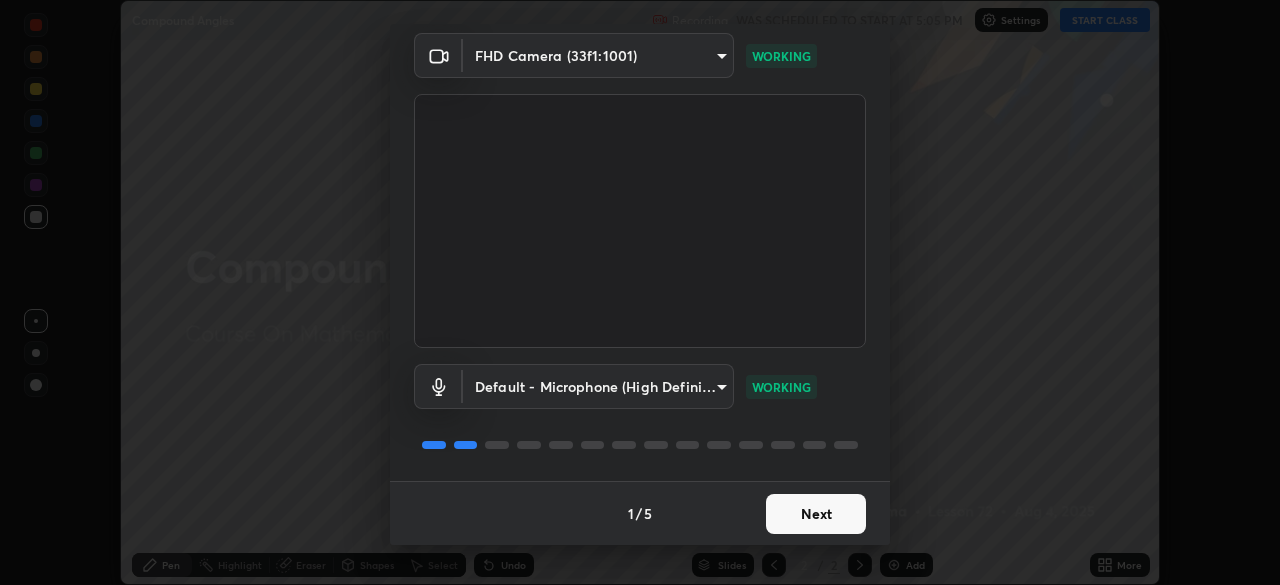 click on "Next" at bounding box center [816, 514] 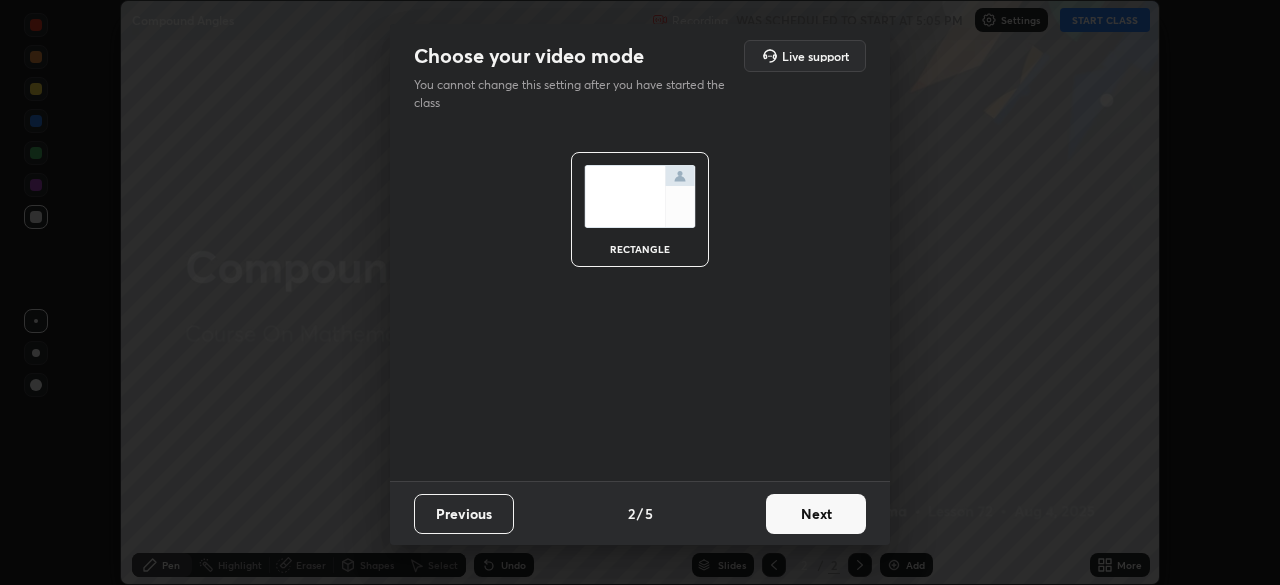 scroll, scrollTop: 0, scrollLeft: 0, axis: both 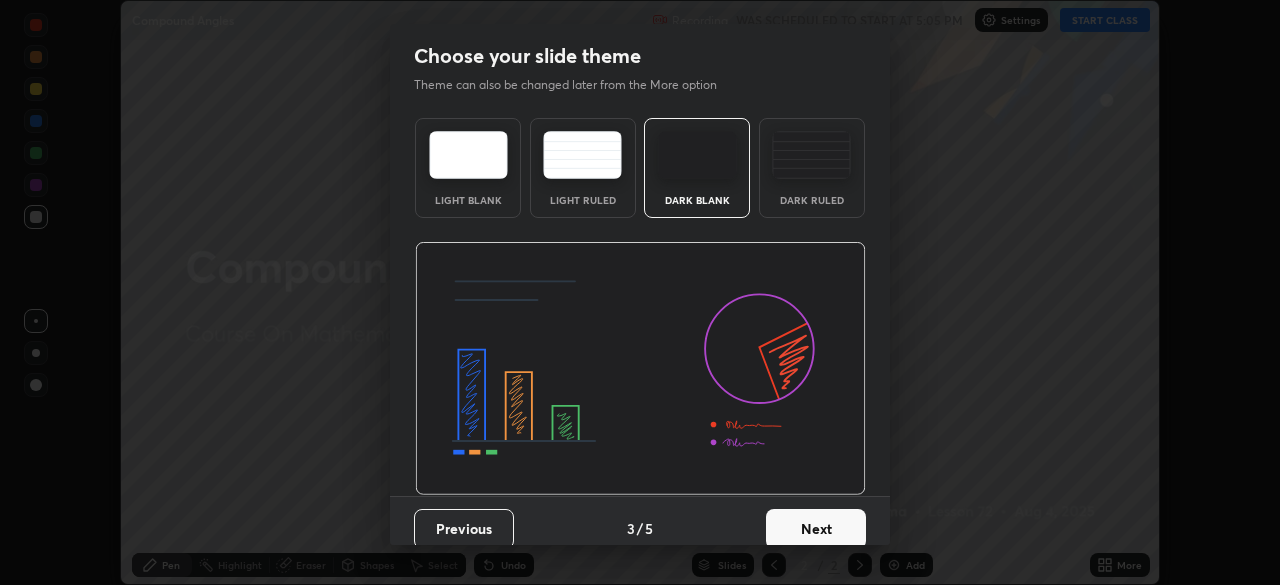 click on "Next" at bounding box center [816, 529] 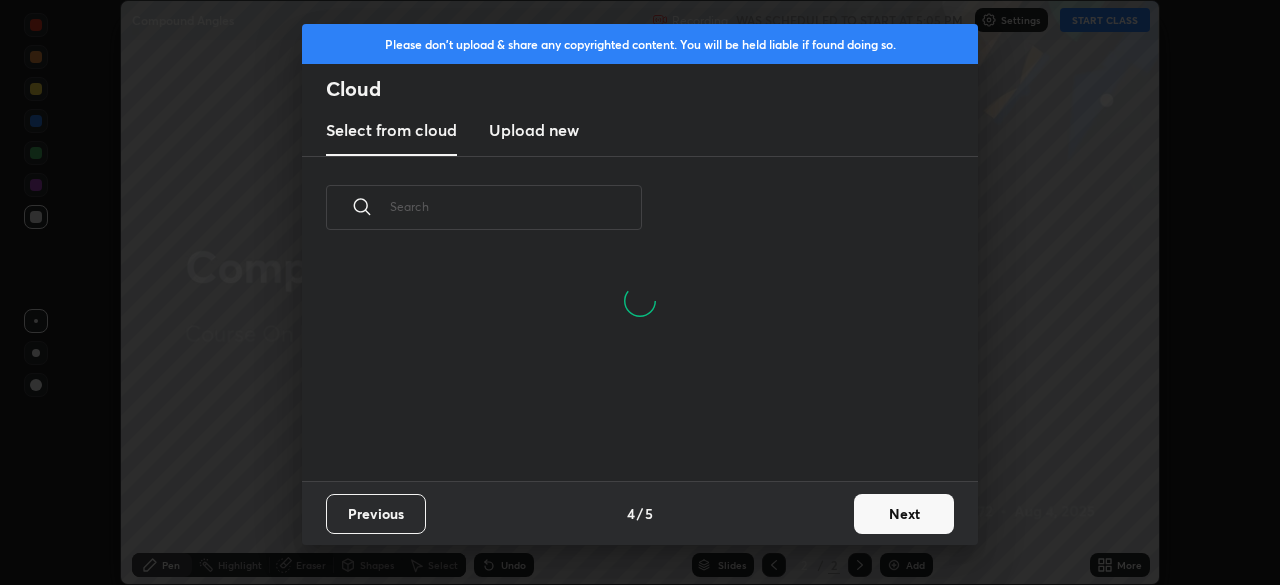 click on "Next" at bounding box center (904, 514) 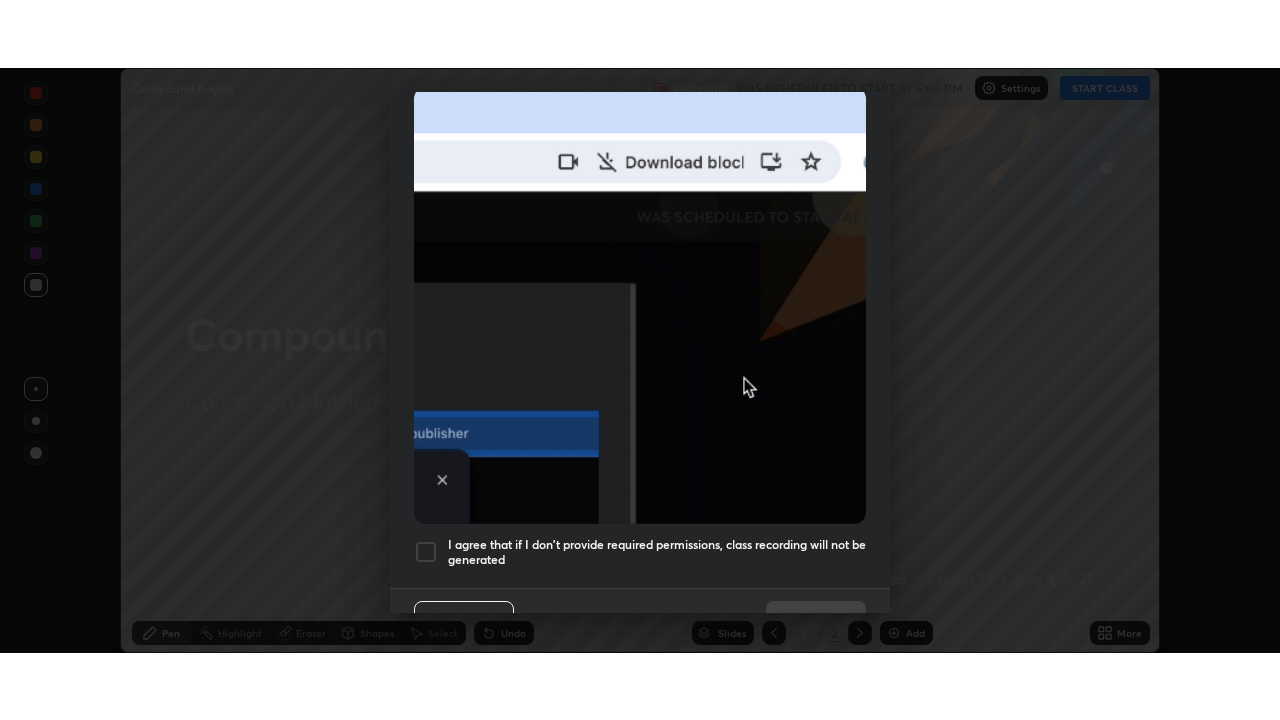 scroll, scrollTop: 479, scrollLeft: 0, axis: vertical 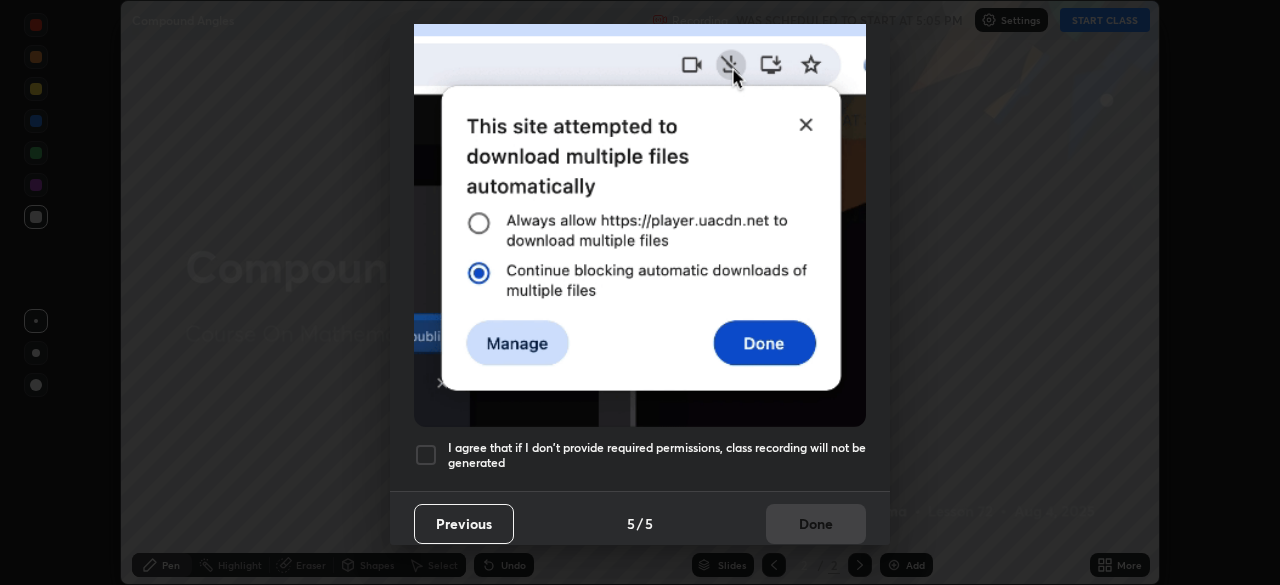 click on "I agree that if I don't provide required permissions, class recording will not be generated" at bounding box center [657, 455] 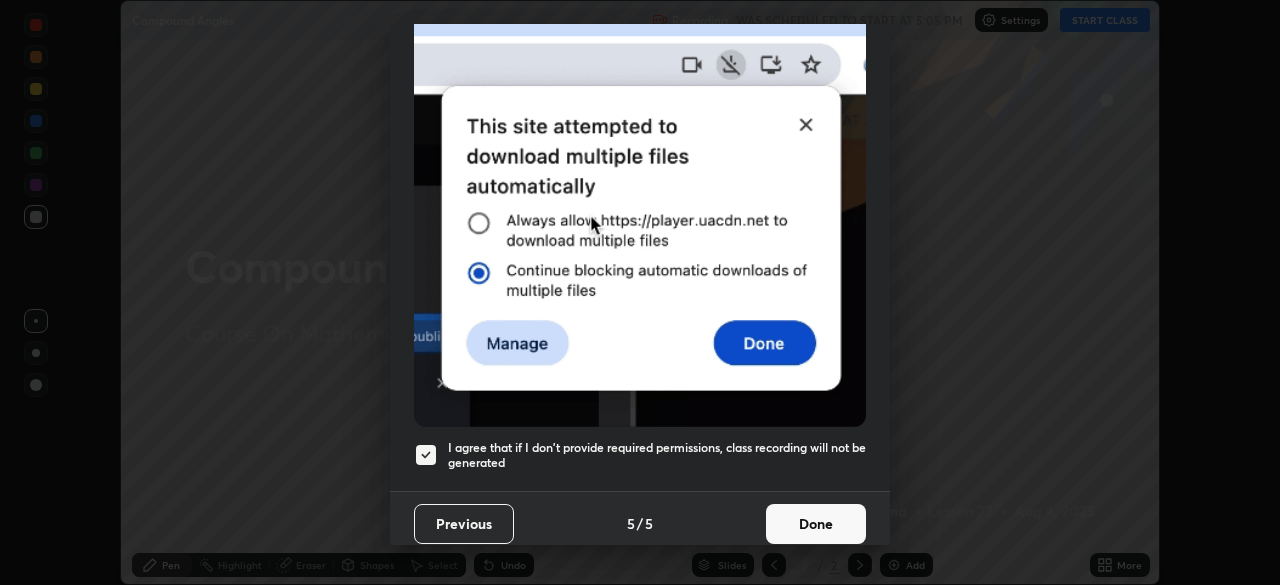 click on "Done" at bounding box center (816, 524) 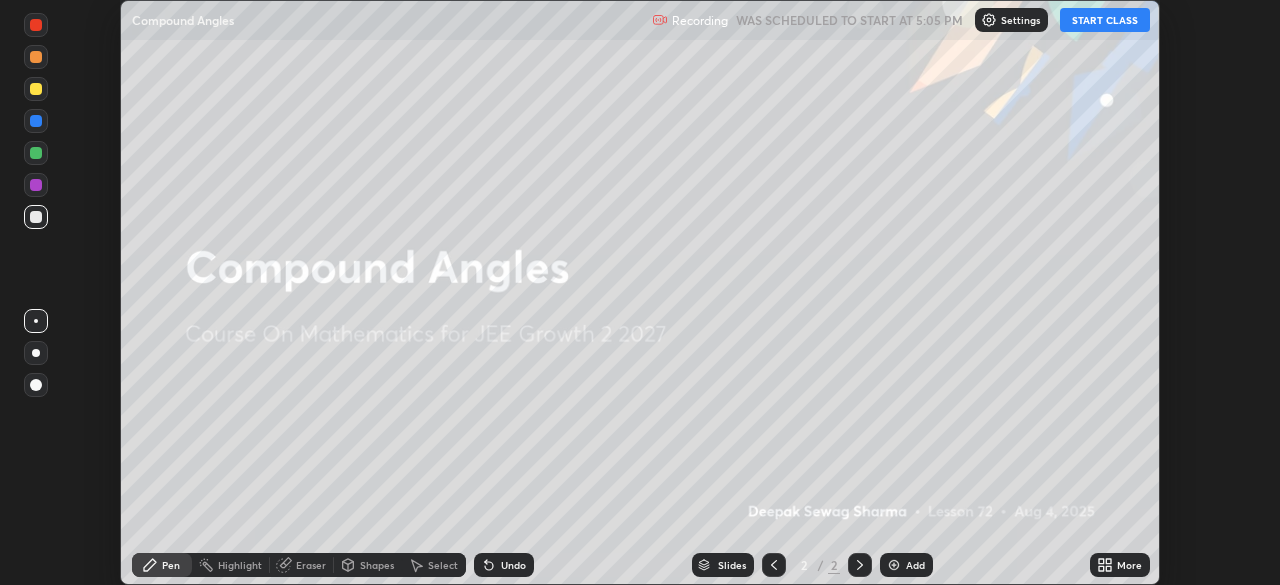 click 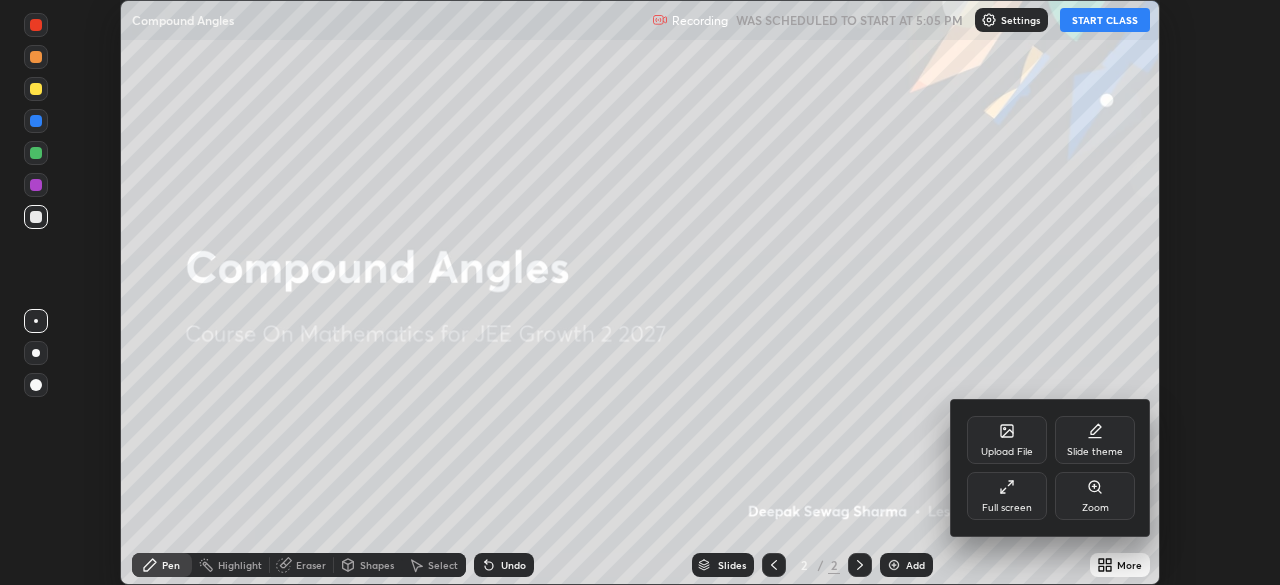 click on "Full screen" at bounding box center (1007, 496) 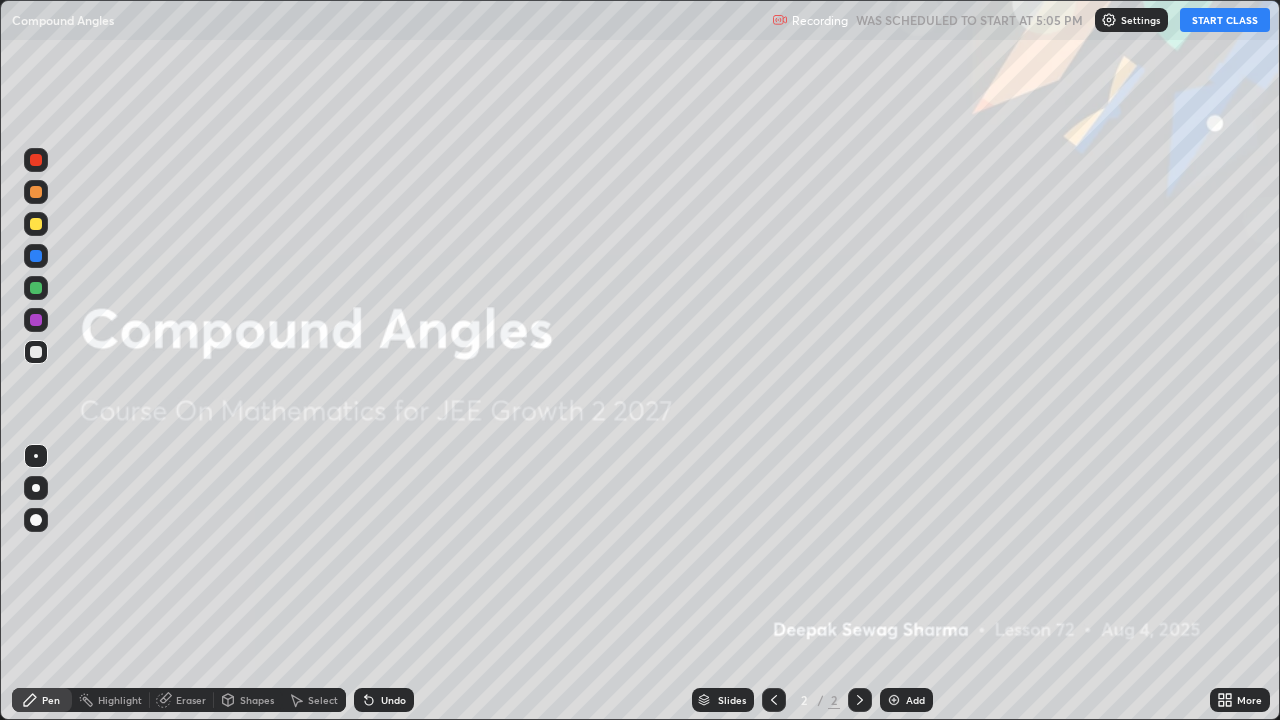 scroll, scrollTop: 99280, scrollLeft: 98720, axis: both 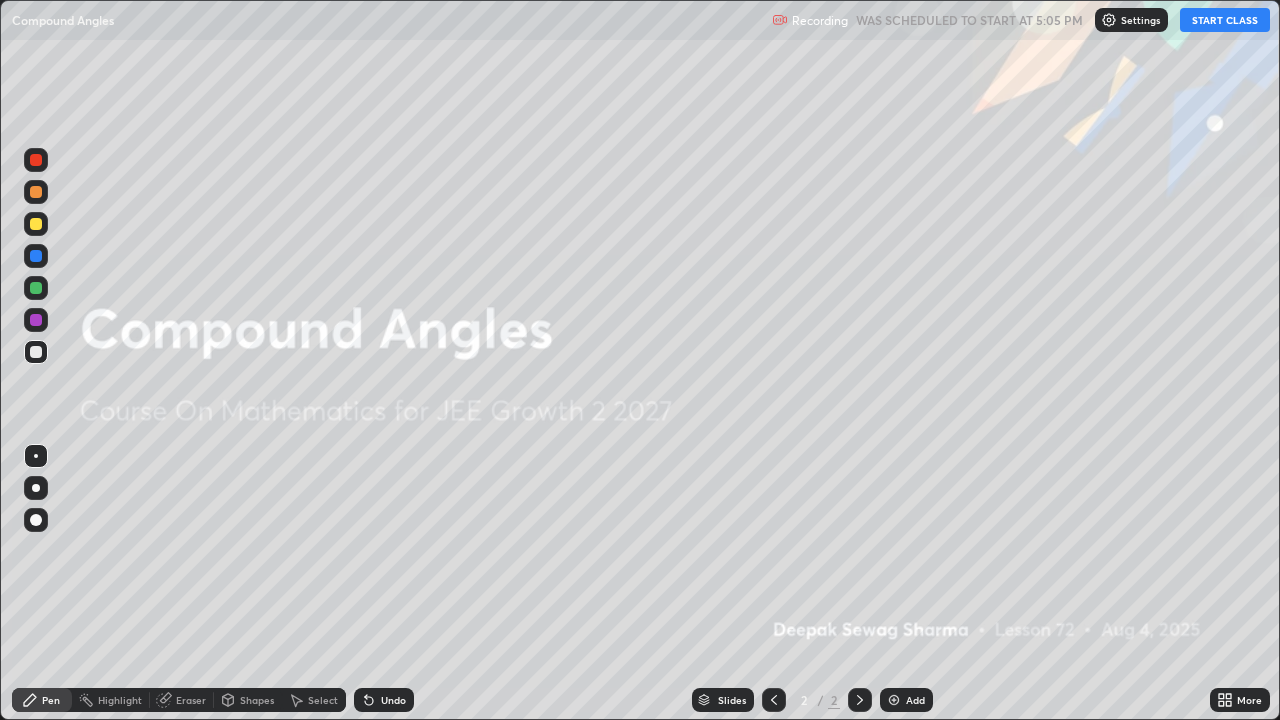 click at bounding box center (36, 488) 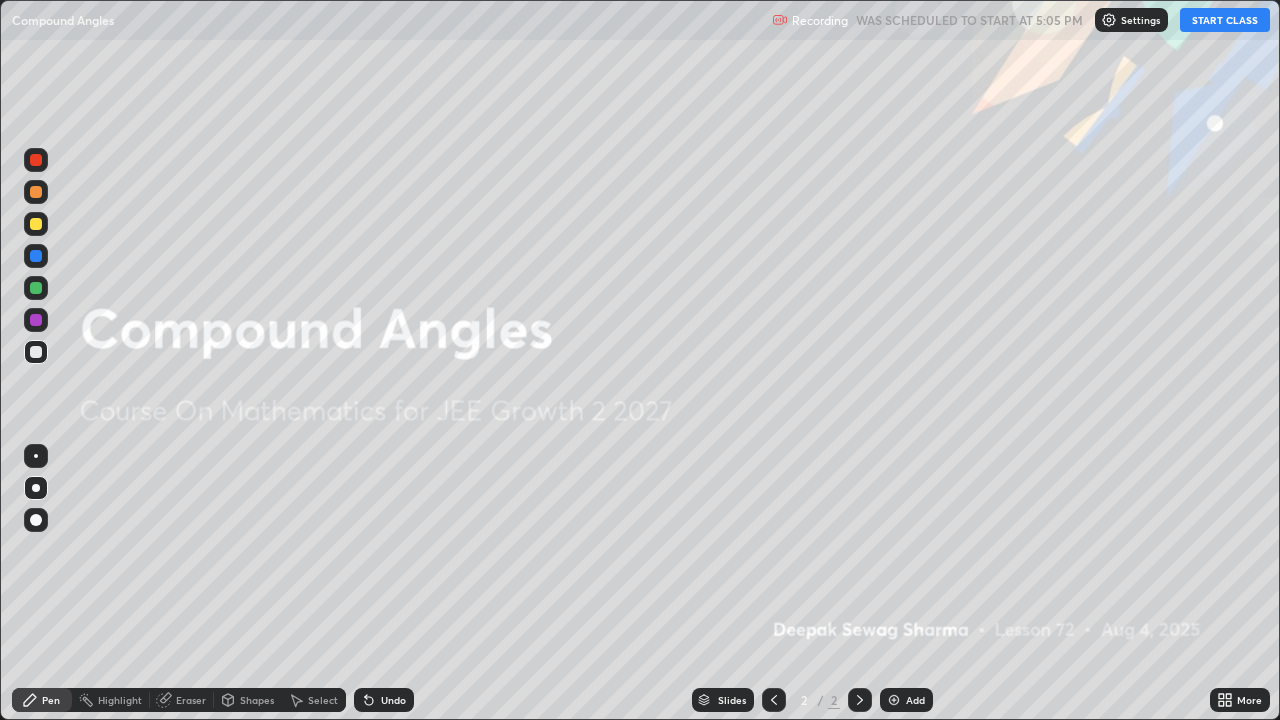 click at bounding box center (36, 288) 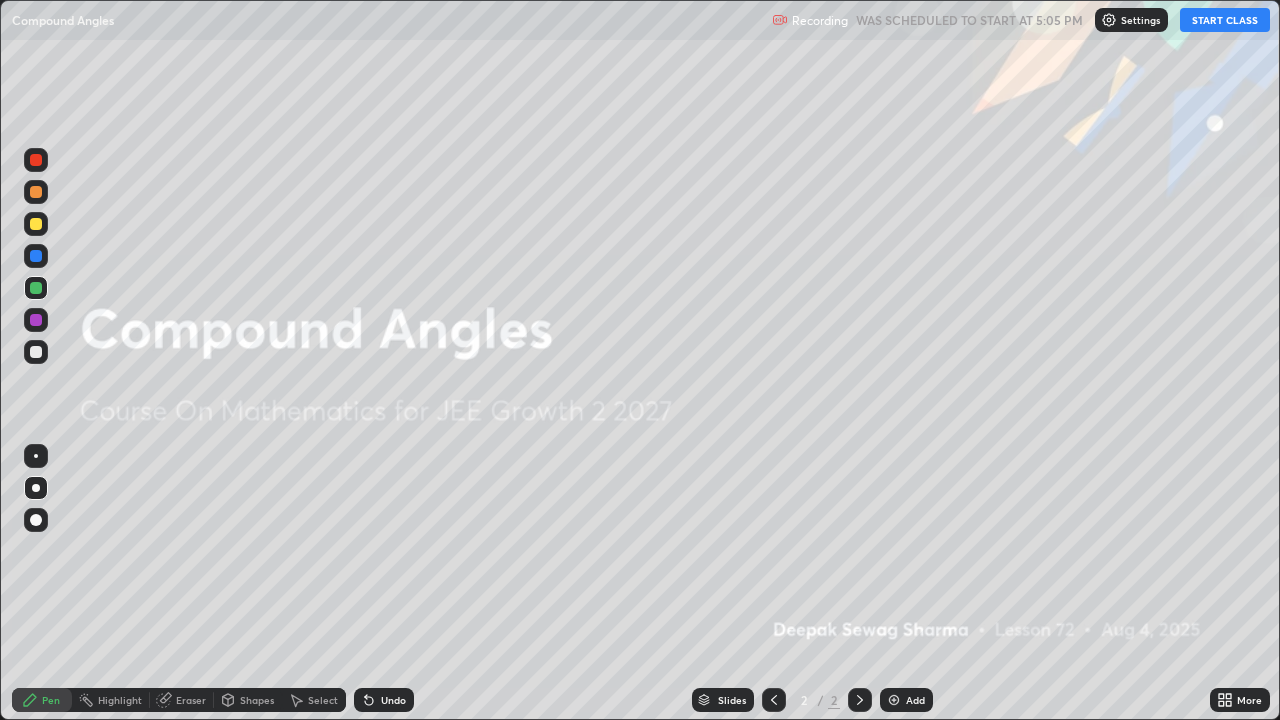 click on "START CLASS" at bounding box center (1225, 20) 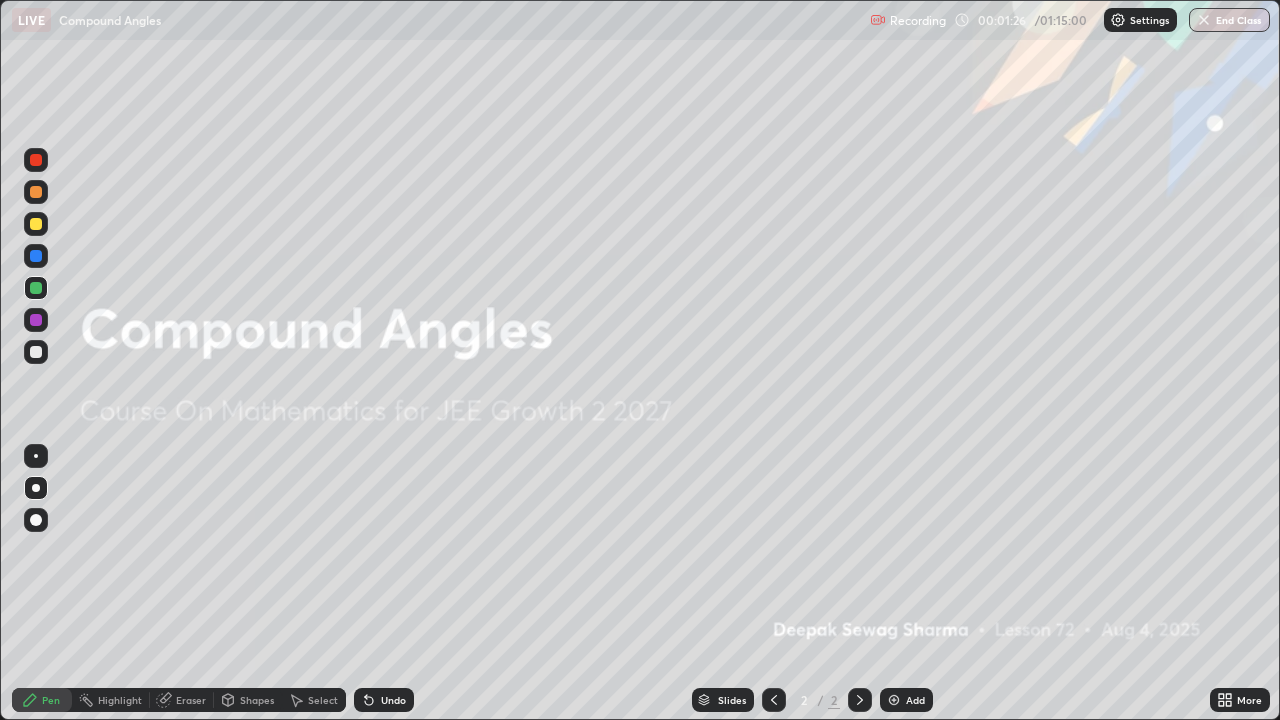 click 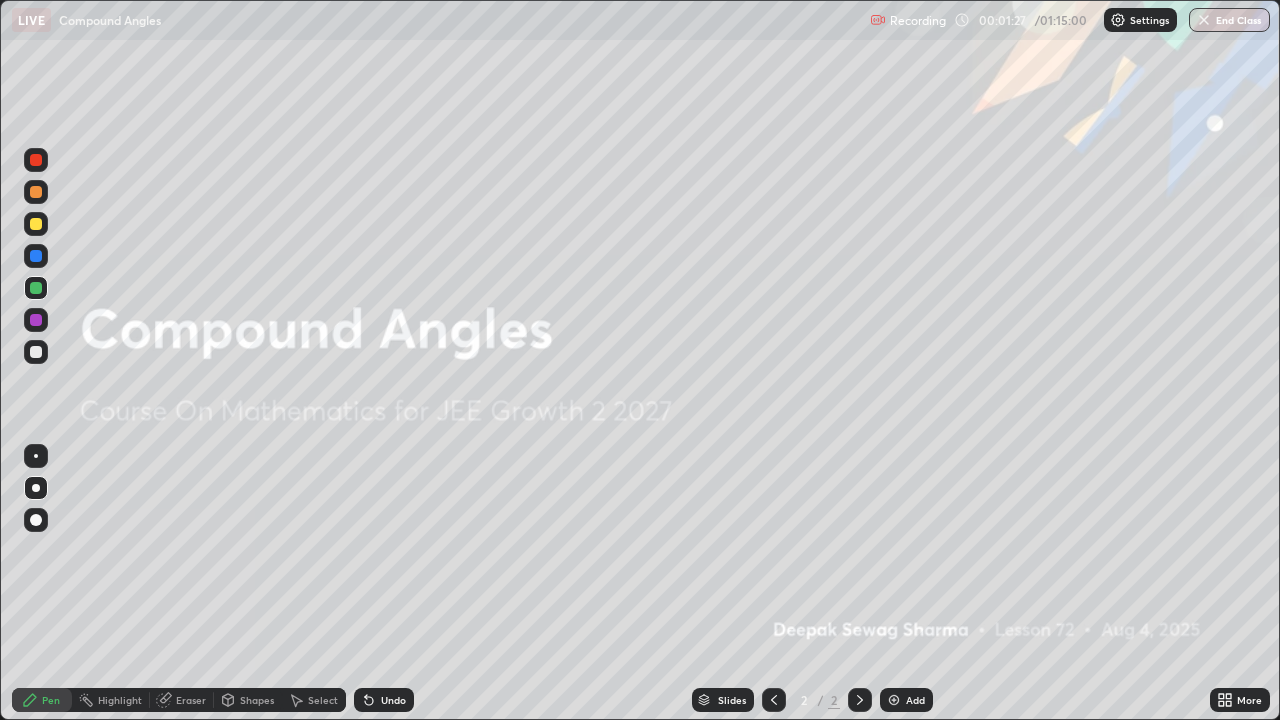 click on "Add" at bounding box center (906, 700) 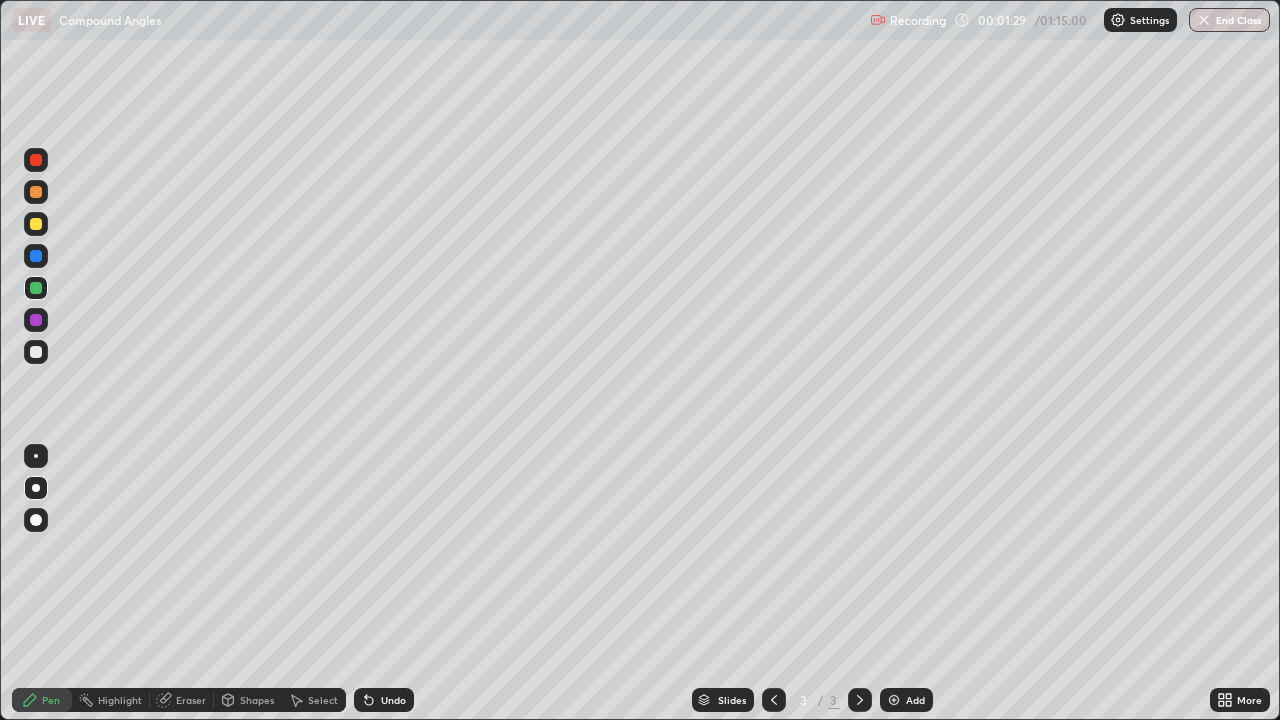 click at bounding box center (36, 224) 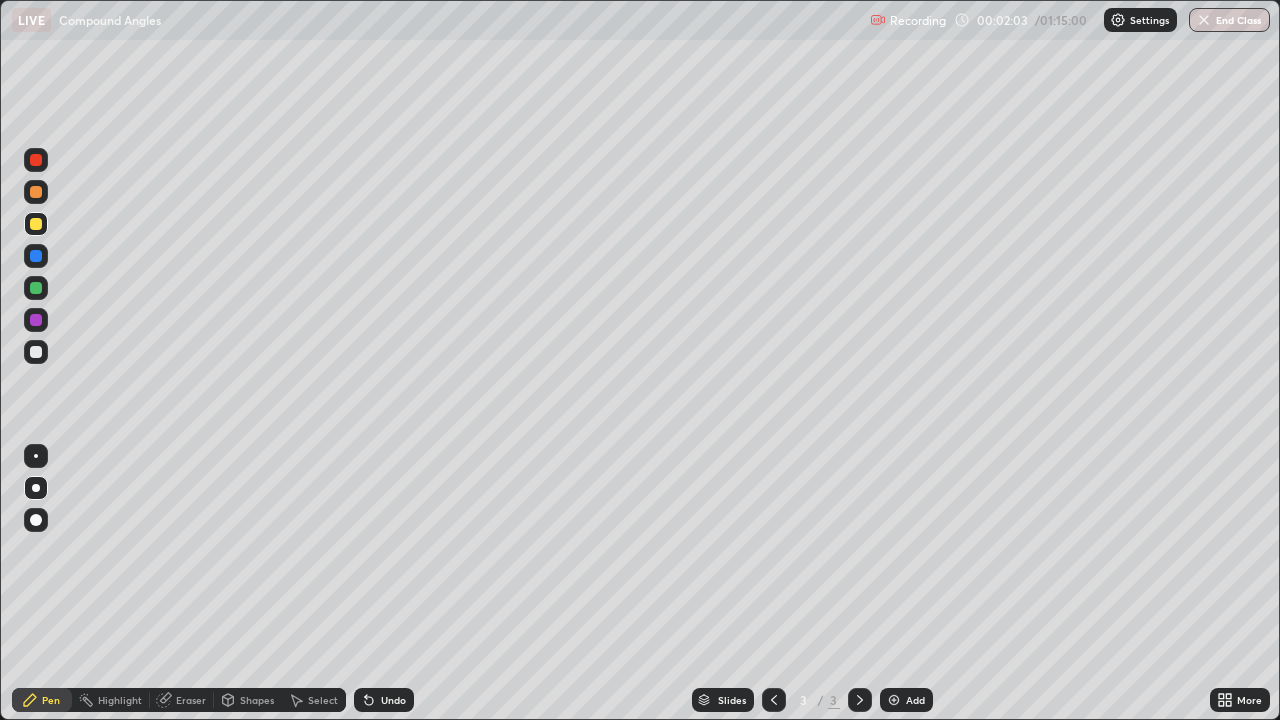 click at bounding box center (36, 288) 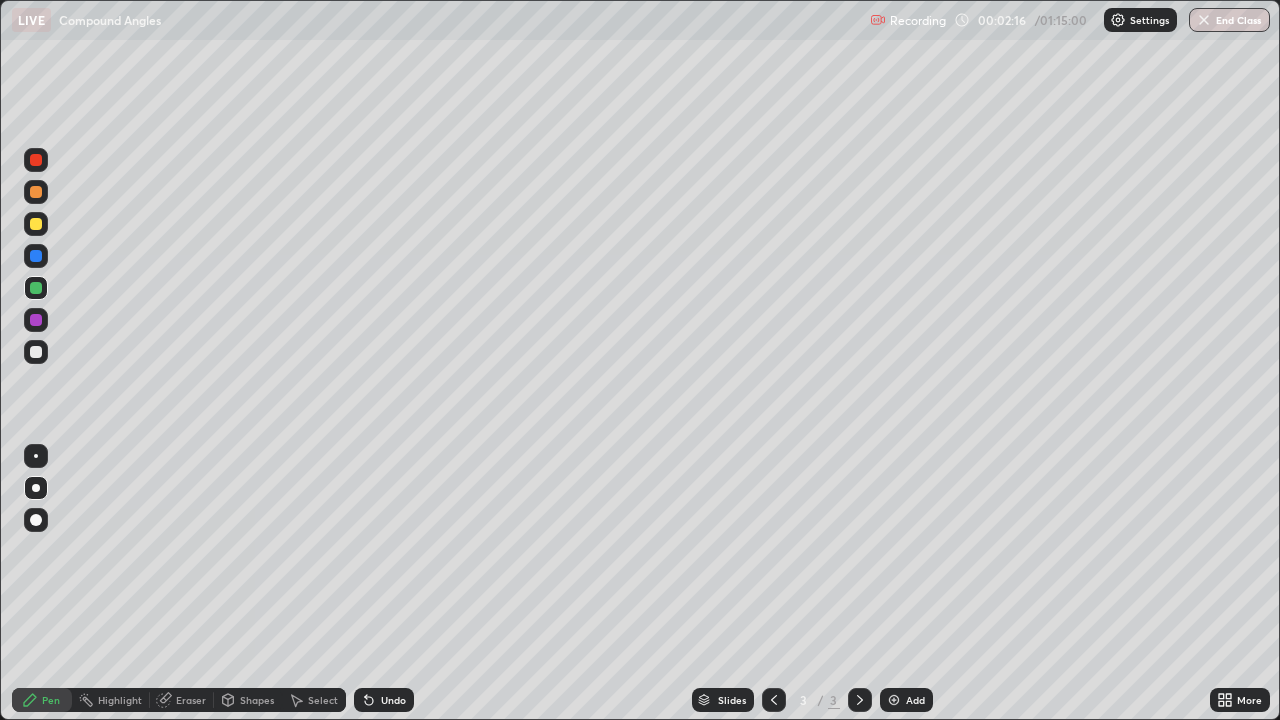 click at bounding box center (36, 224) 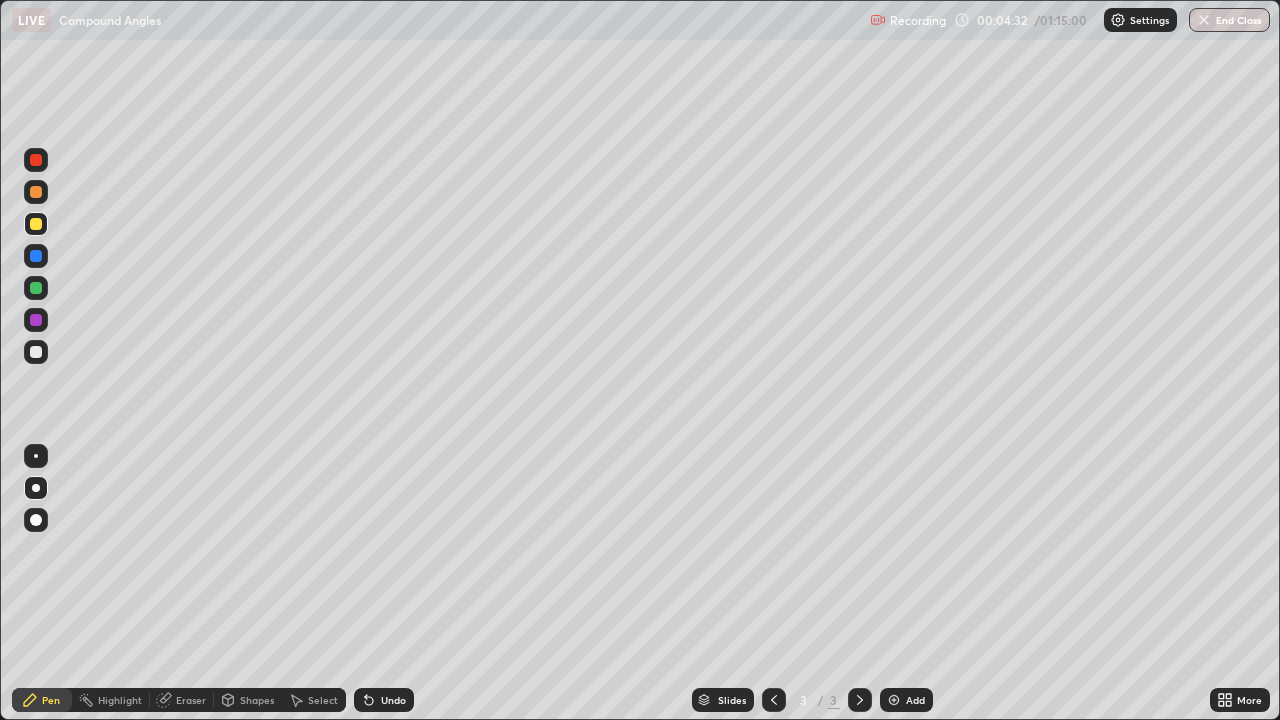 click at bounding box center (36, 352) 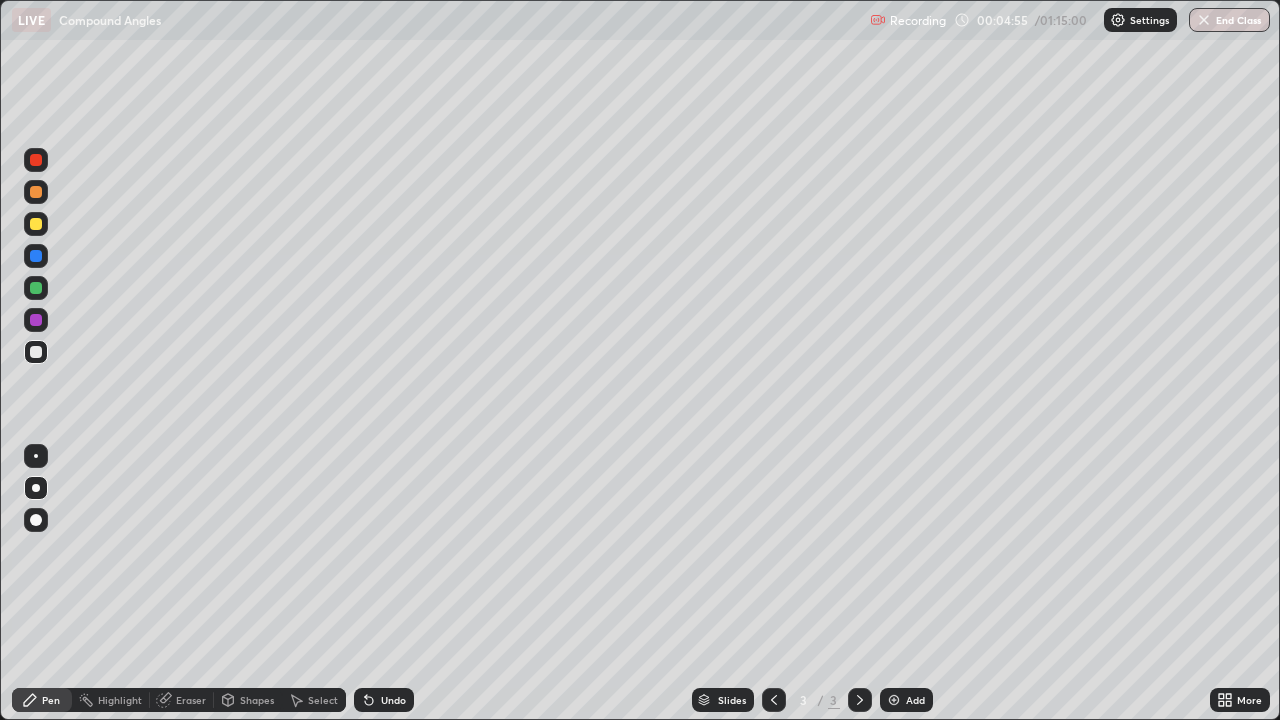 click at bounding box center [36, 256] 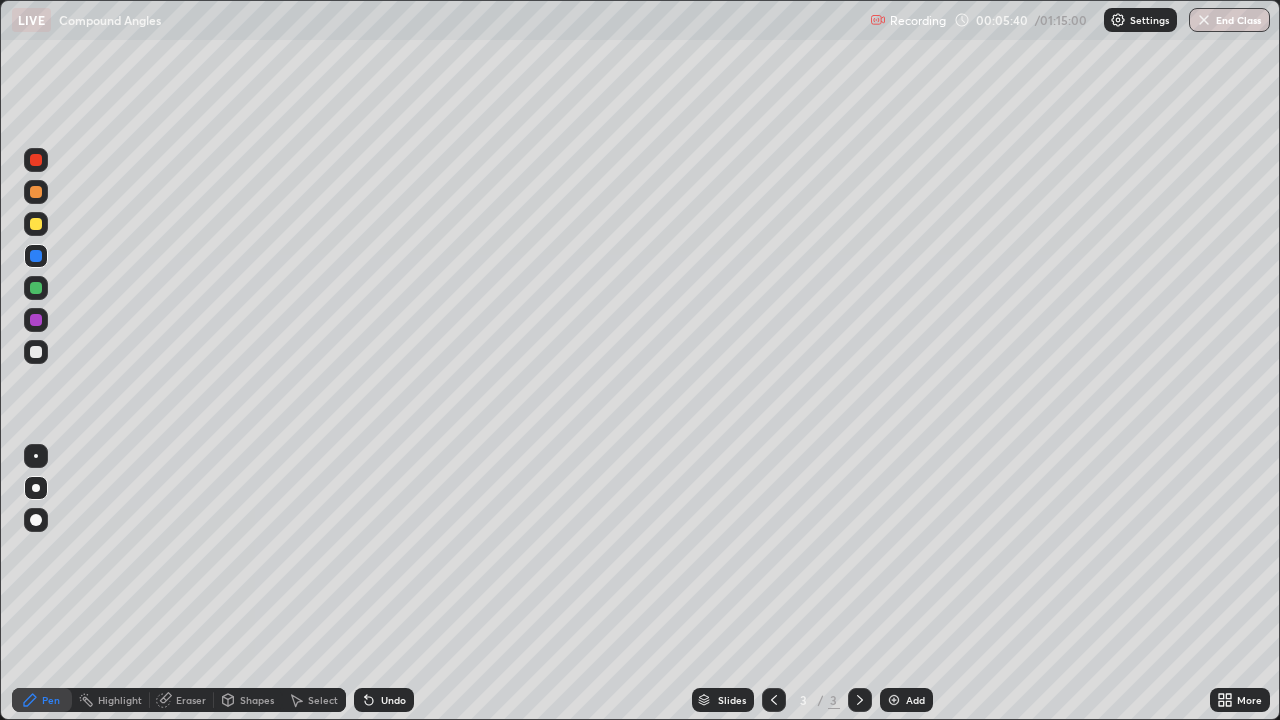 click 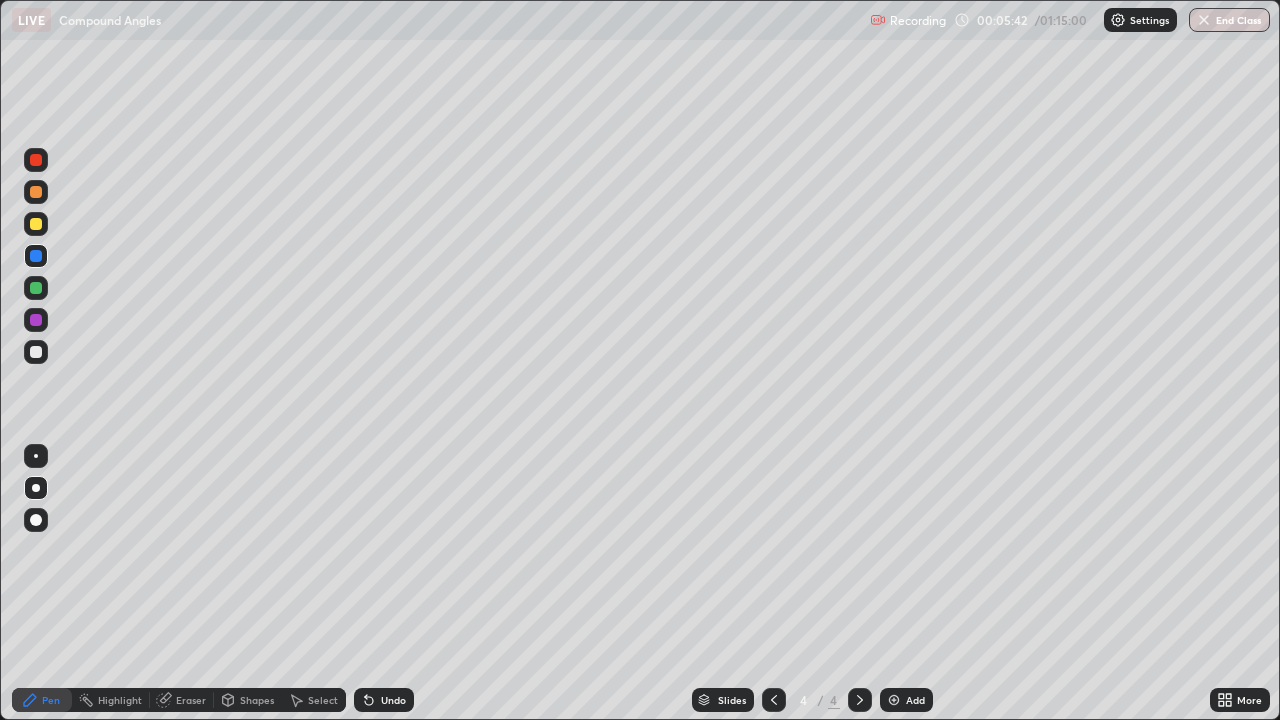click at bounding box center [36, 288] 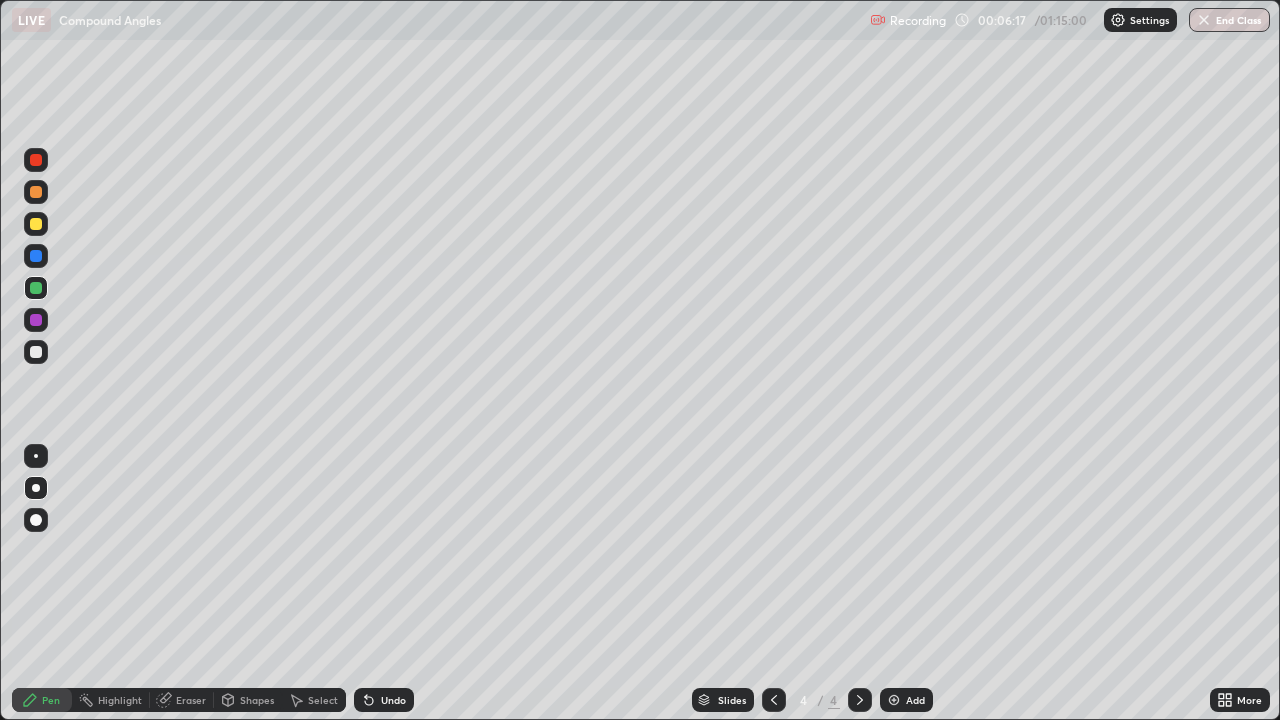 click at bounding box center [860, 700] 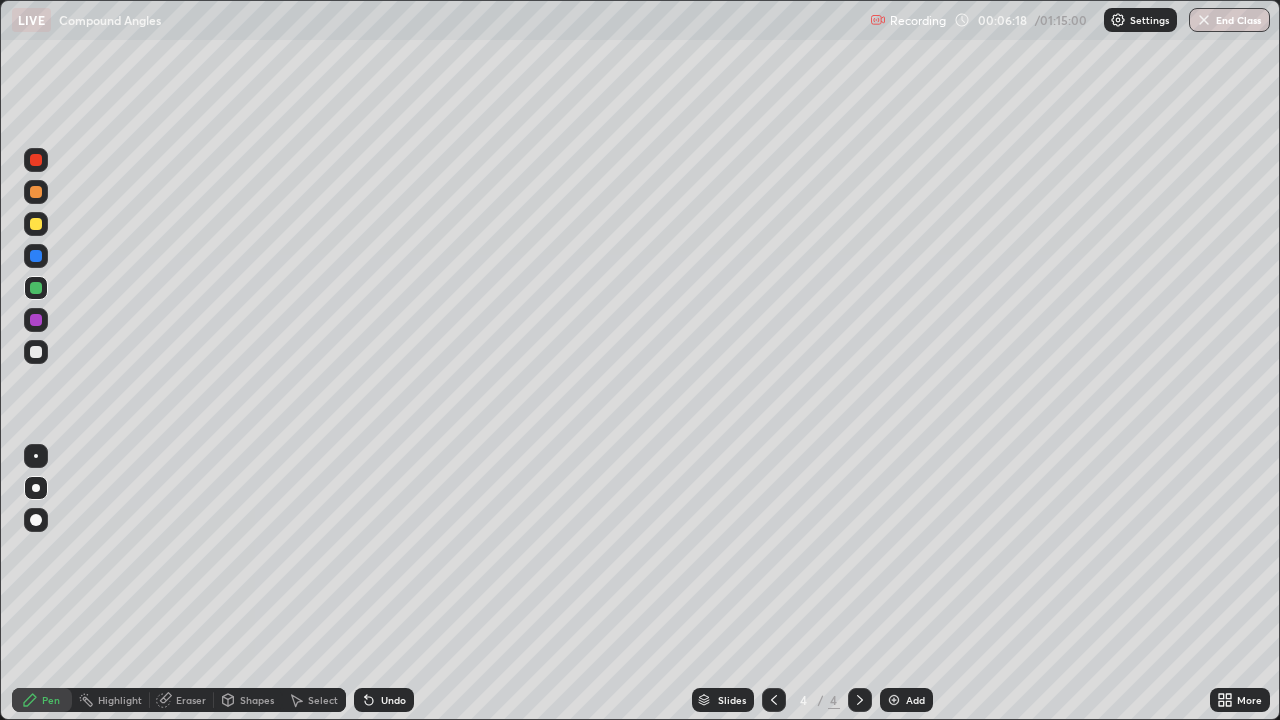 click at bounding box center (894, 700) 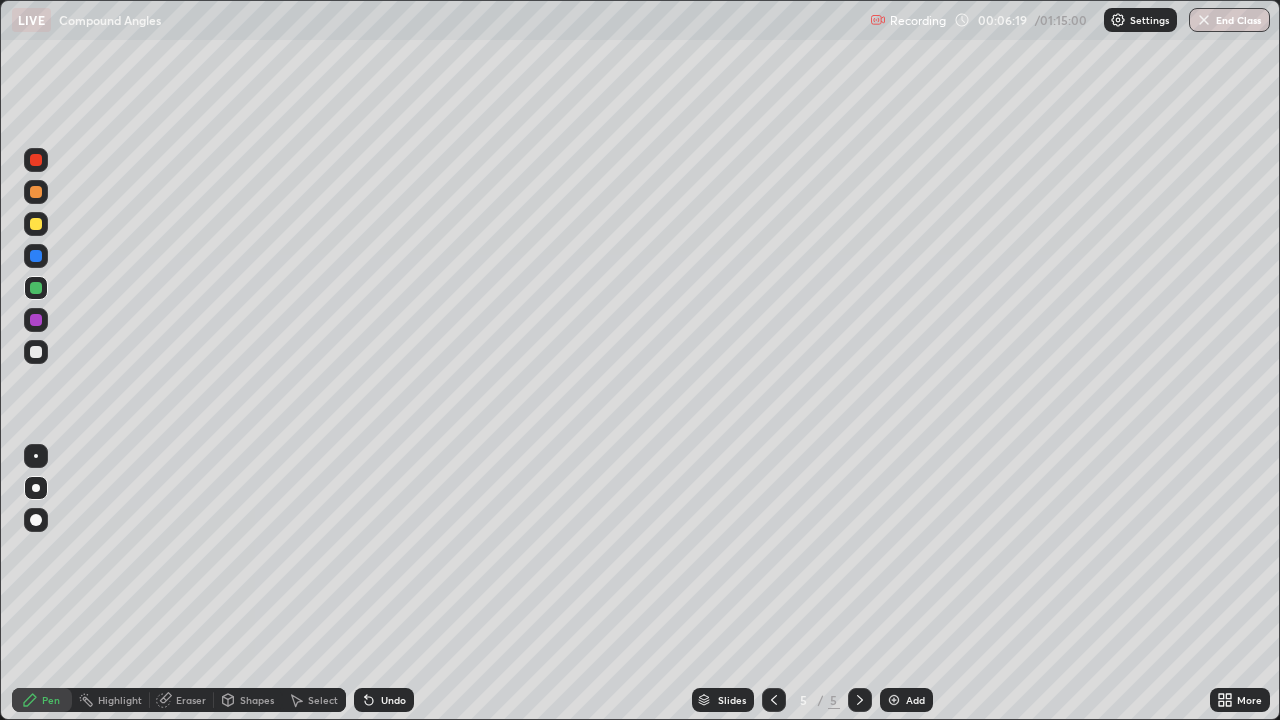 click at bounding box center (36, 224) 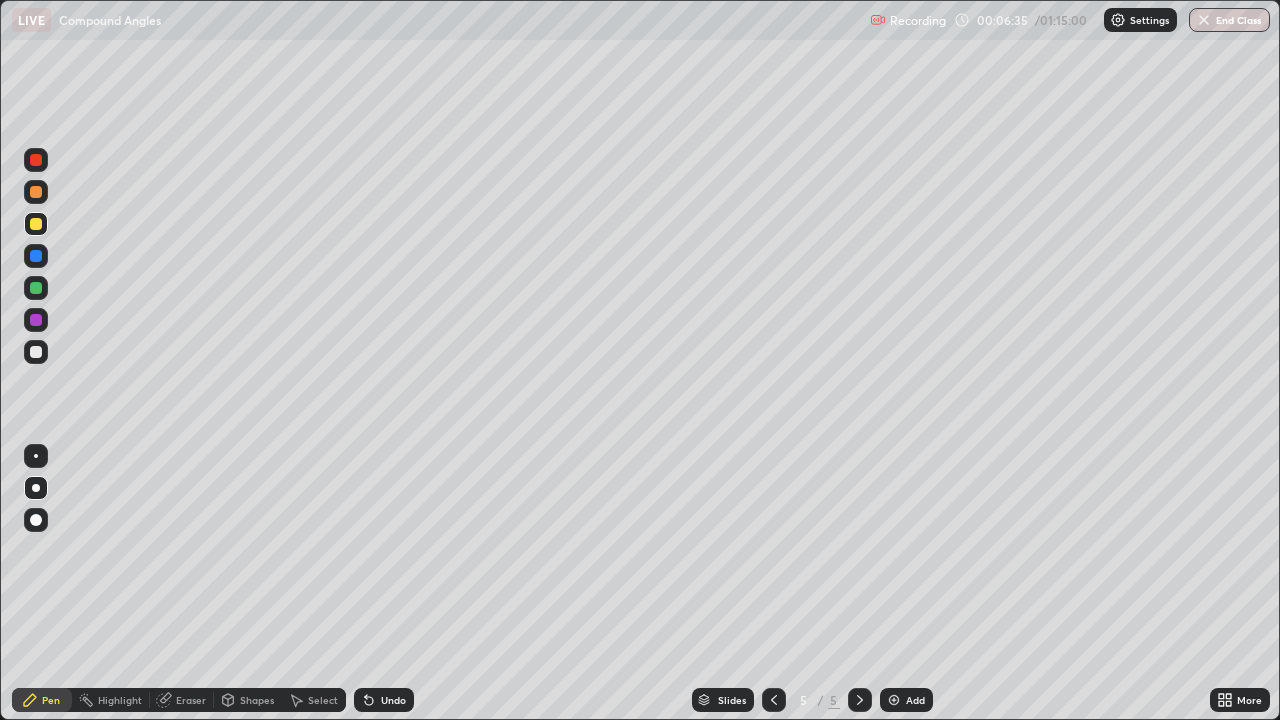click 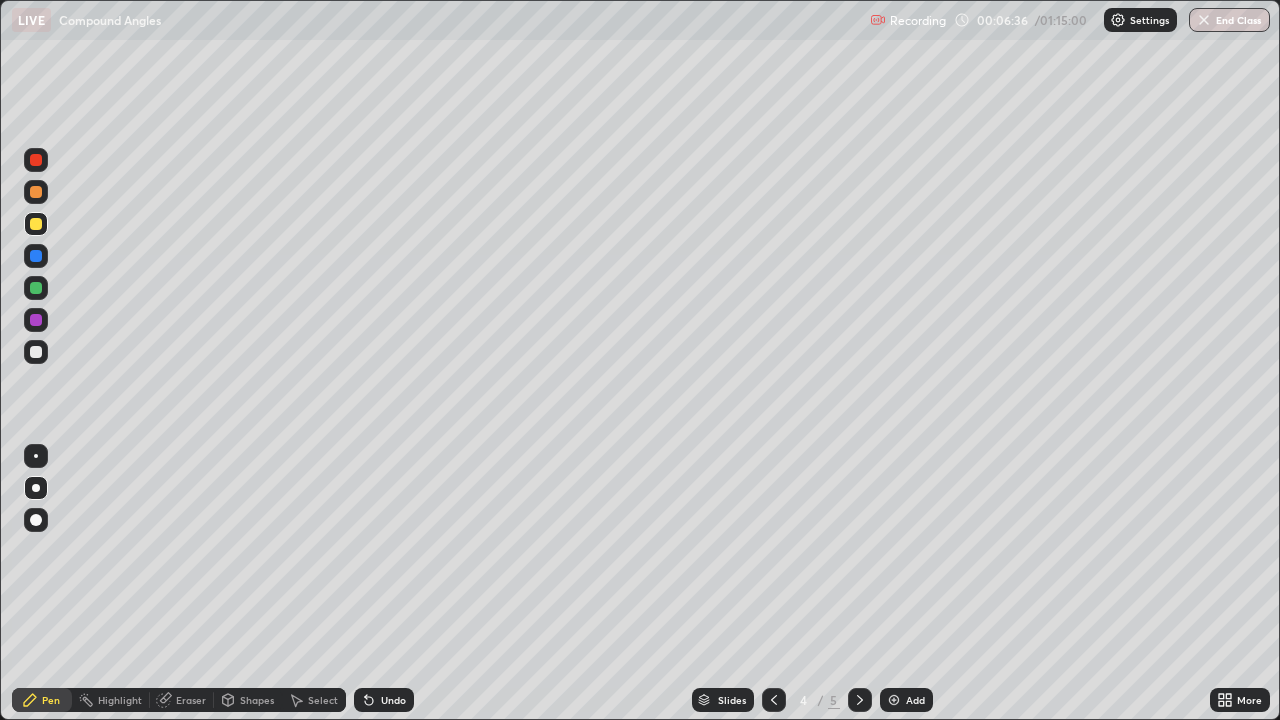 click 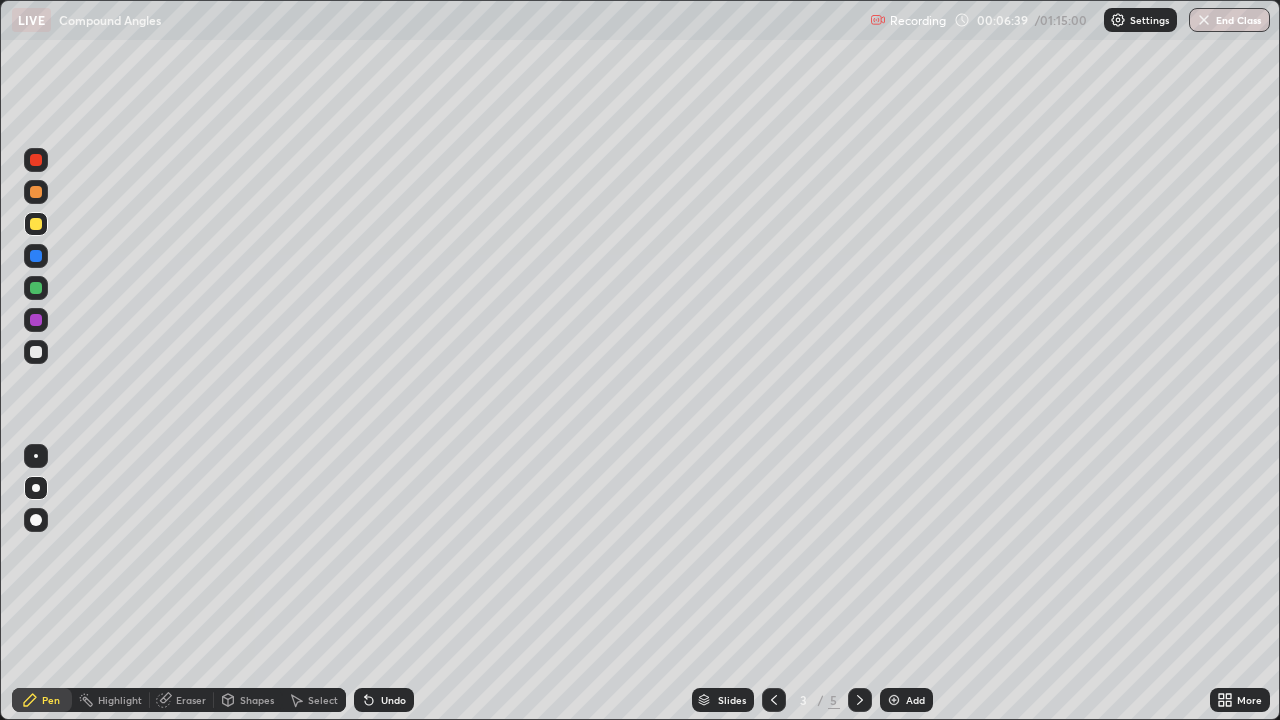 click at bounding box center [36, 352] 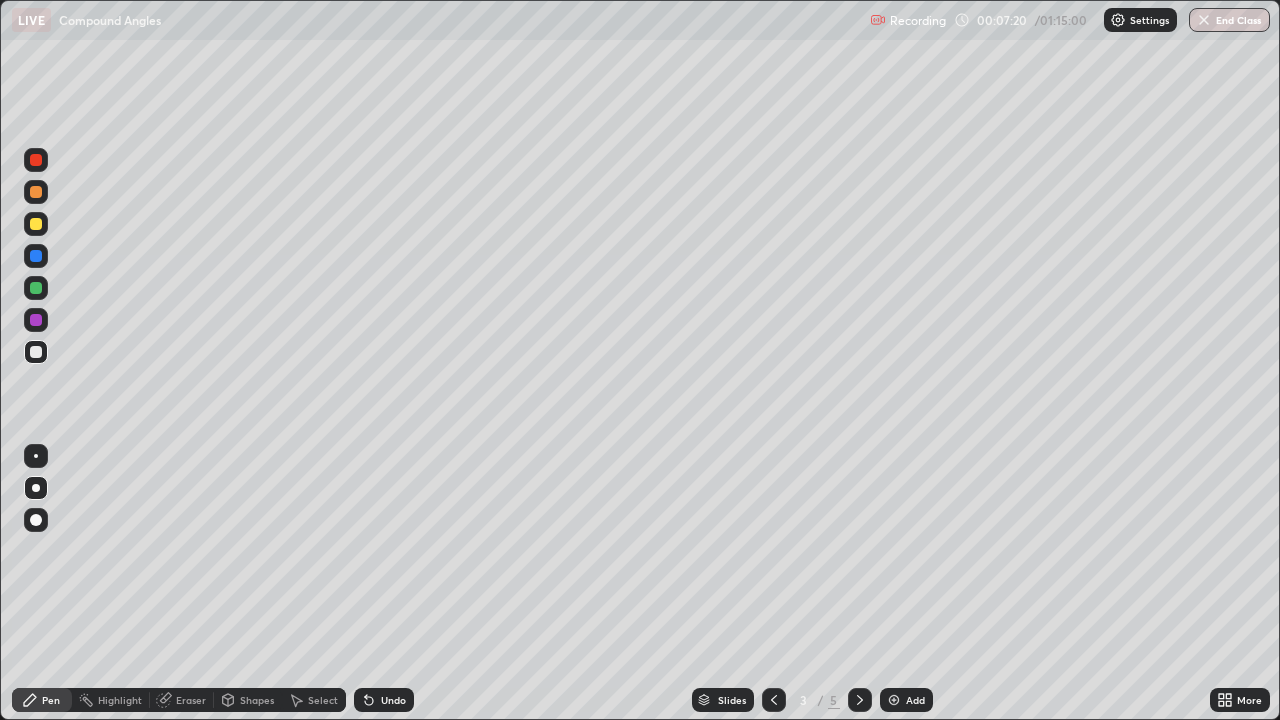 click 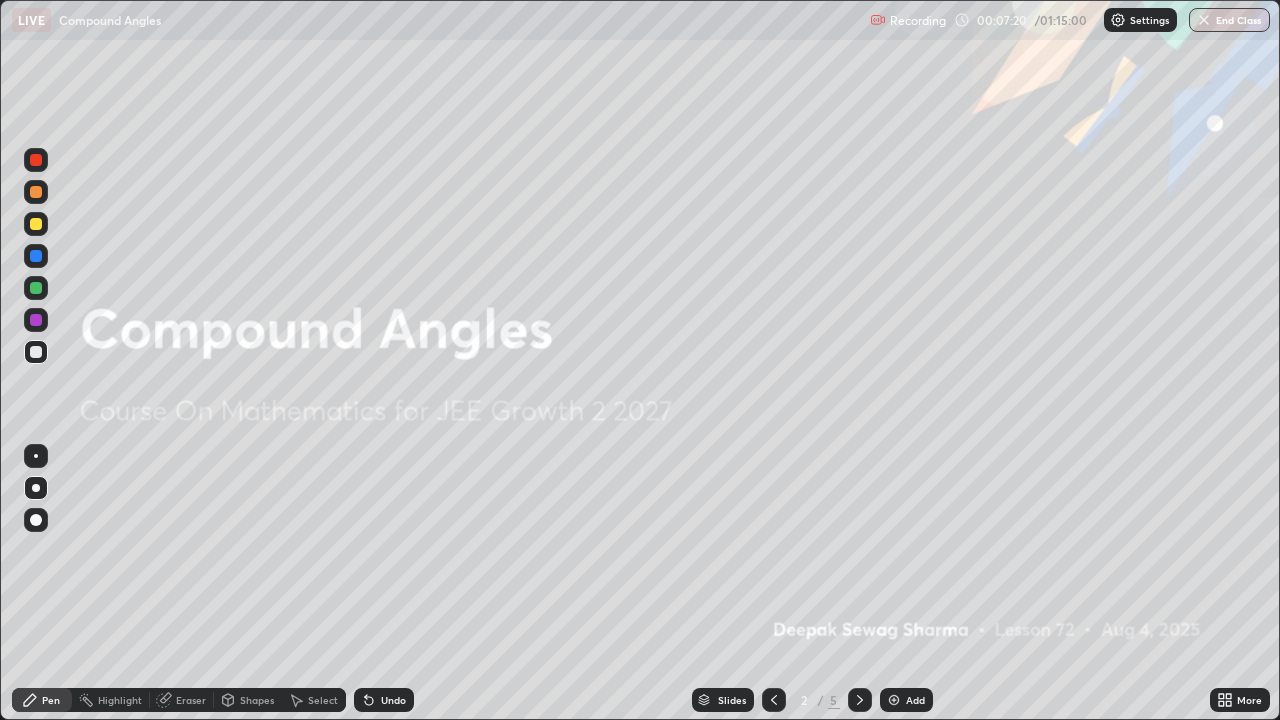 click at bounding box center [894, 700] 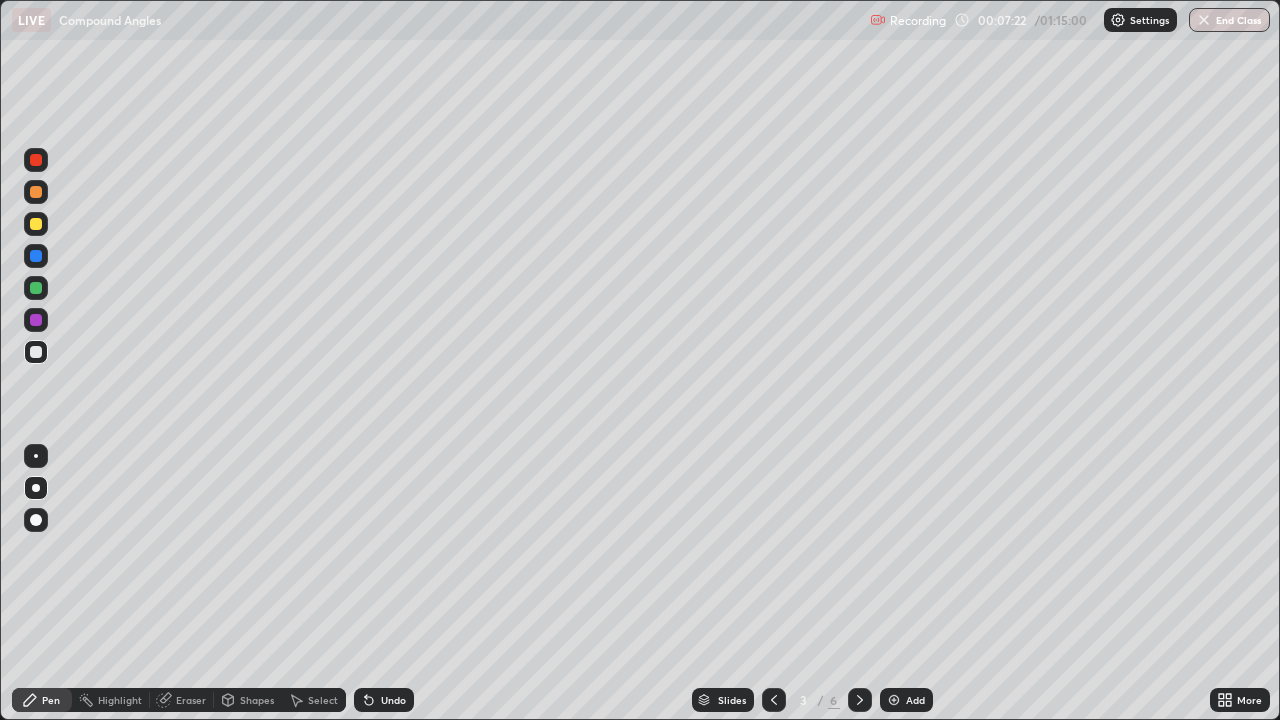 click at bounding box center [36, 224] 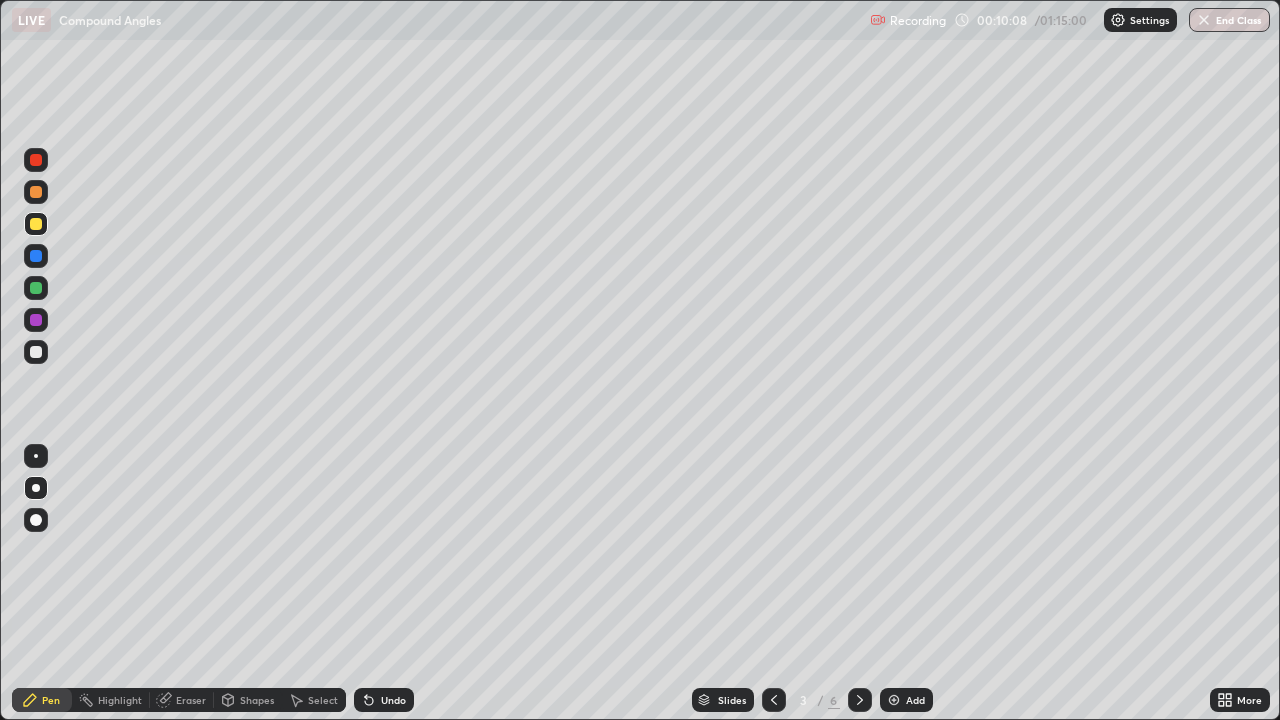 click at bounding box center (36, 320) 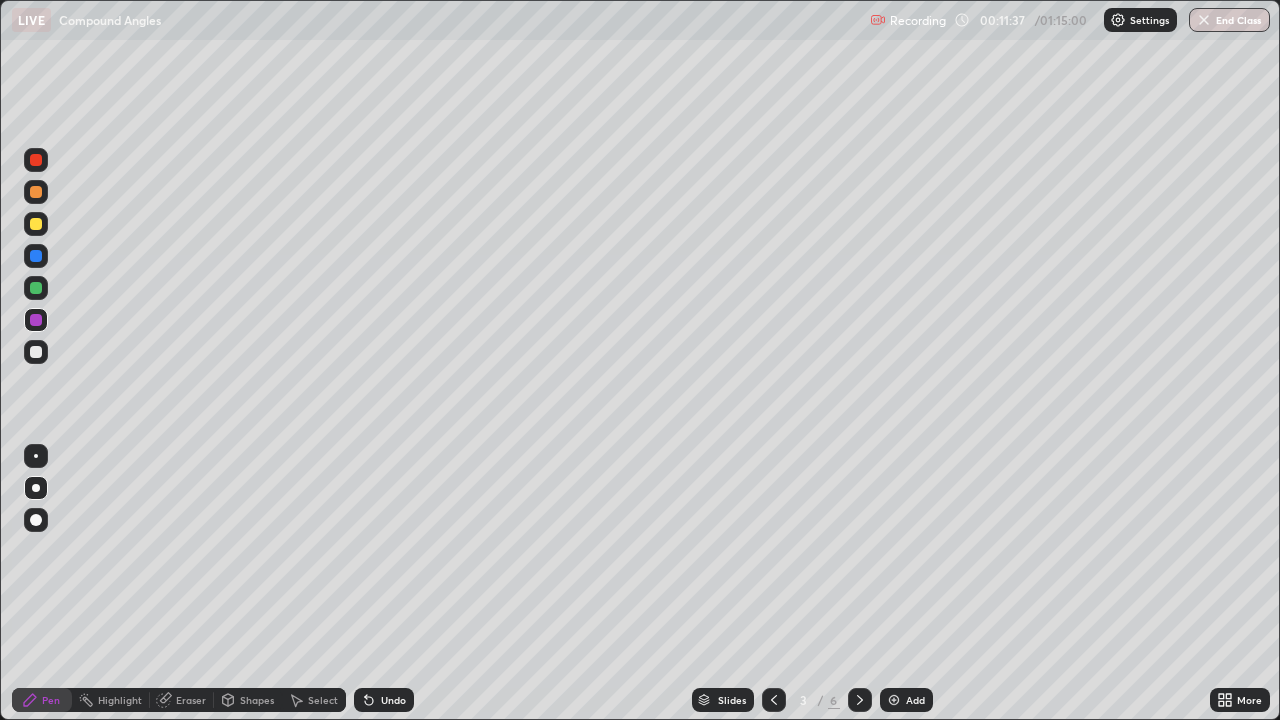 click 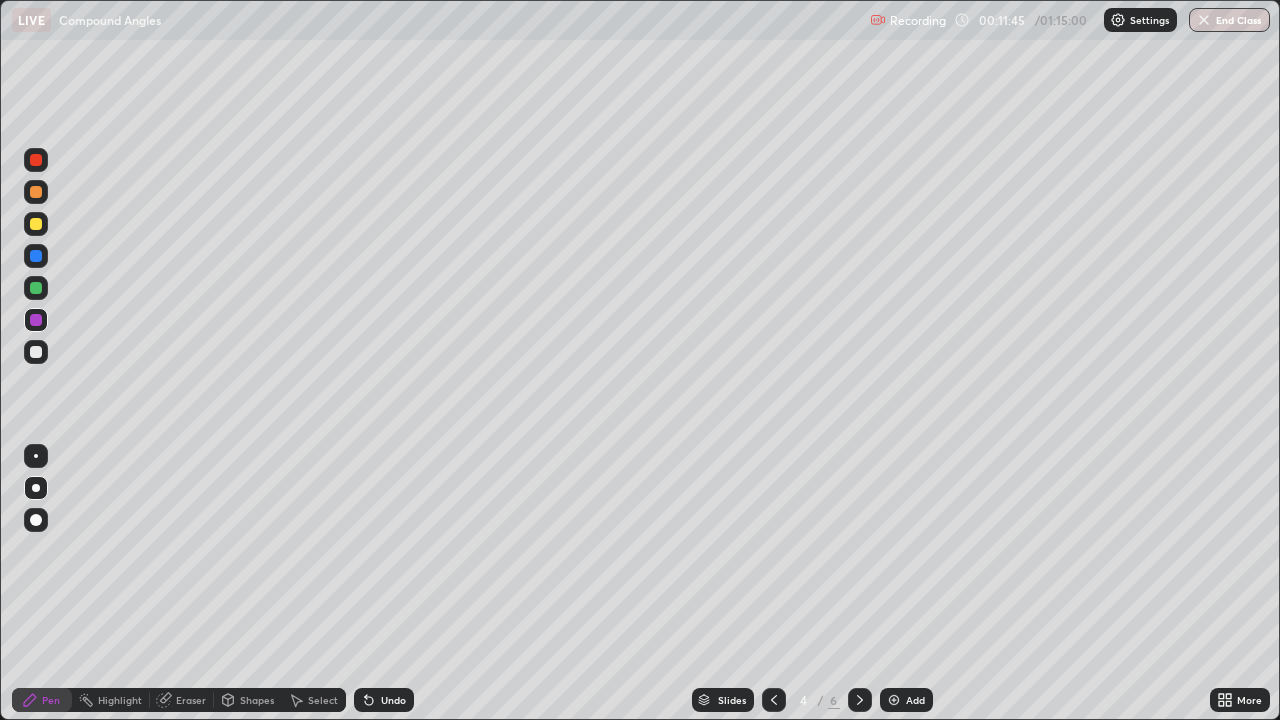 click at bounding box center [36, 352] 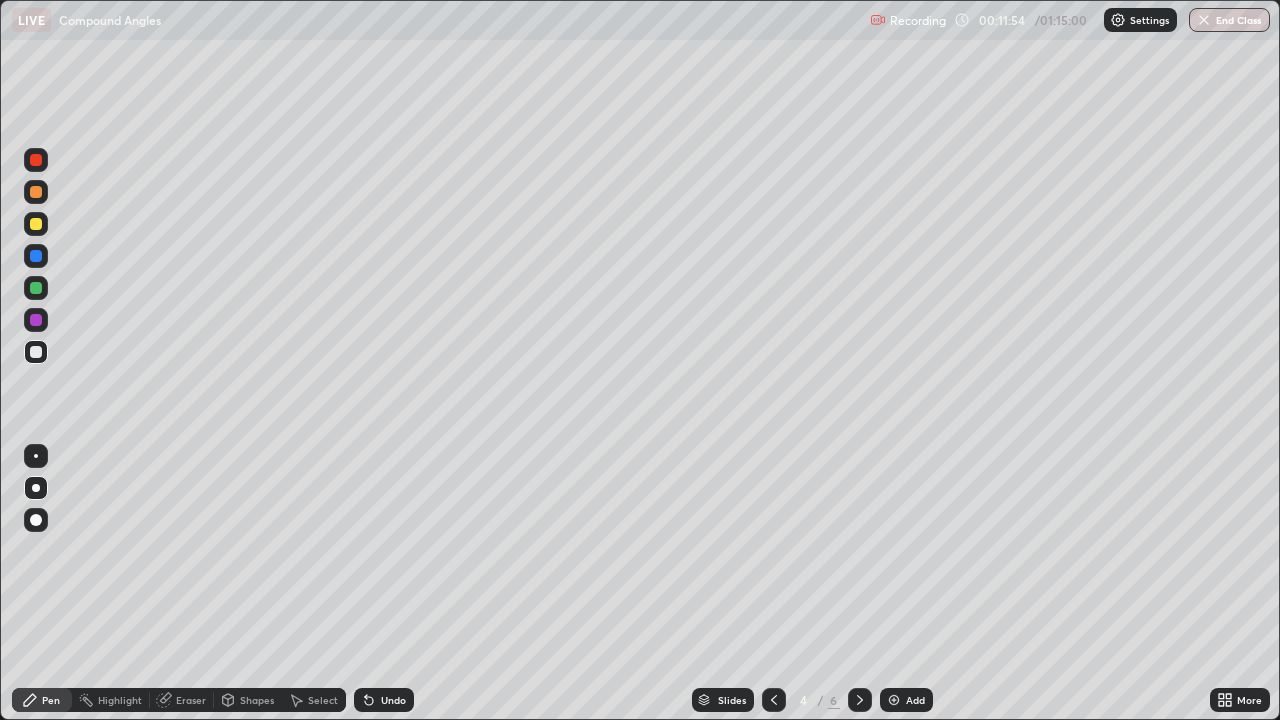 click at bounding box center [36, 352] 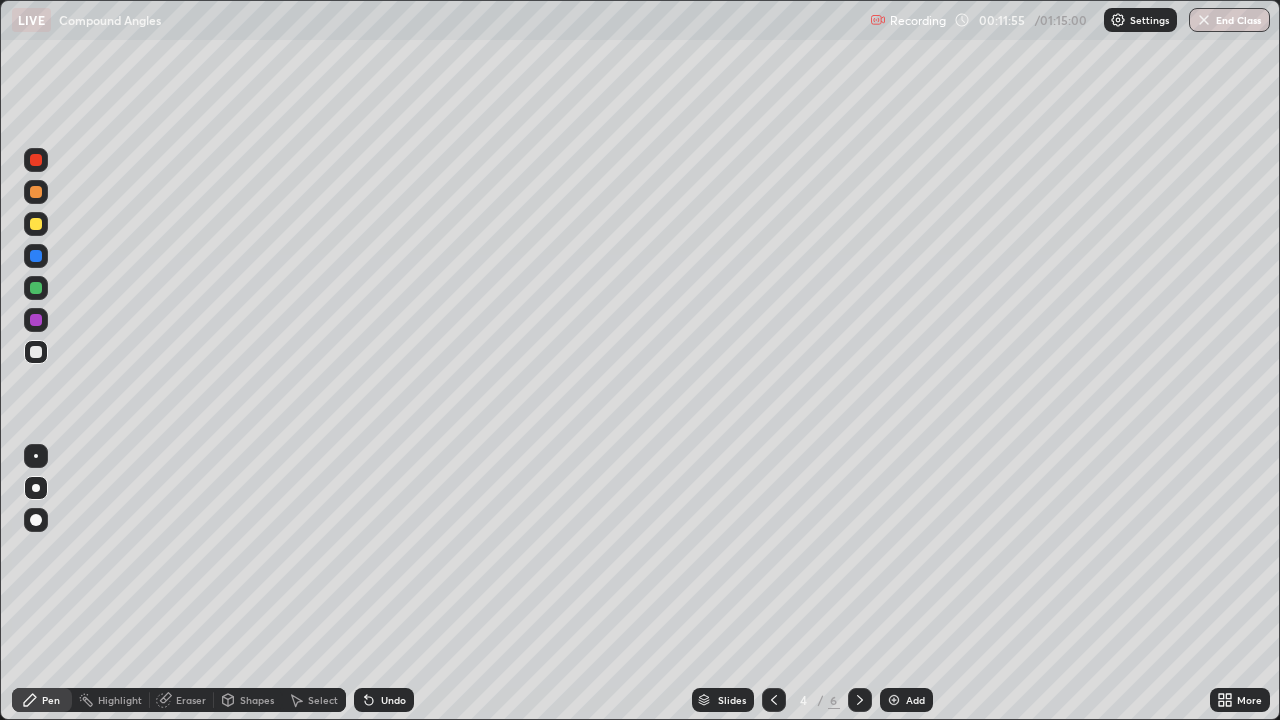 click on "Shapes" at bounding box center [248, 700] 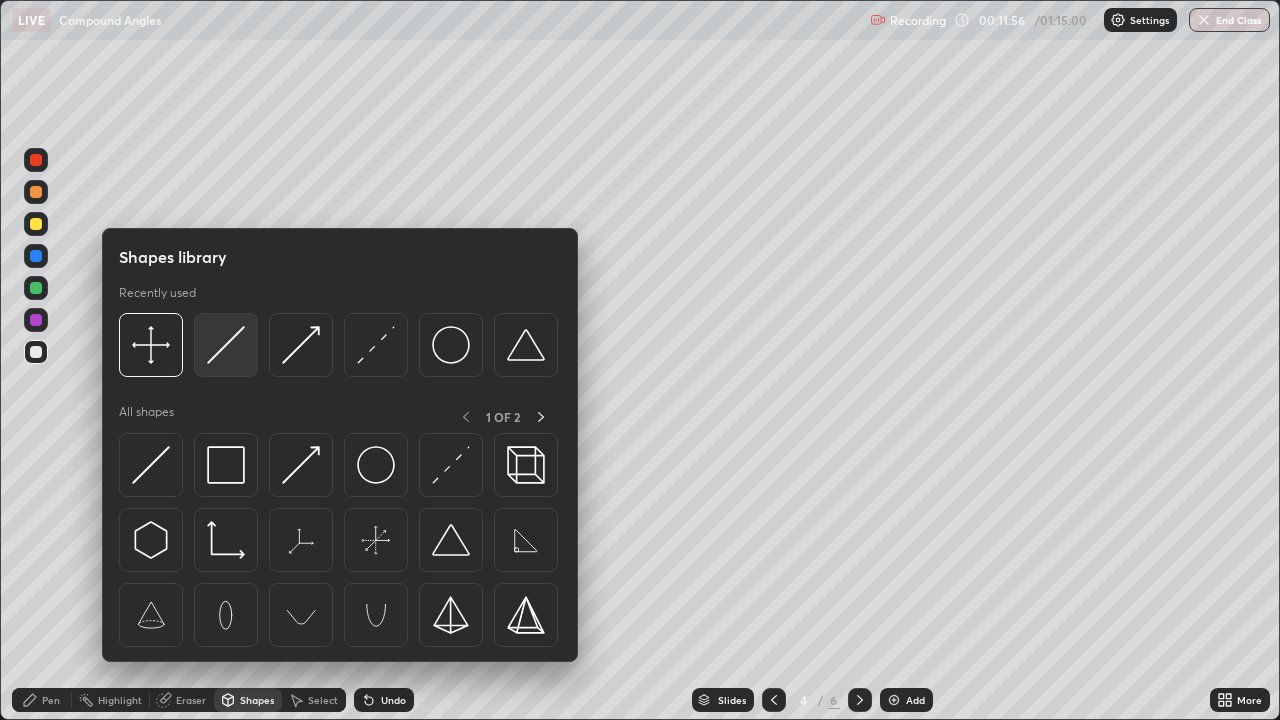 click at bounding box center [226, 345] 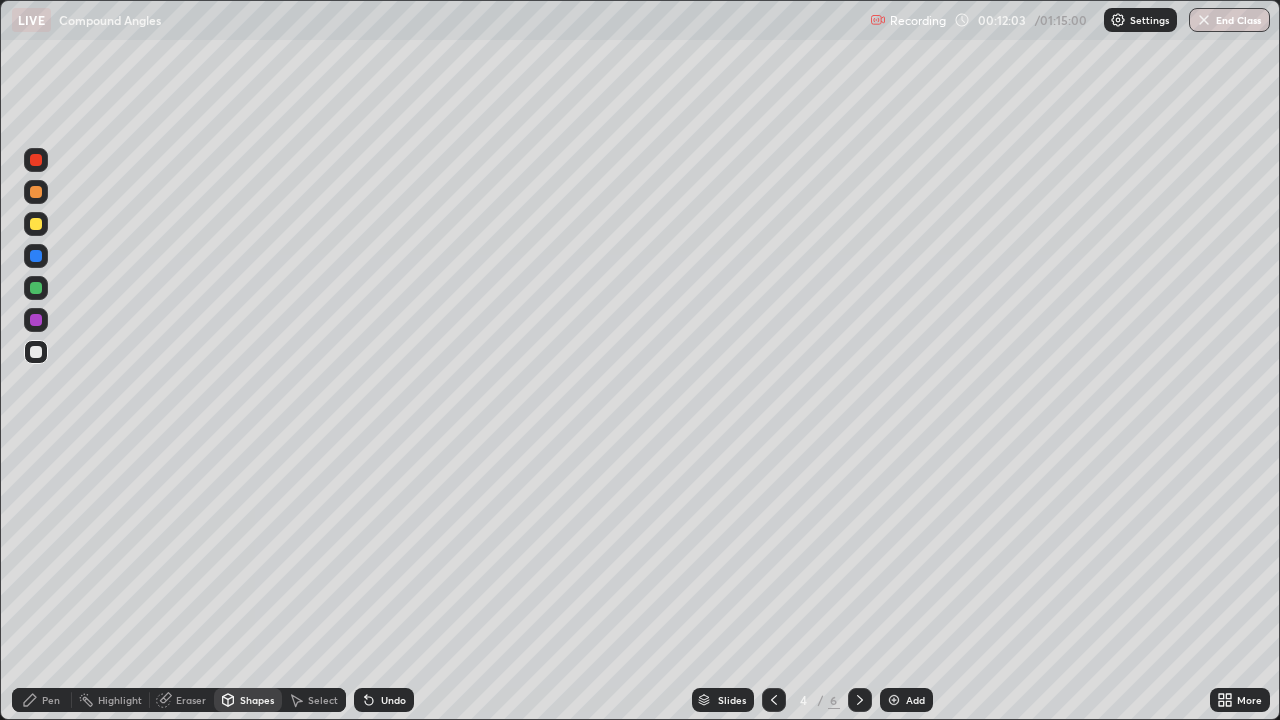 click on "Pen" at bounding box center (42, 700) 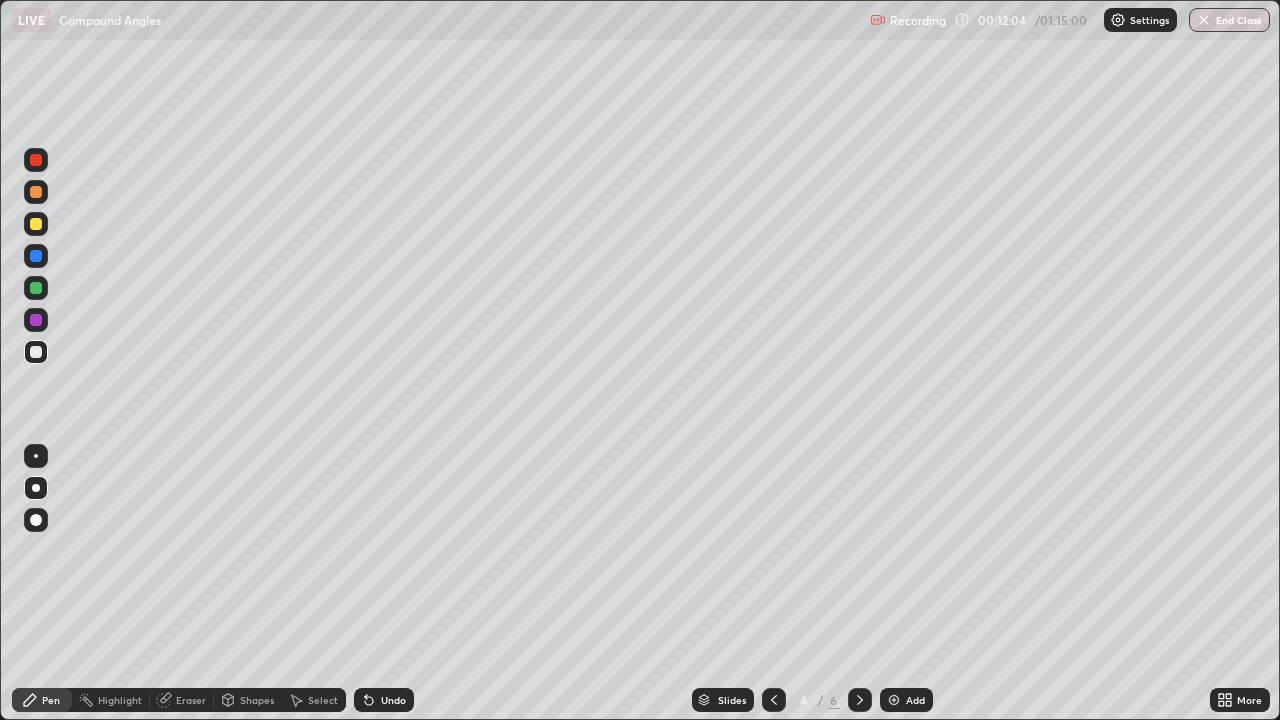 click at bounding box center (36, 288) 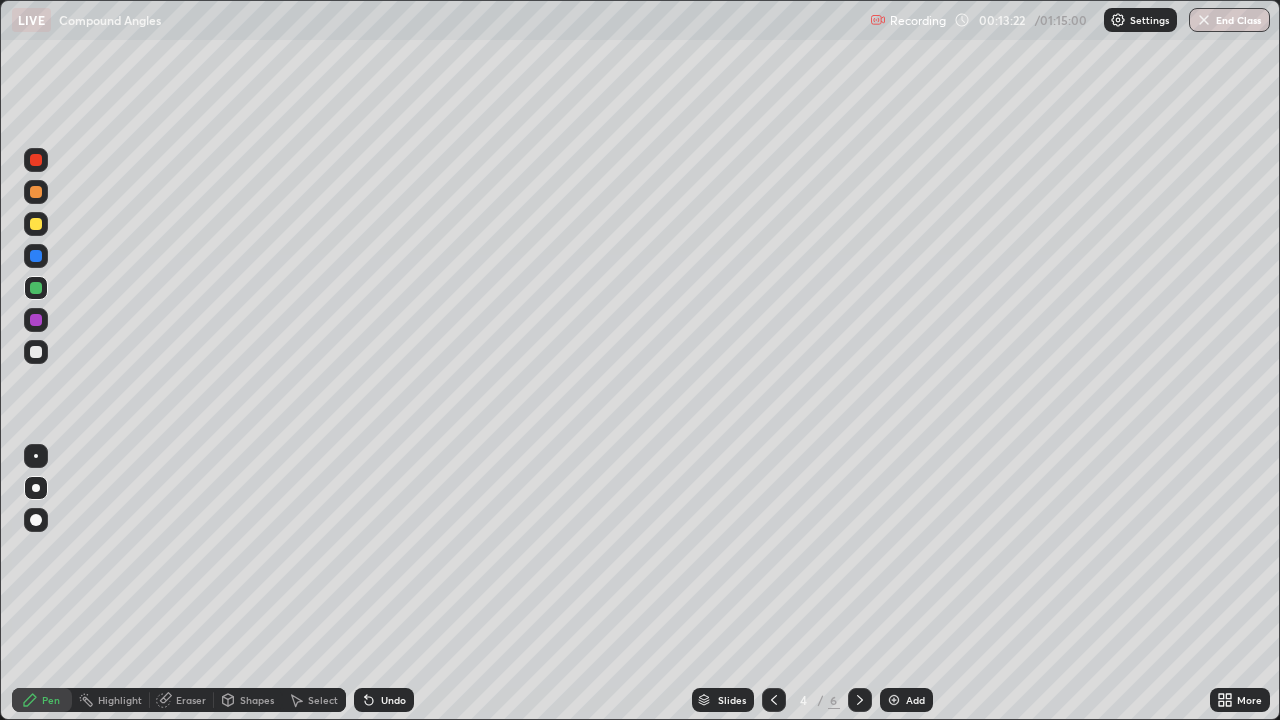 click at bounding box center (894, 700) 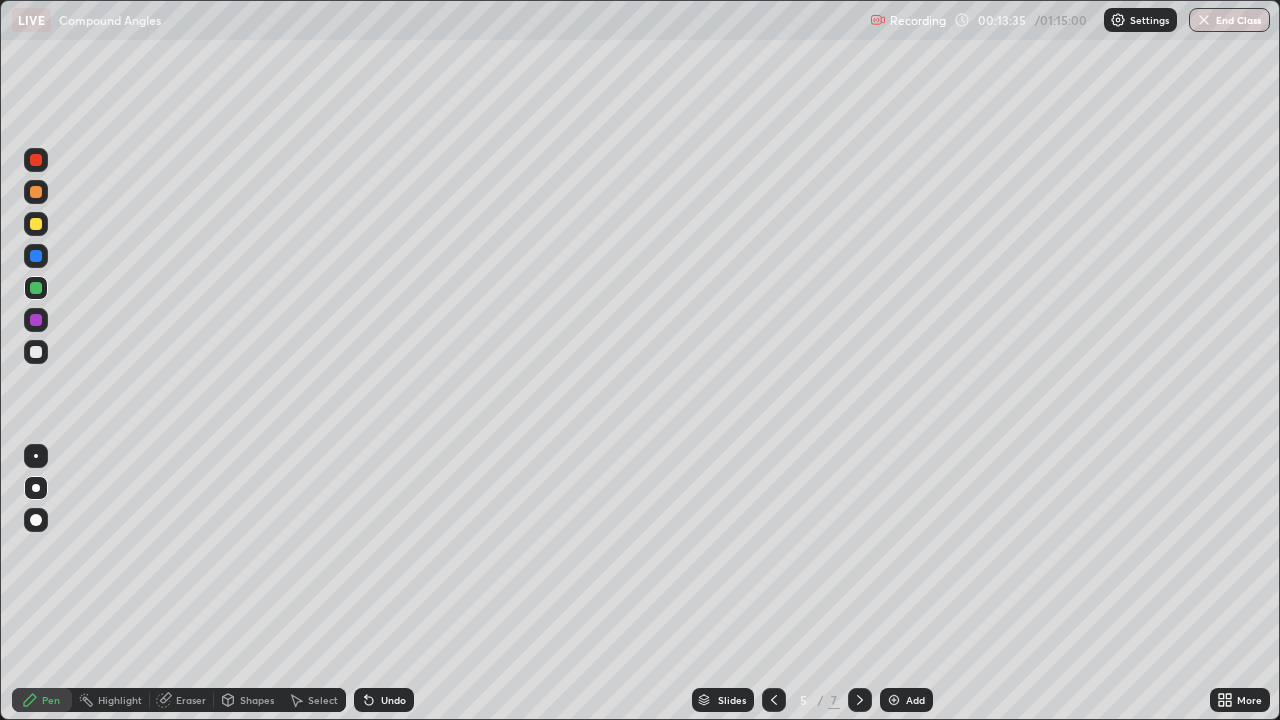 click at bounding box center [36, 352] 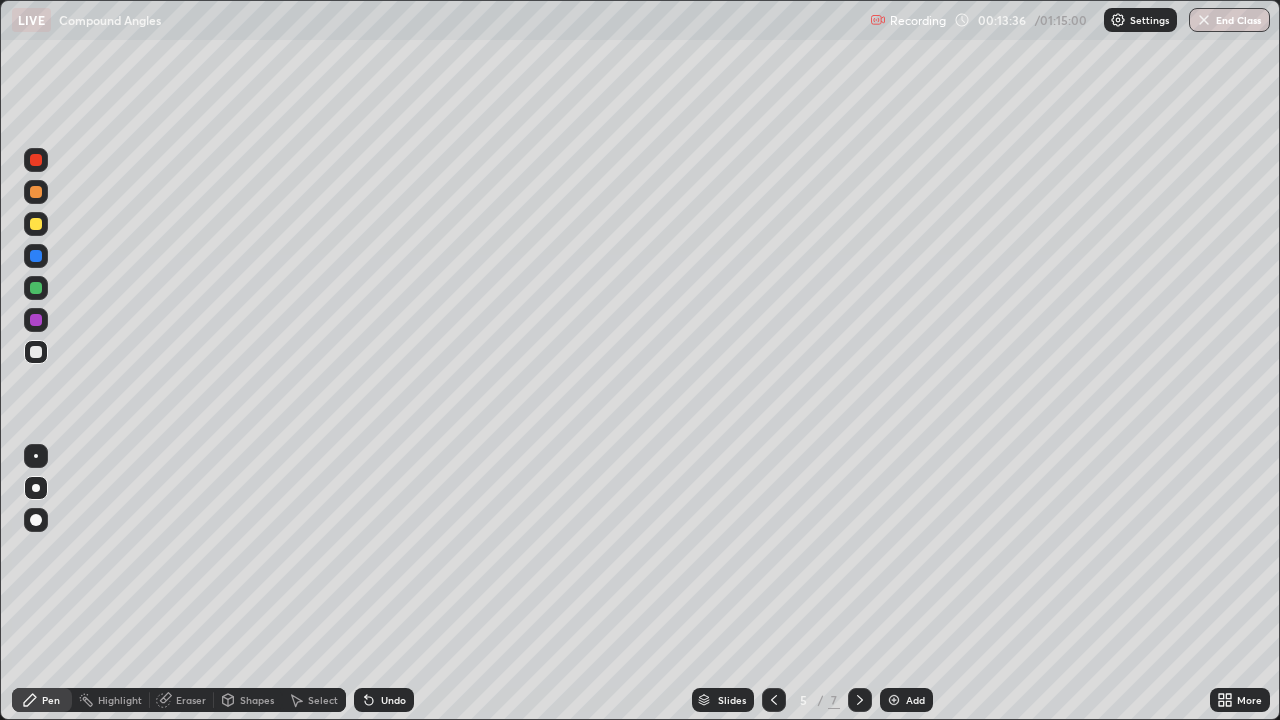 click 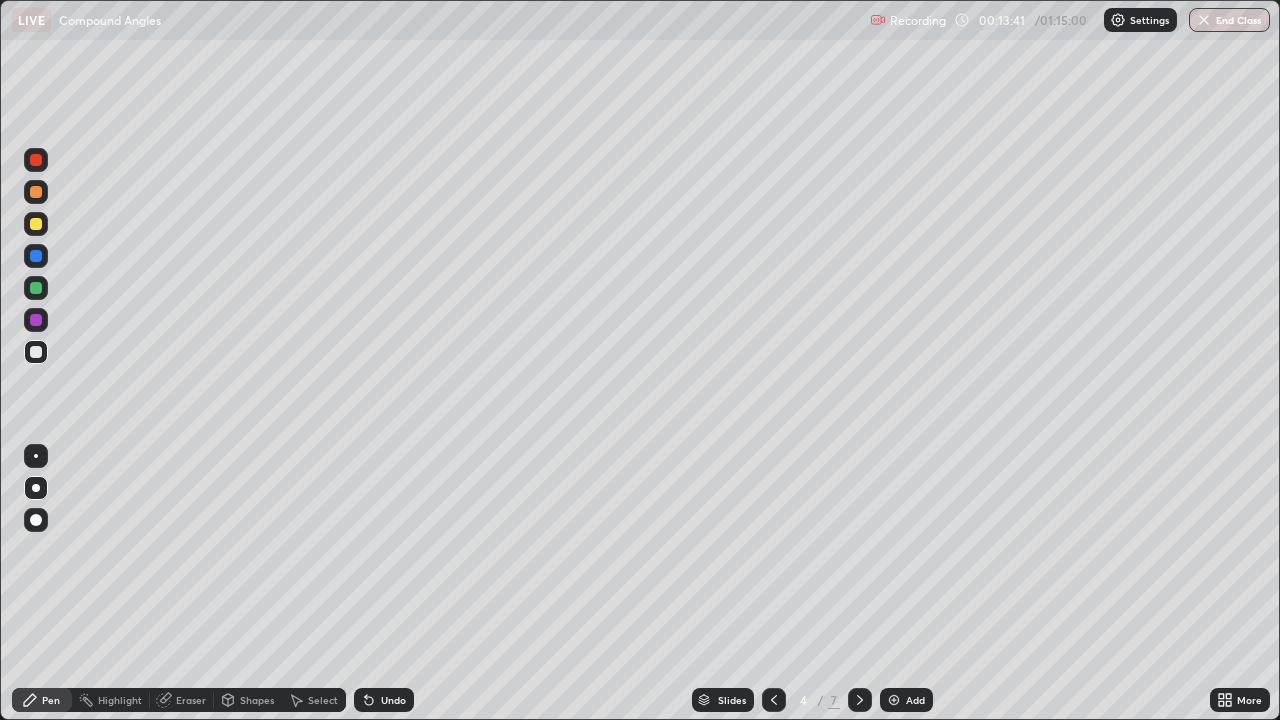 click 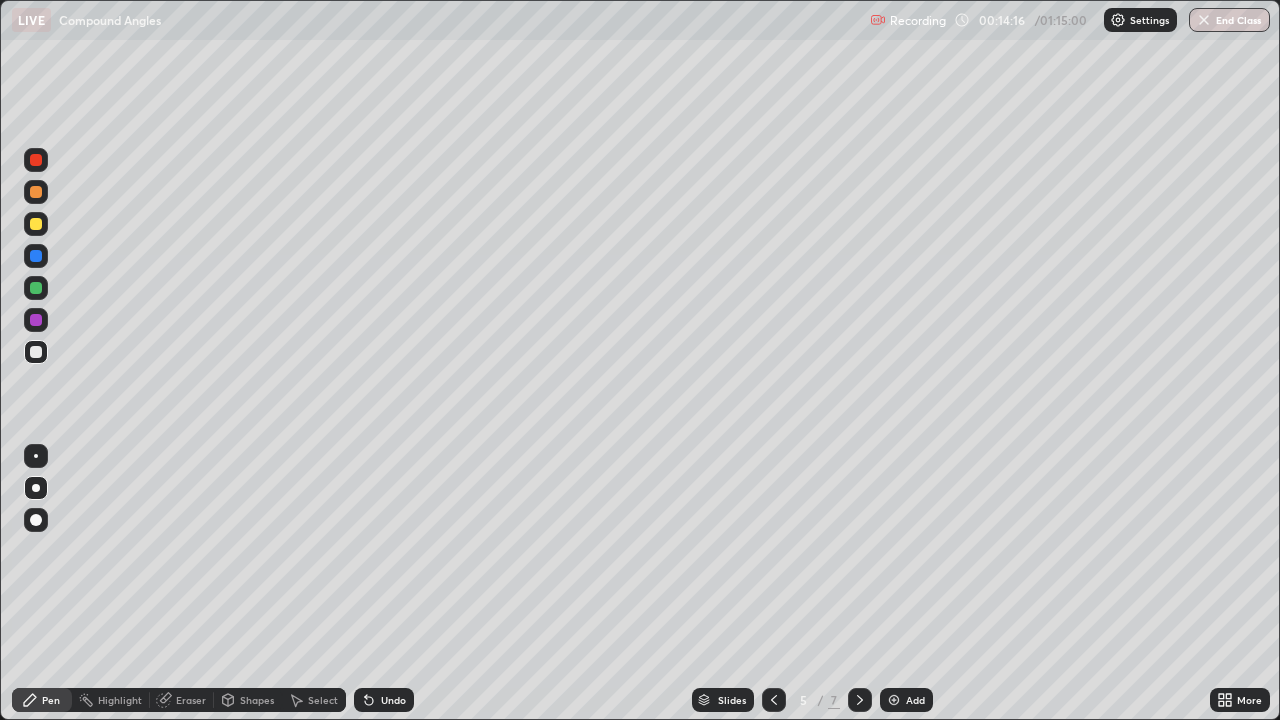 click at bounding box center (36, 256) 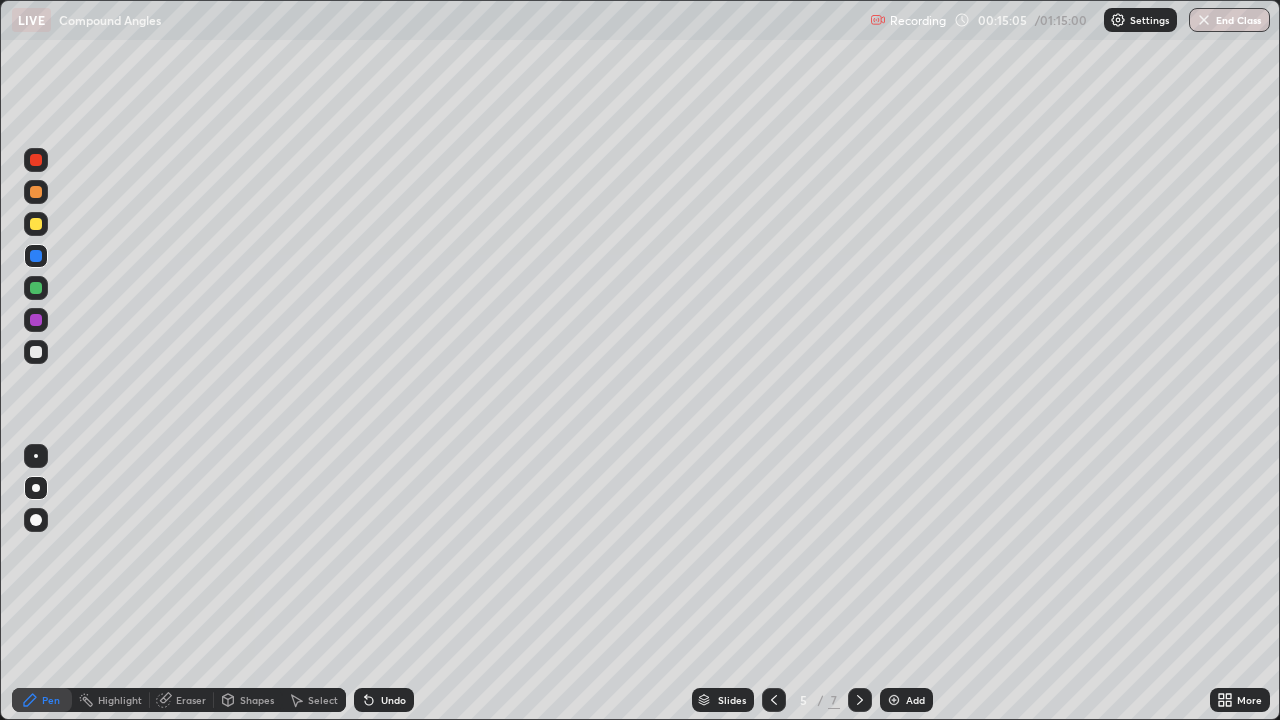 click at bounding box center [36, 352] 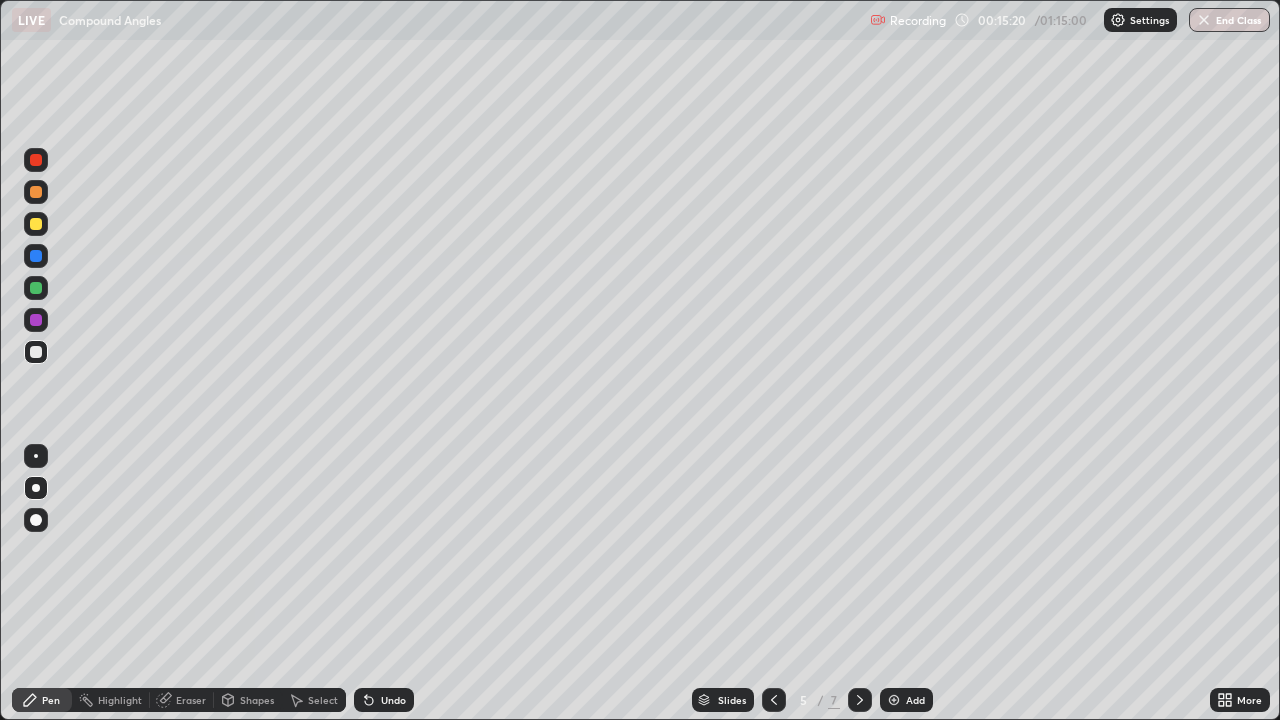 click at bounding box center (36, 224) 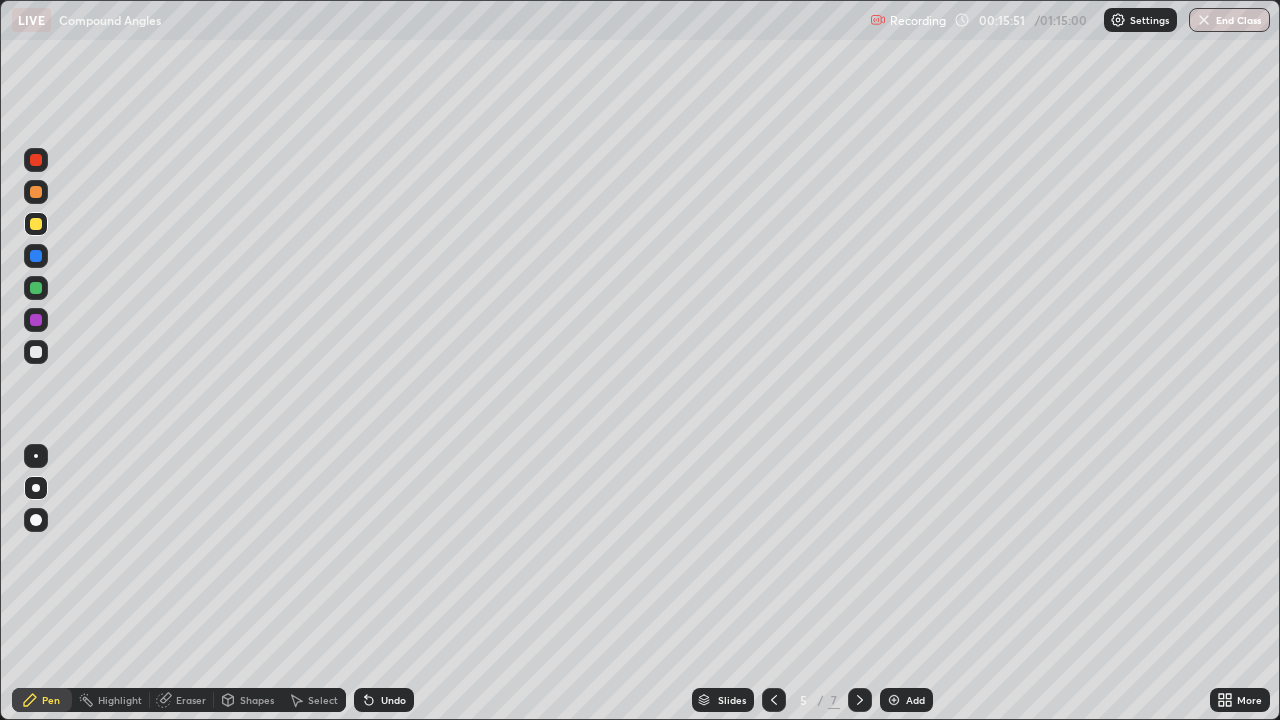 click 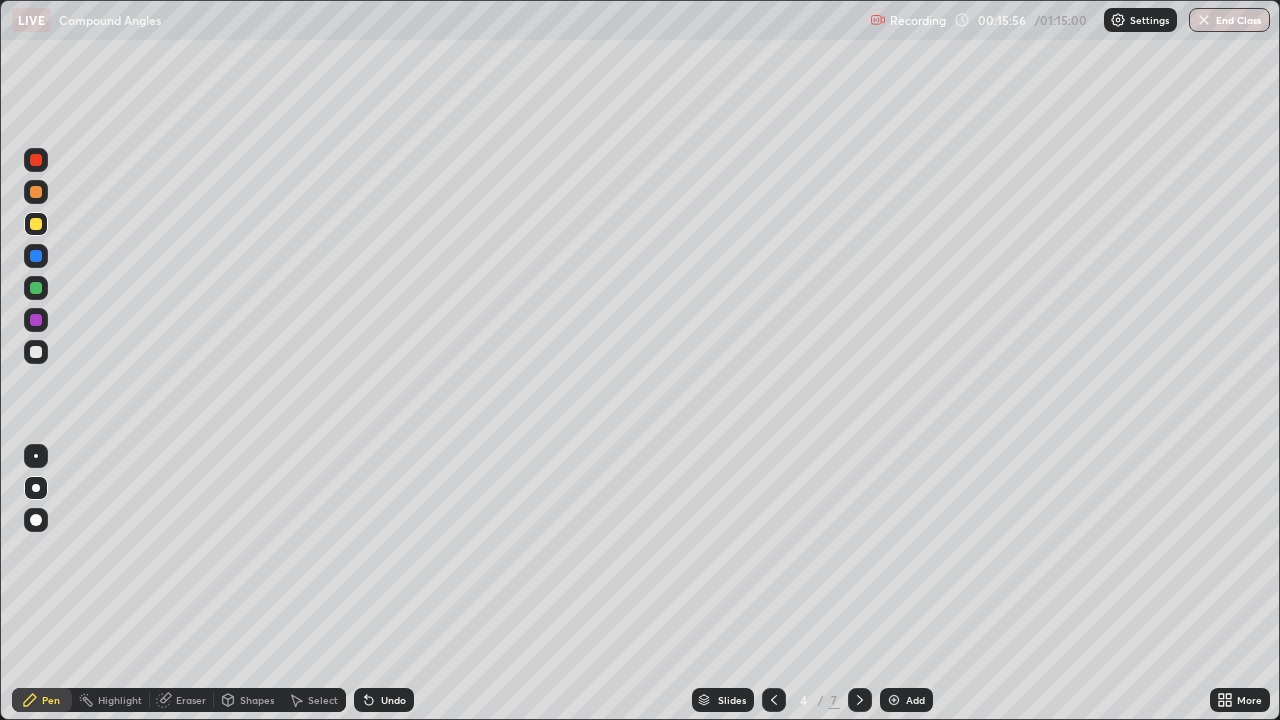 click at bounding box center [860, 700] 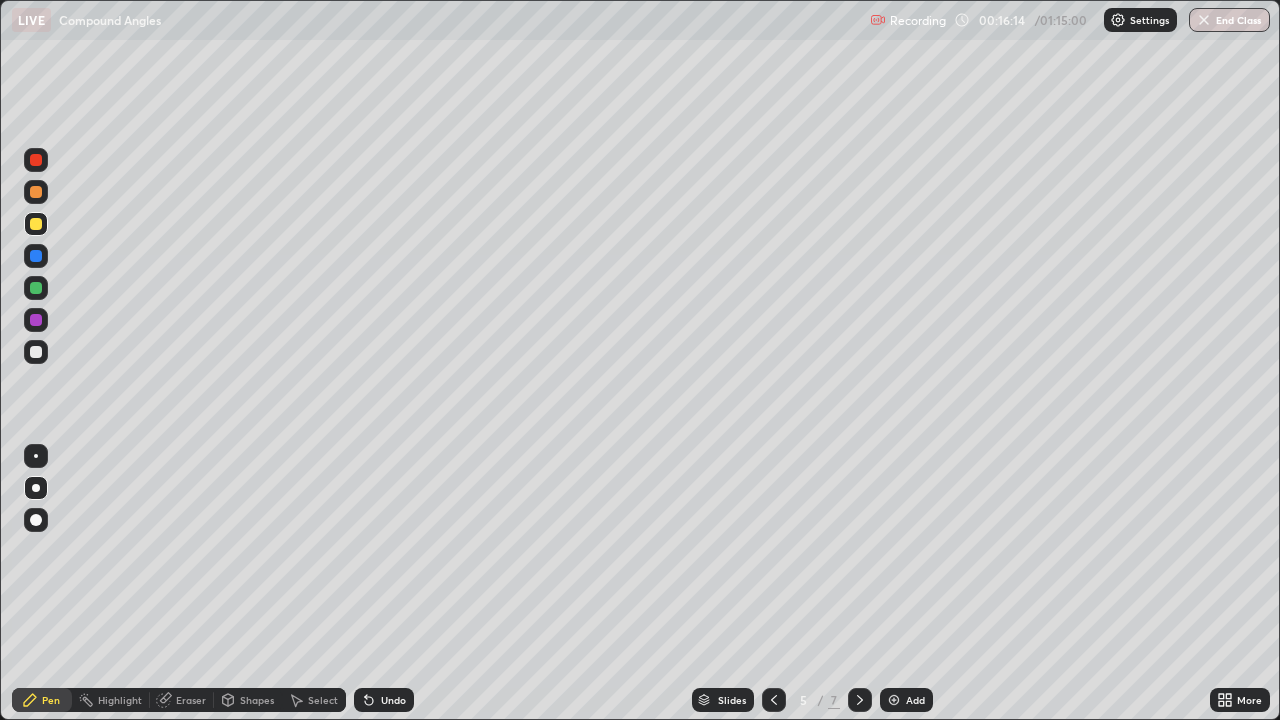 click 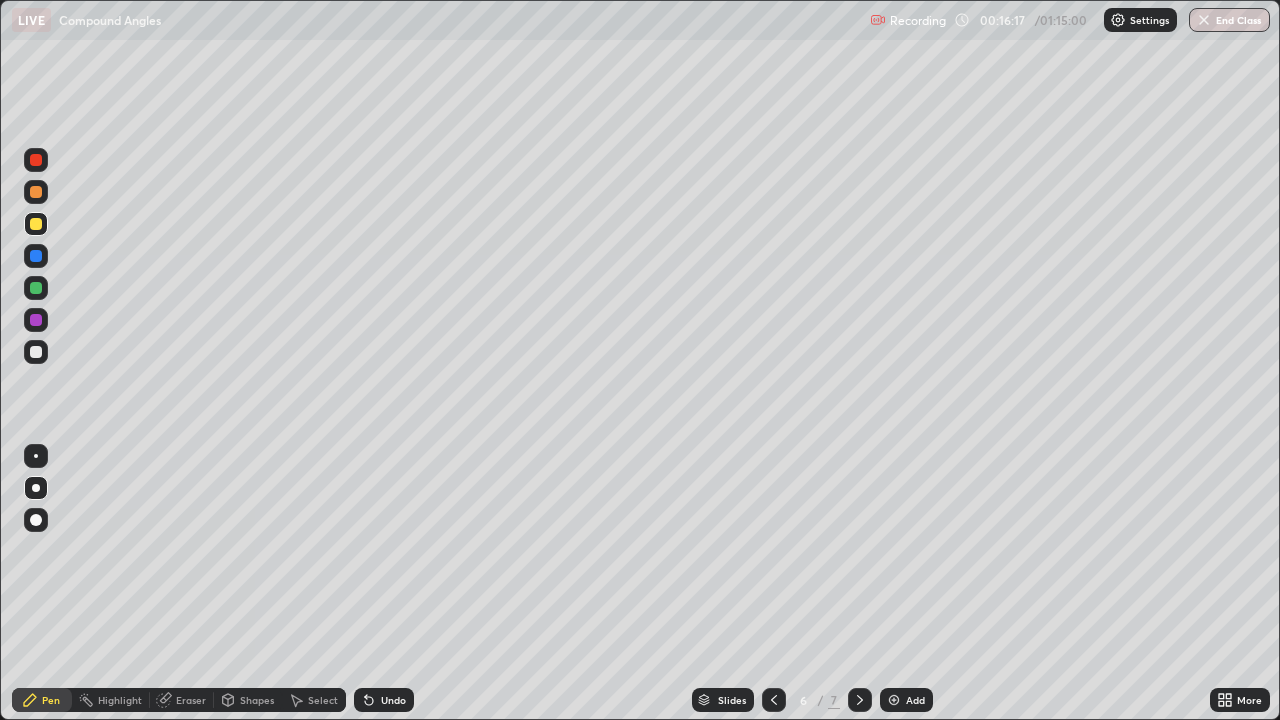click at bounding box center [774, 700] 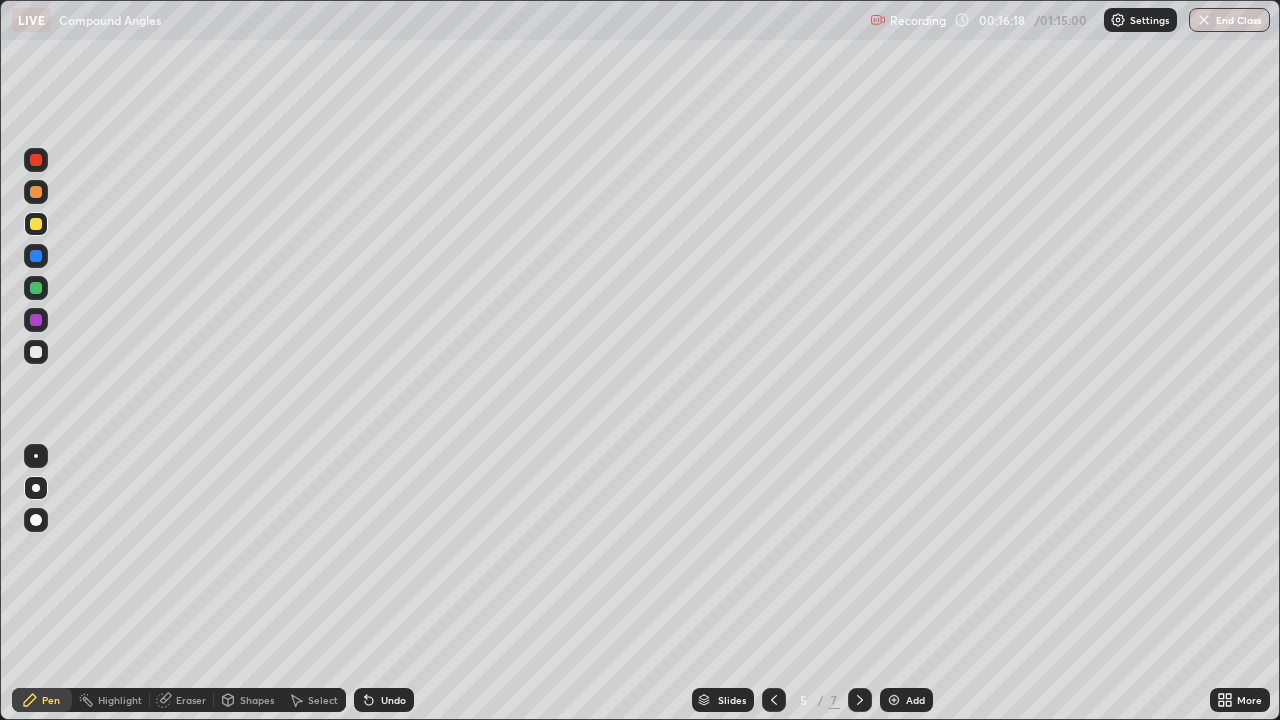 click at bounding box center [894, 700] 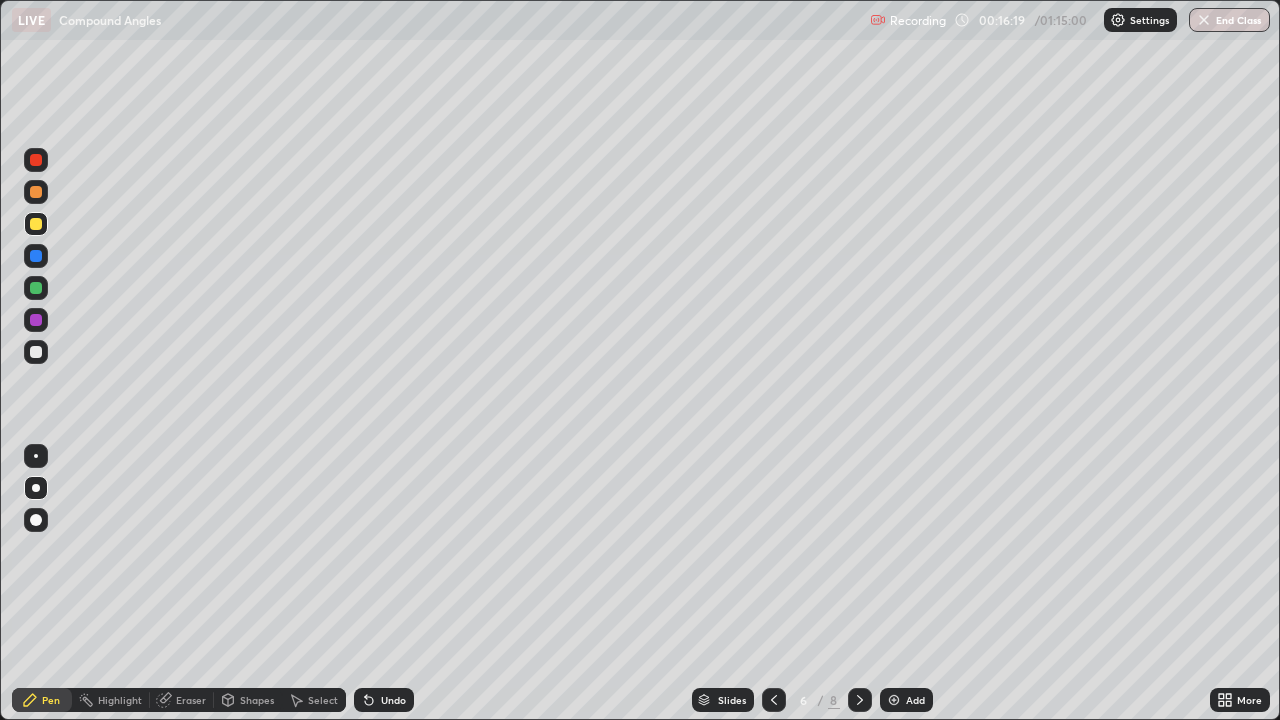 click at bounding box center [36, 288] 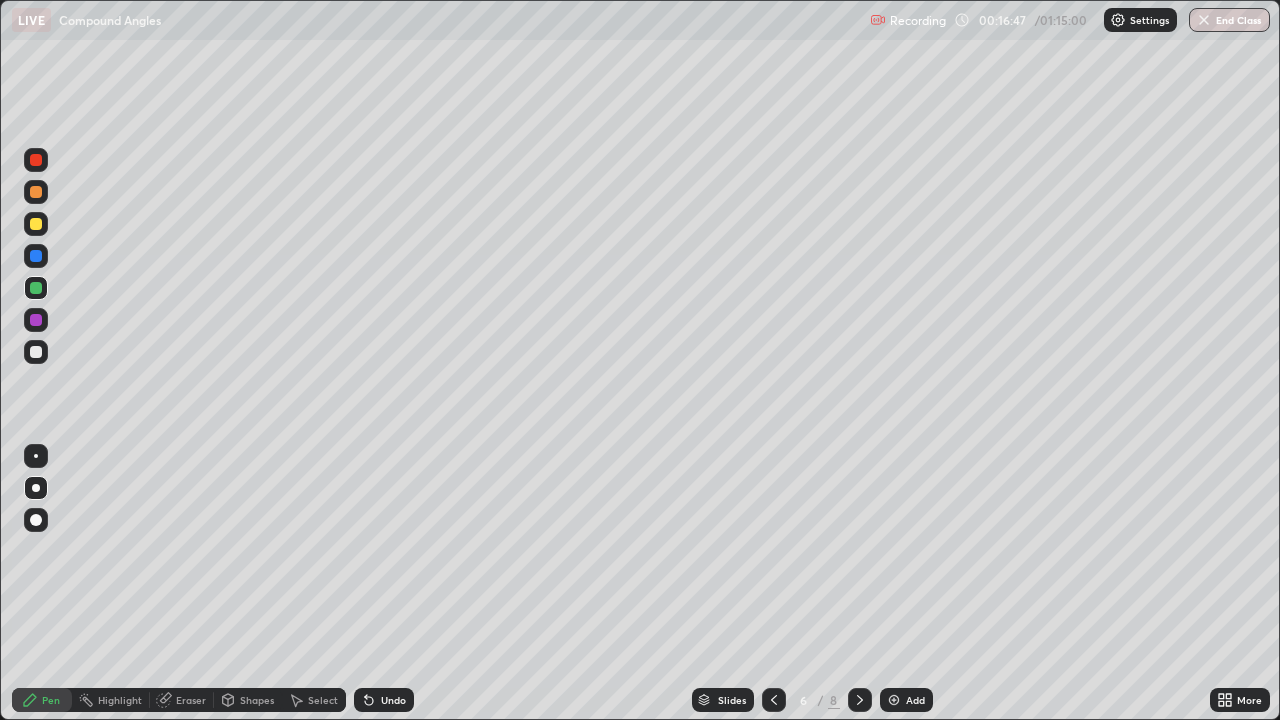 click on "Undo" at bounding box center [384, 700] 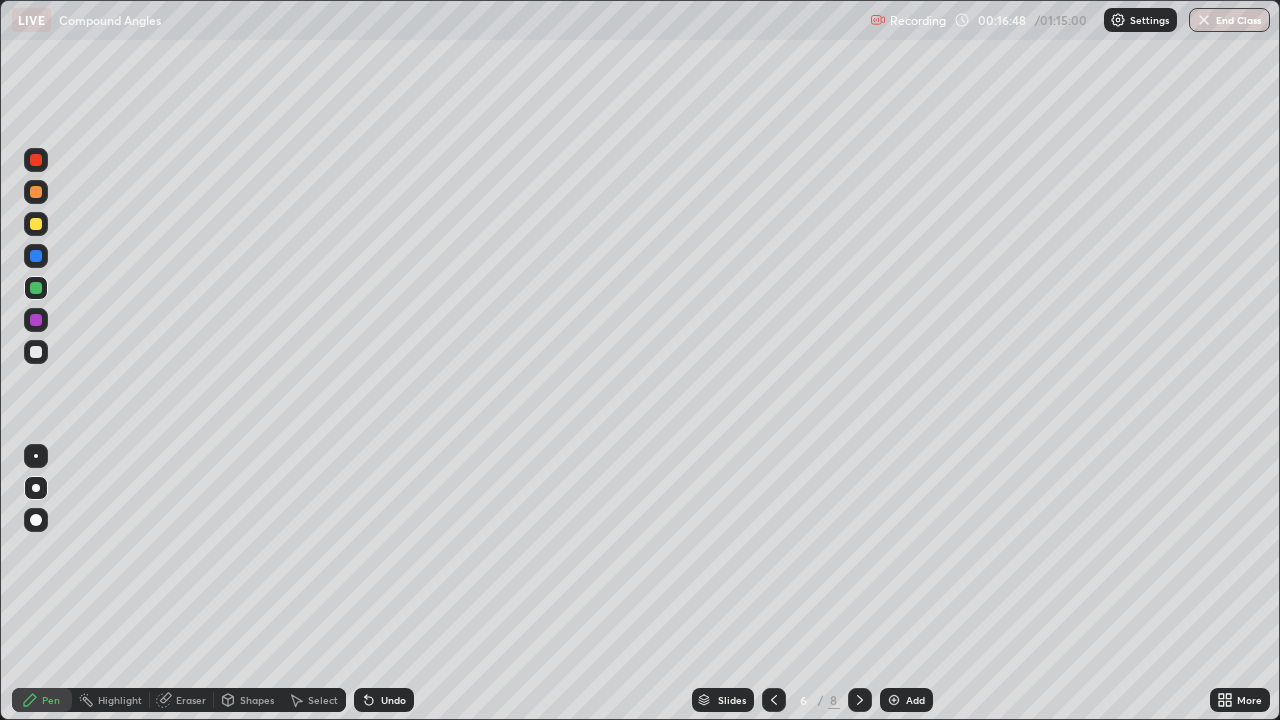 click on "Undo" at bounding box center (384, 700) 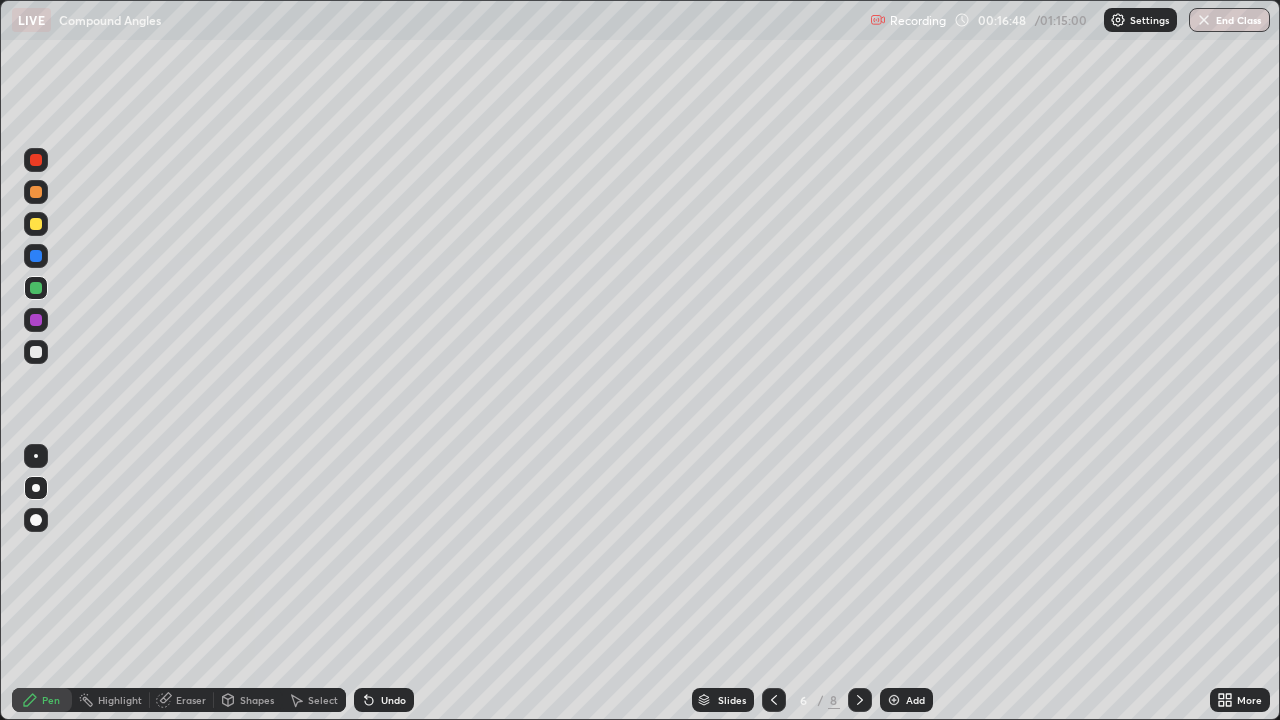 click on "Undo" at bounding box center (384, 700) 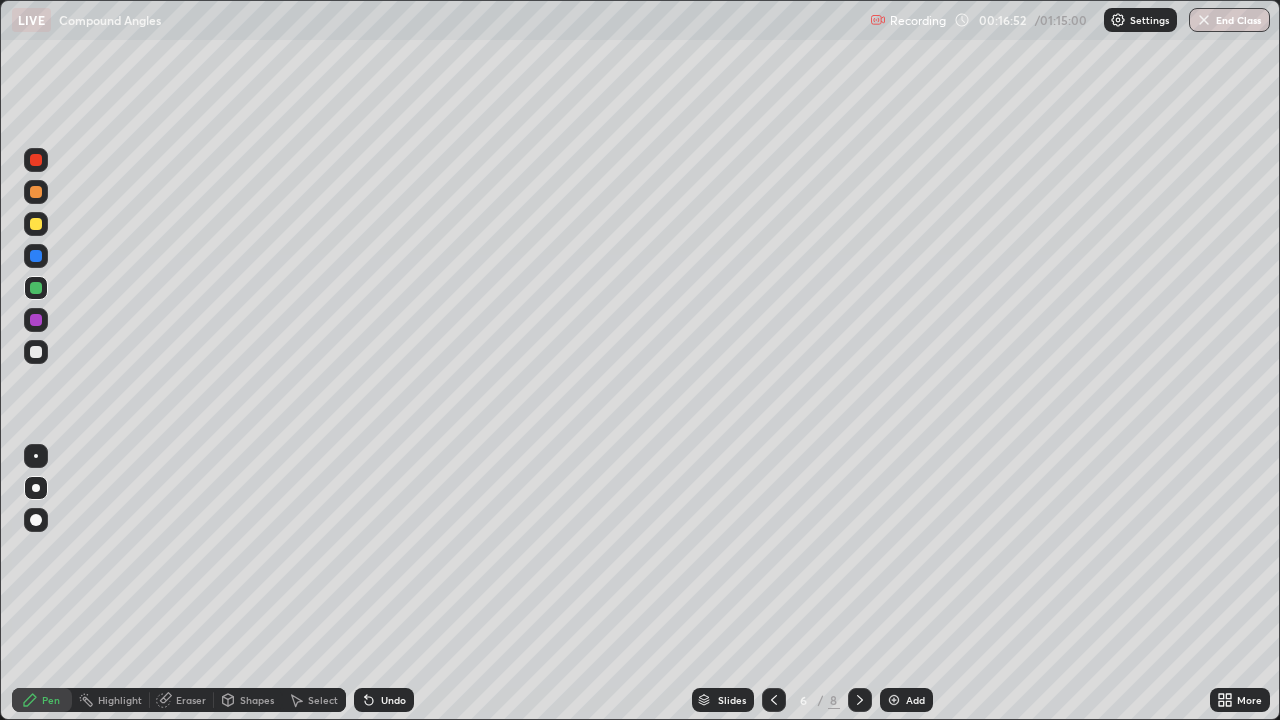 click 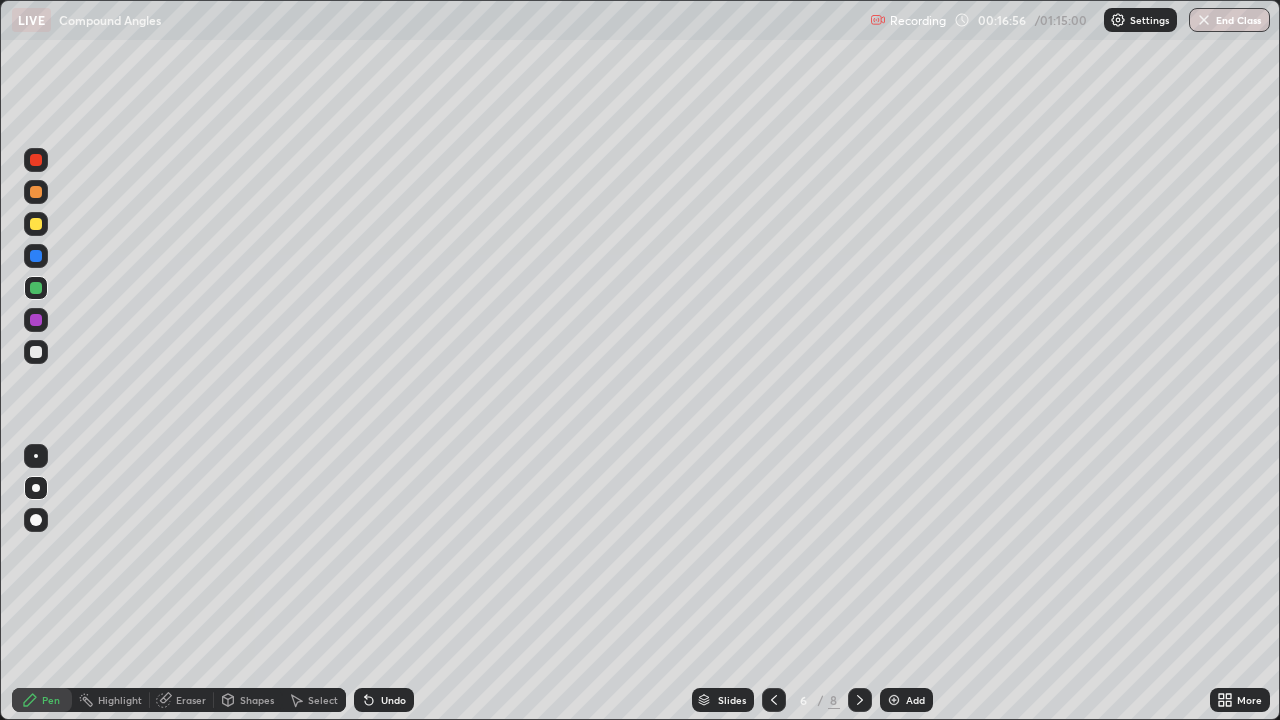 click at bounding box center [36, 352] 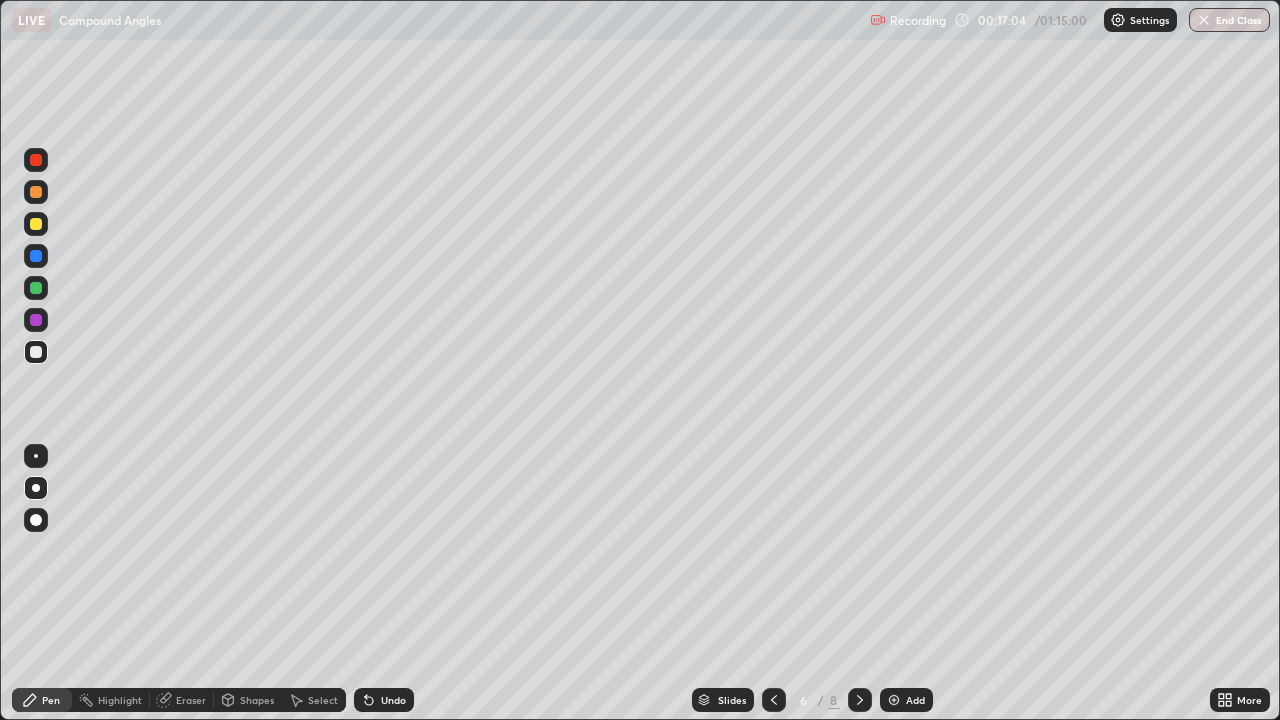 click 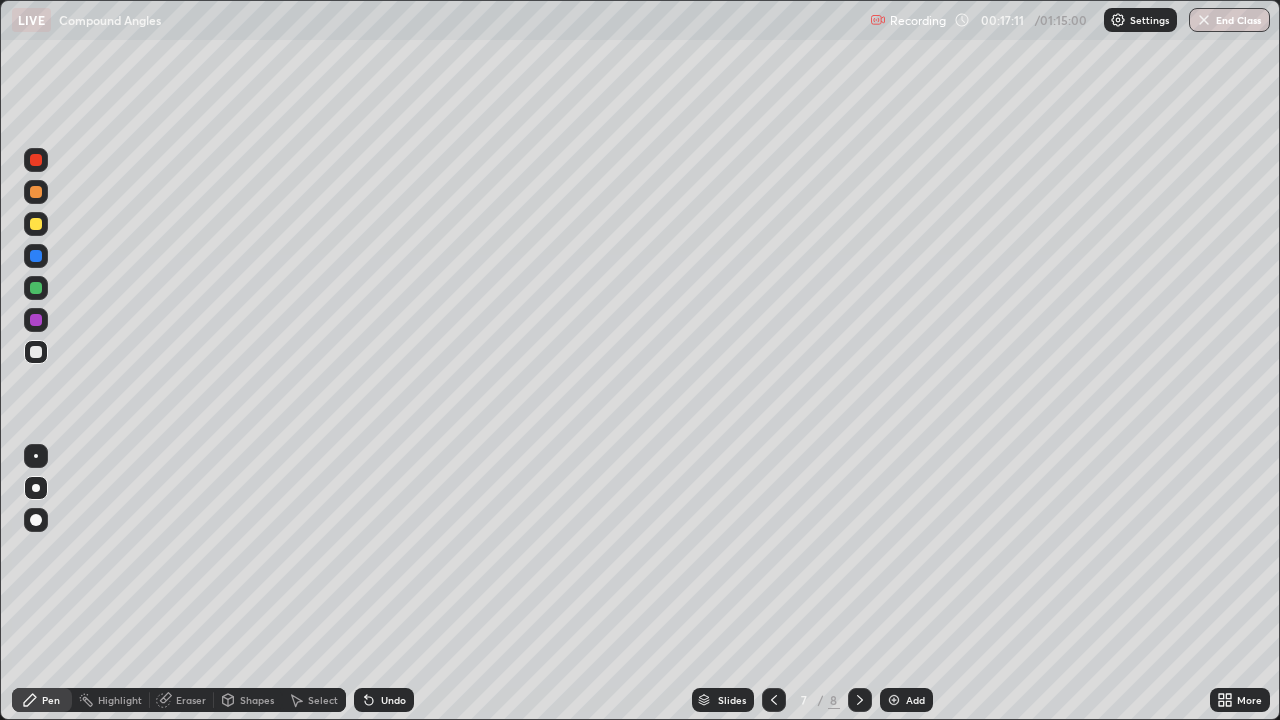 click at bounding box center (36, 352) 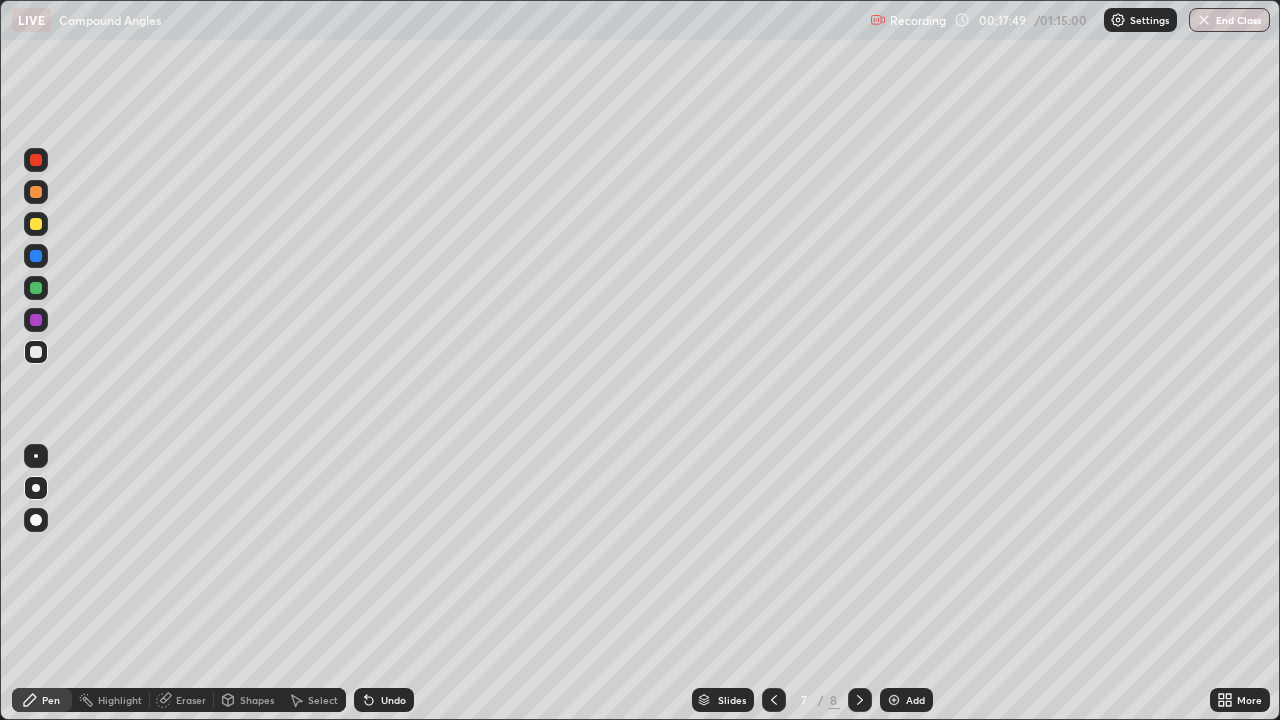 click 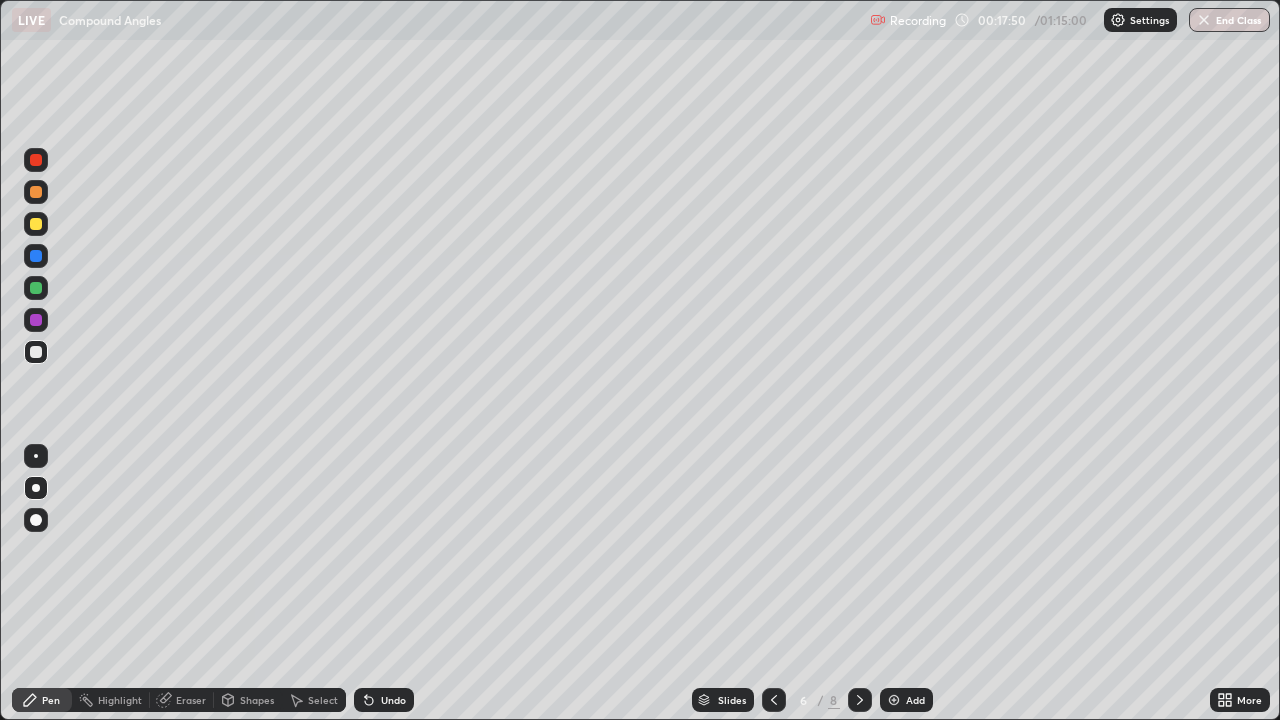 click 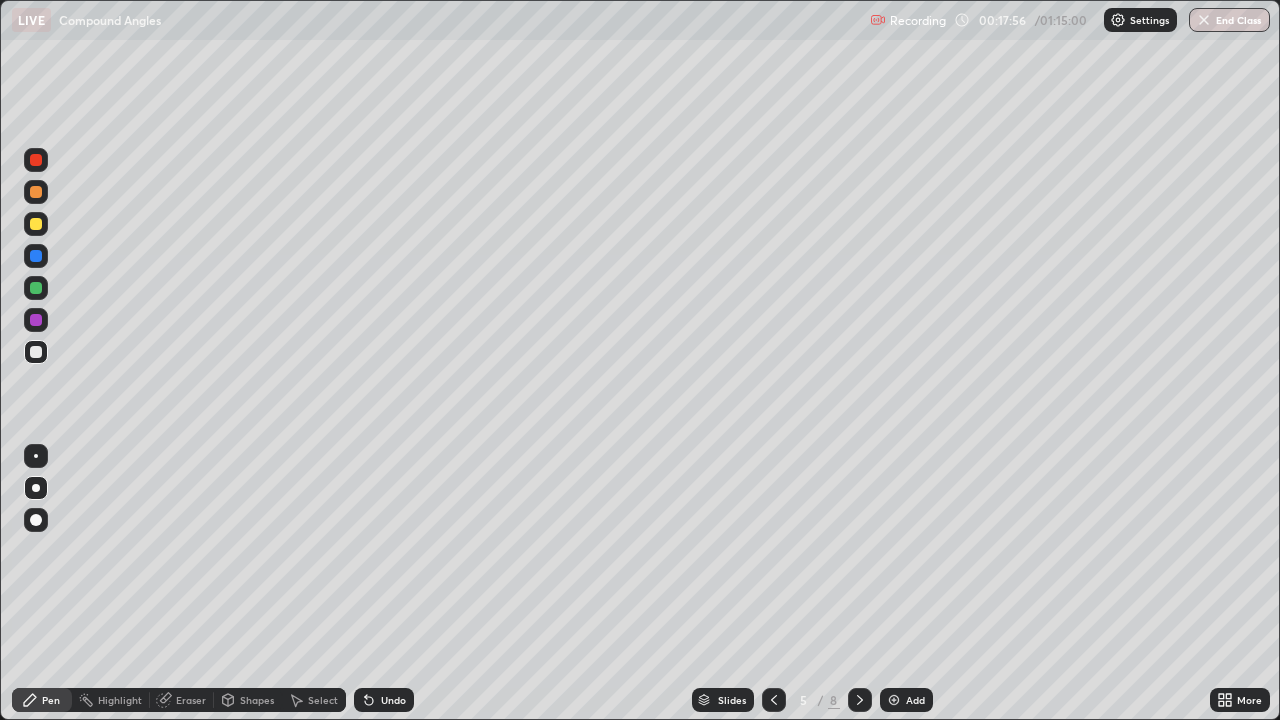click 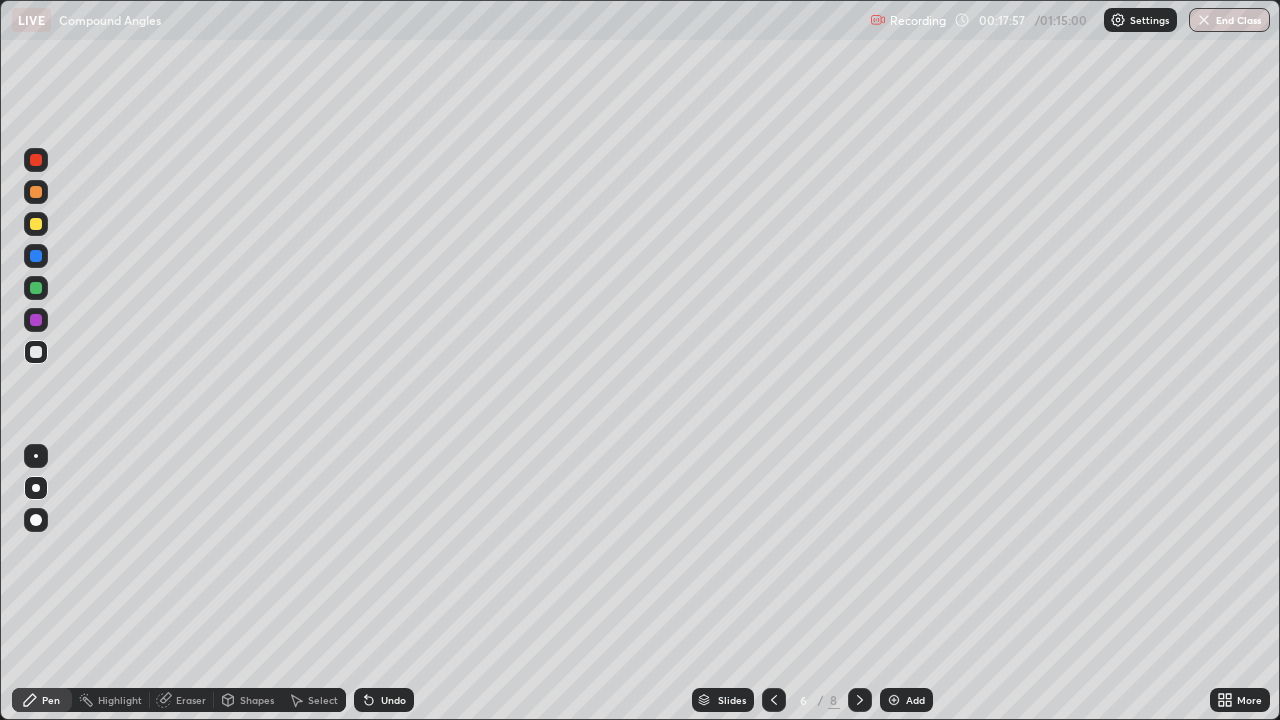 click 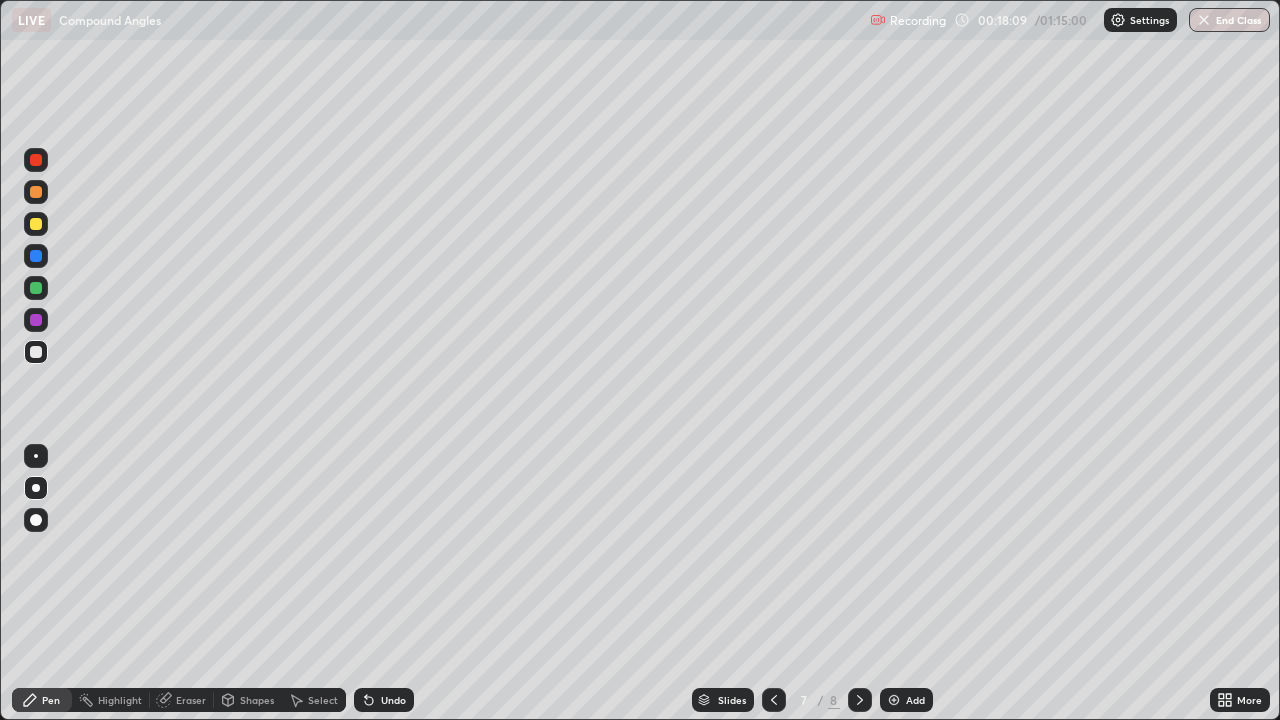 click 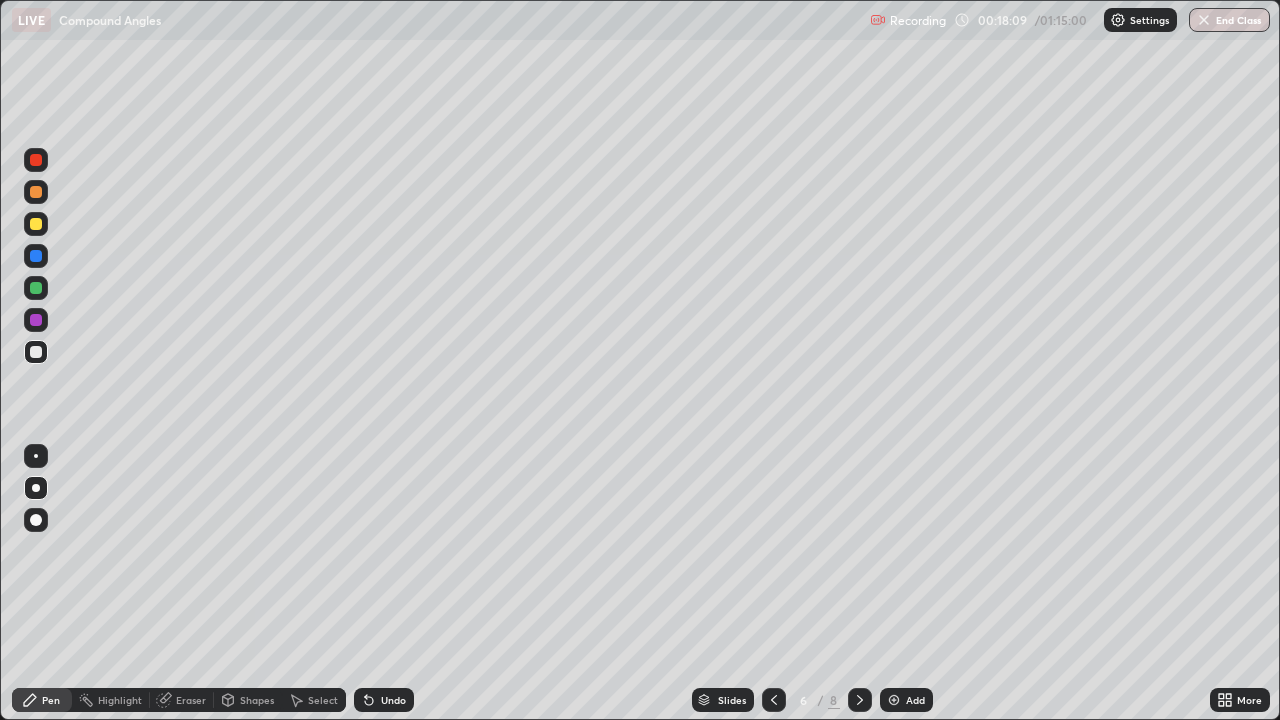click 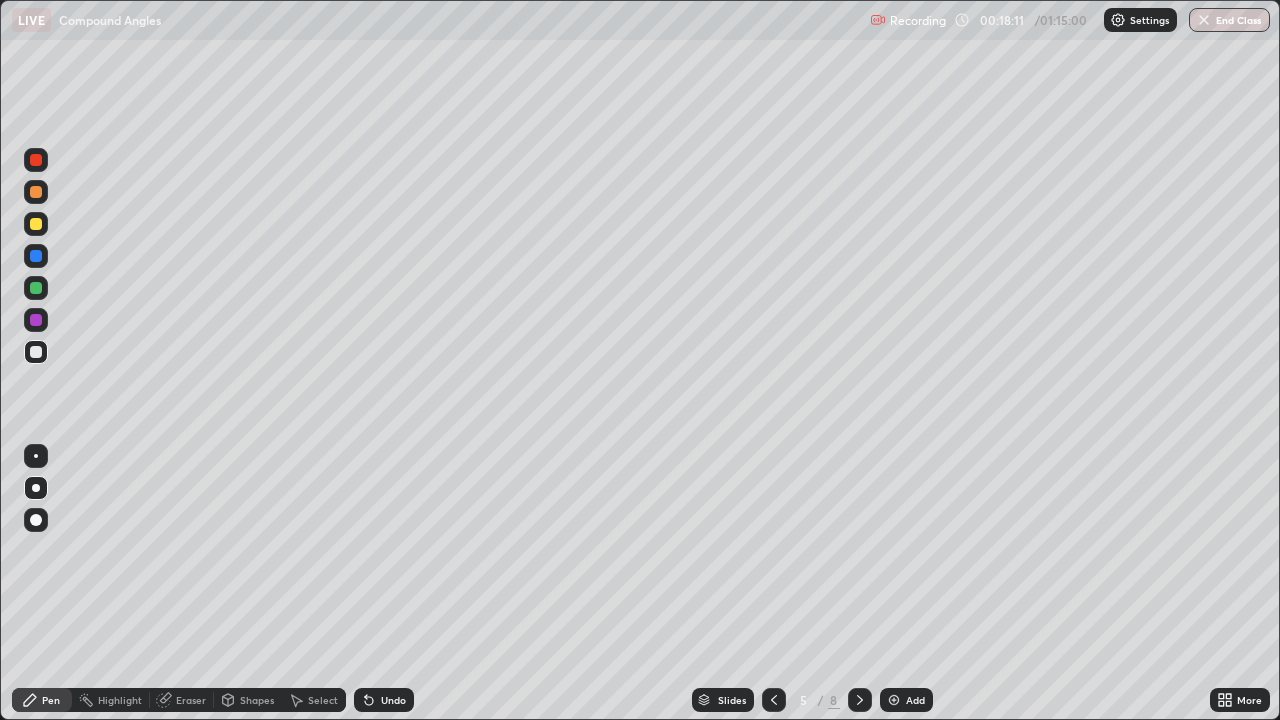 click 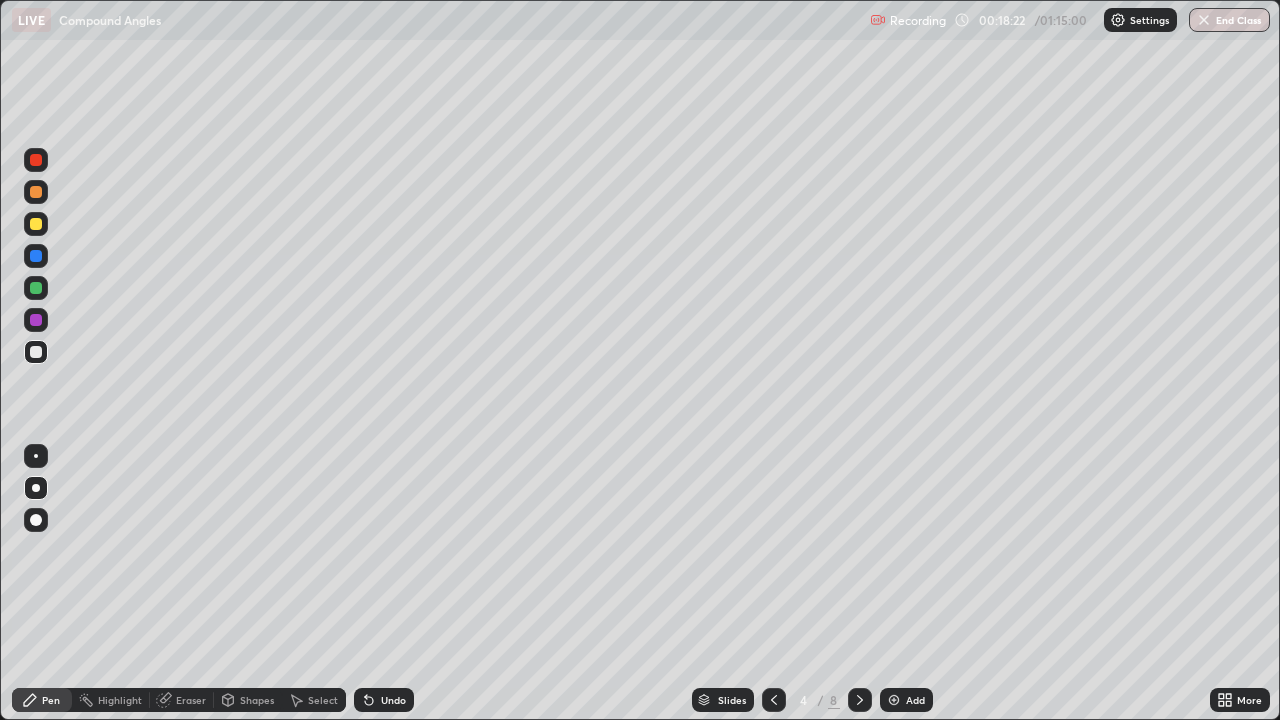 click 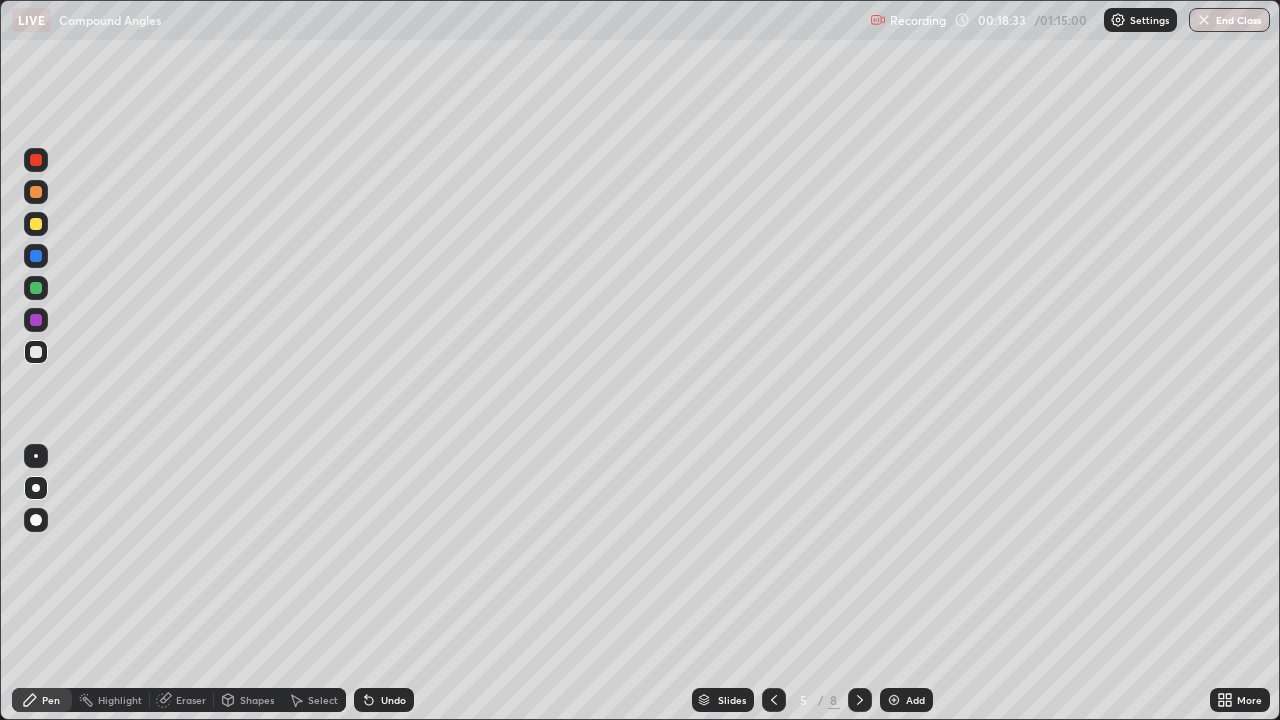 click 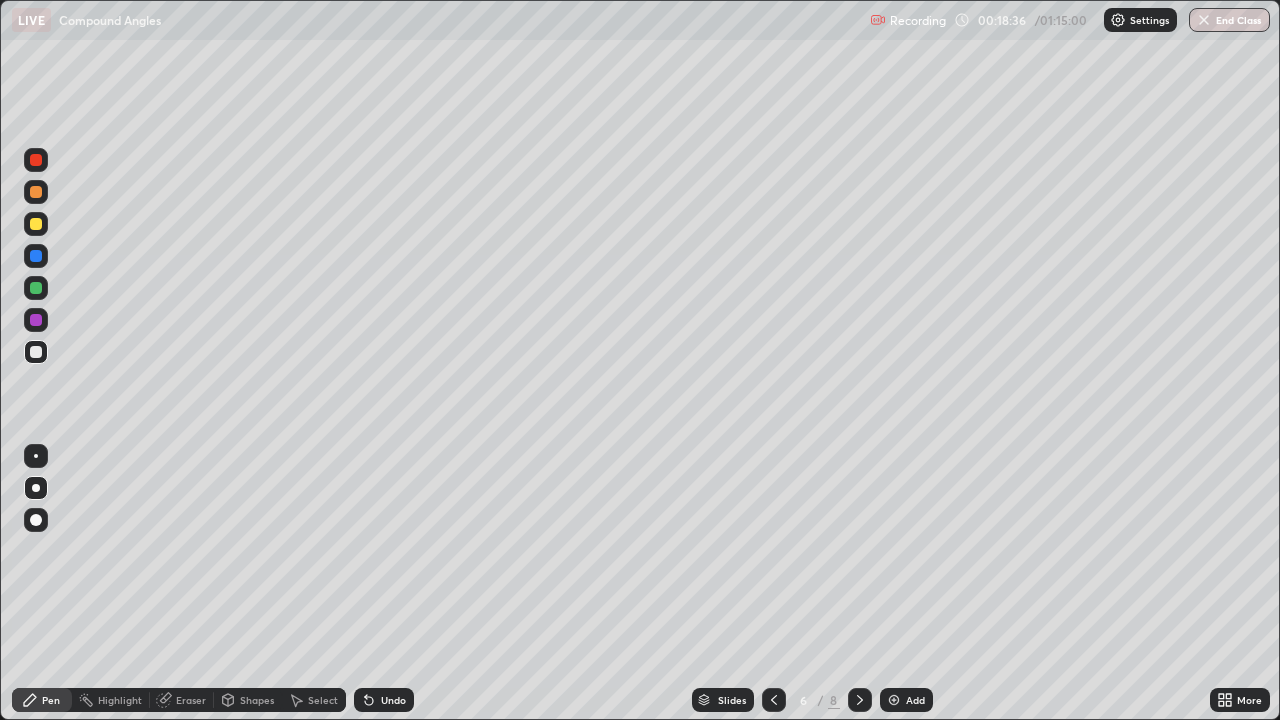 click 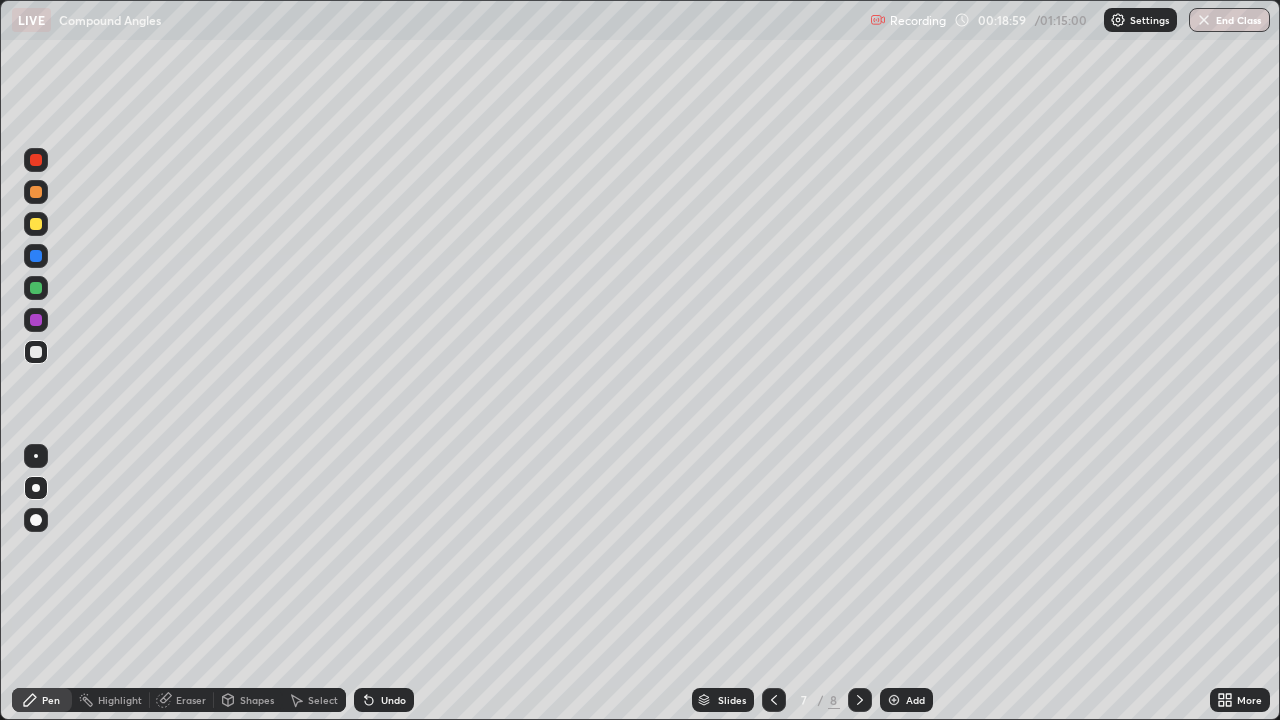 click at bounding box center [36, 320] 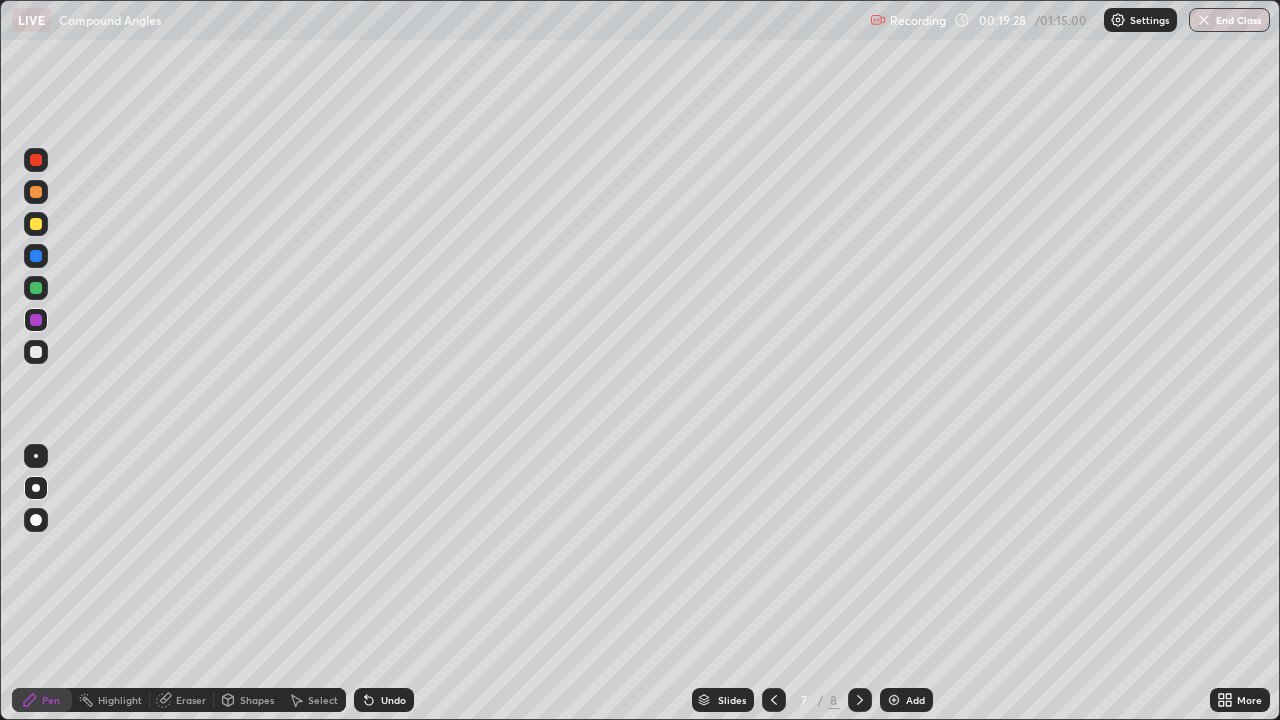 click at bounding box center (36, 224) 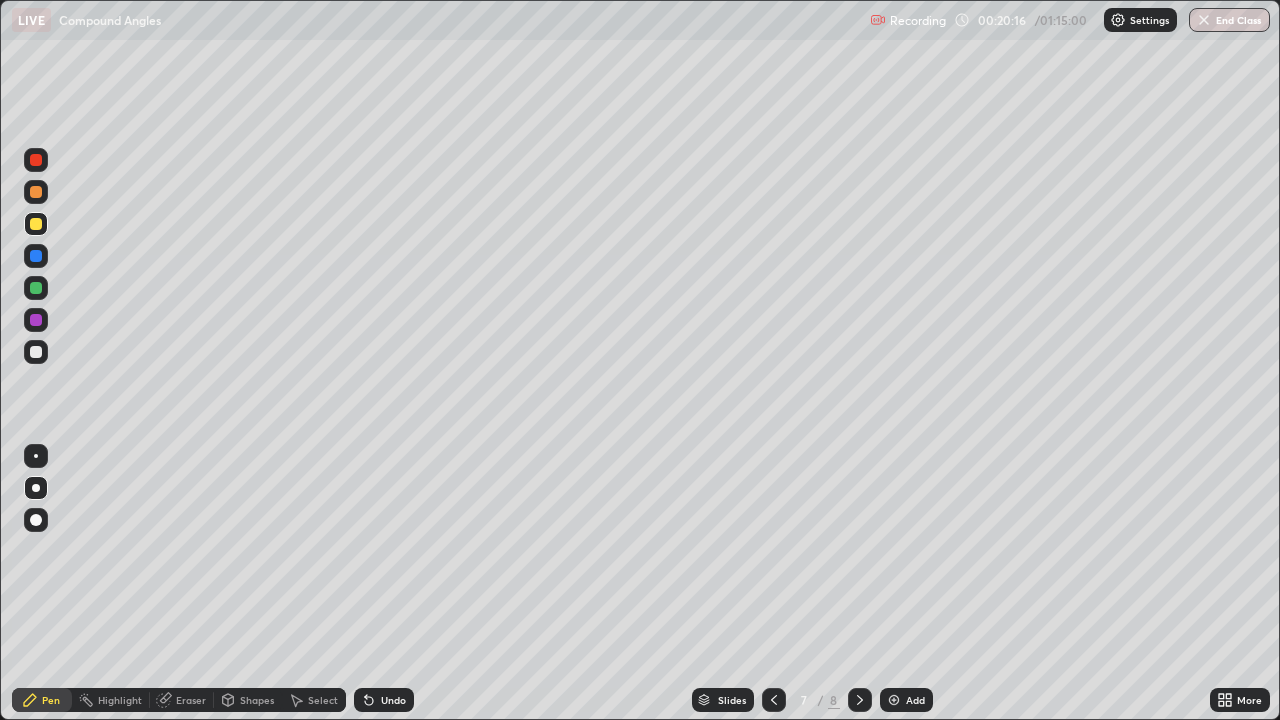 click at bounding box center [894, 700] 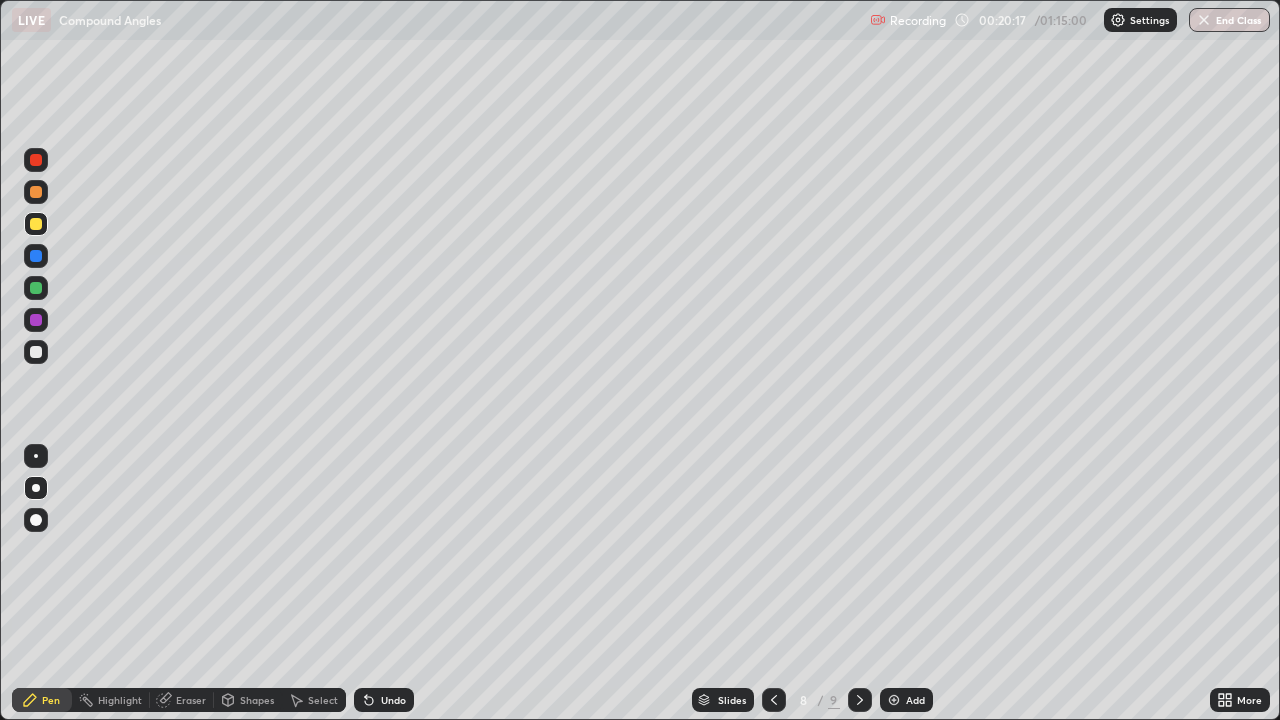 click at bounding box center (36, 256) 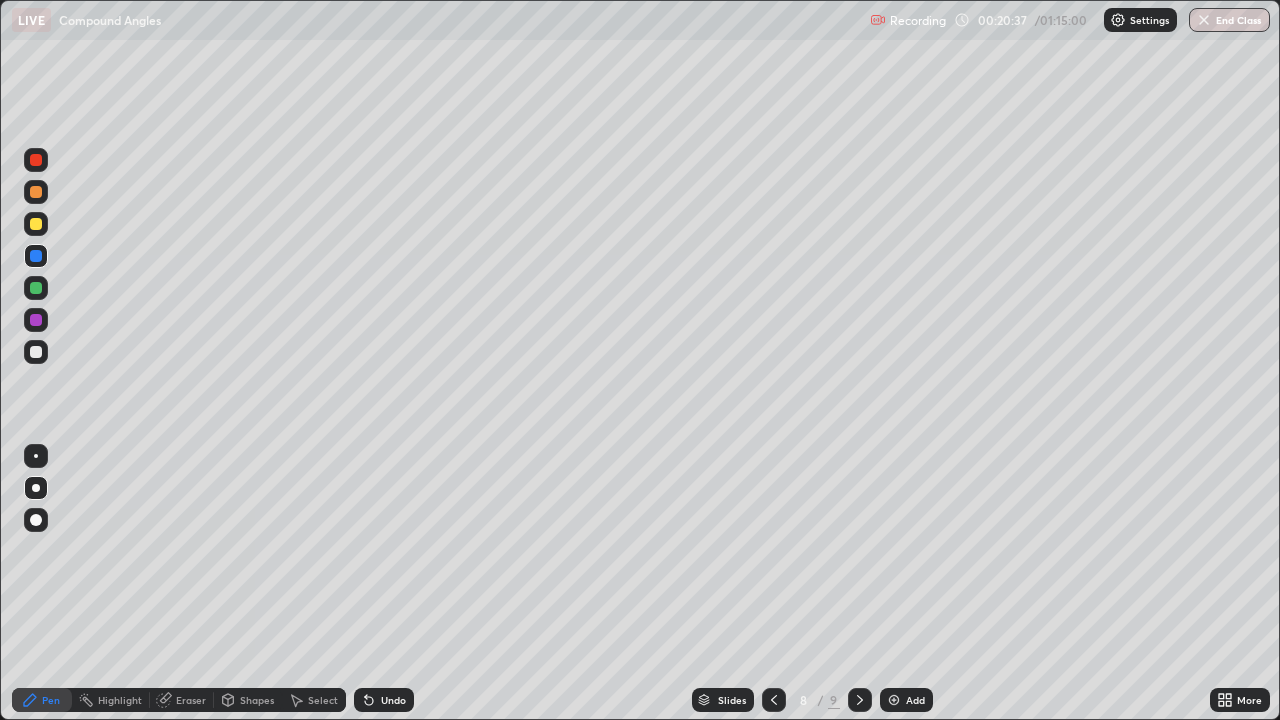 click at bounding box center [36, 352] 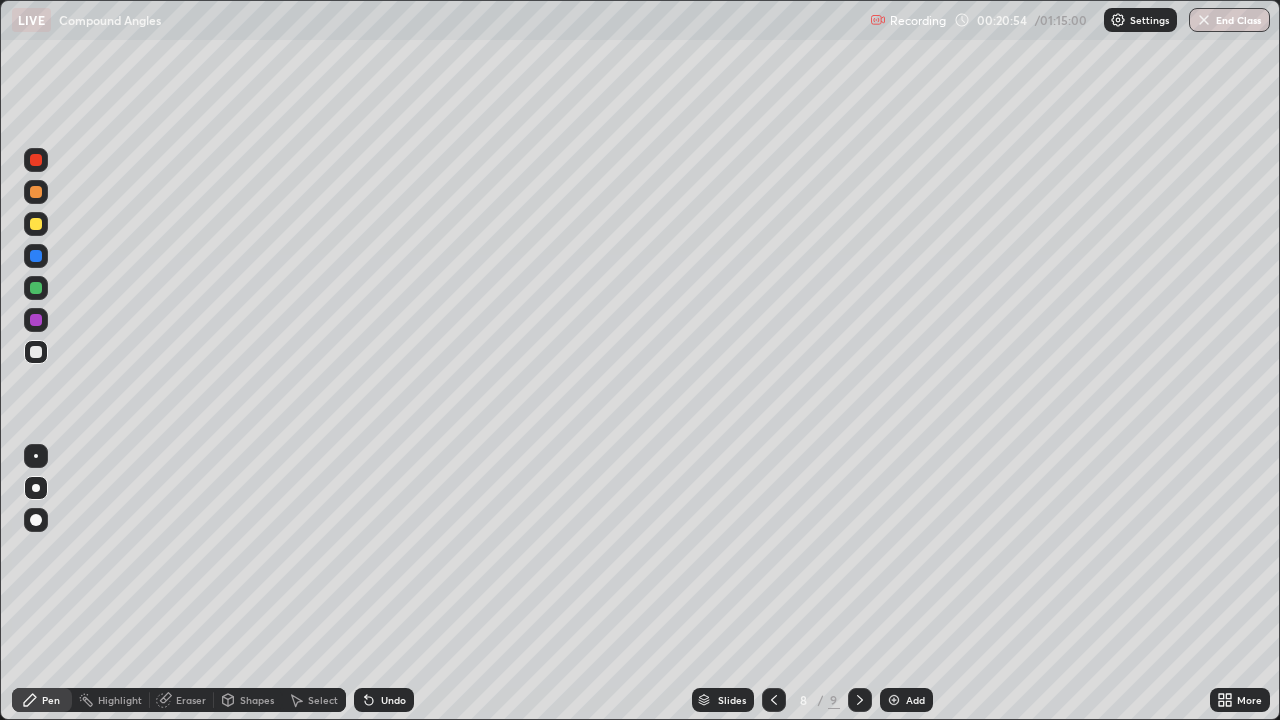 click 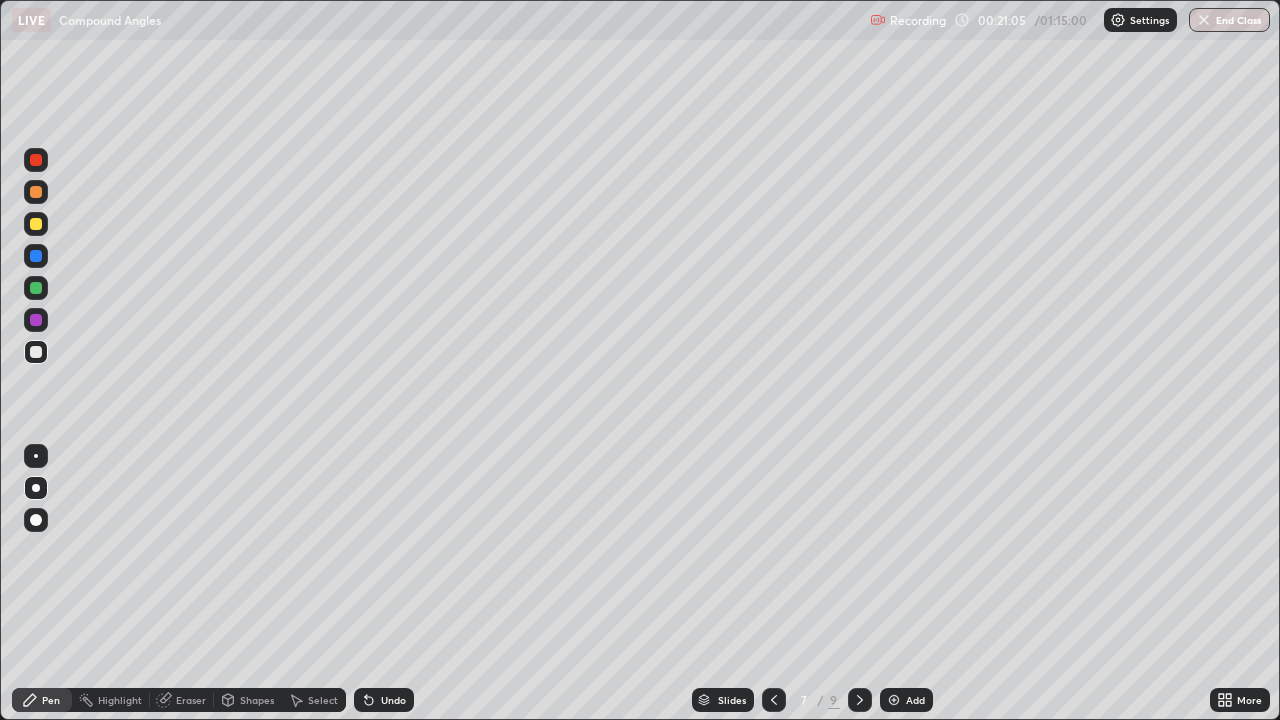 click 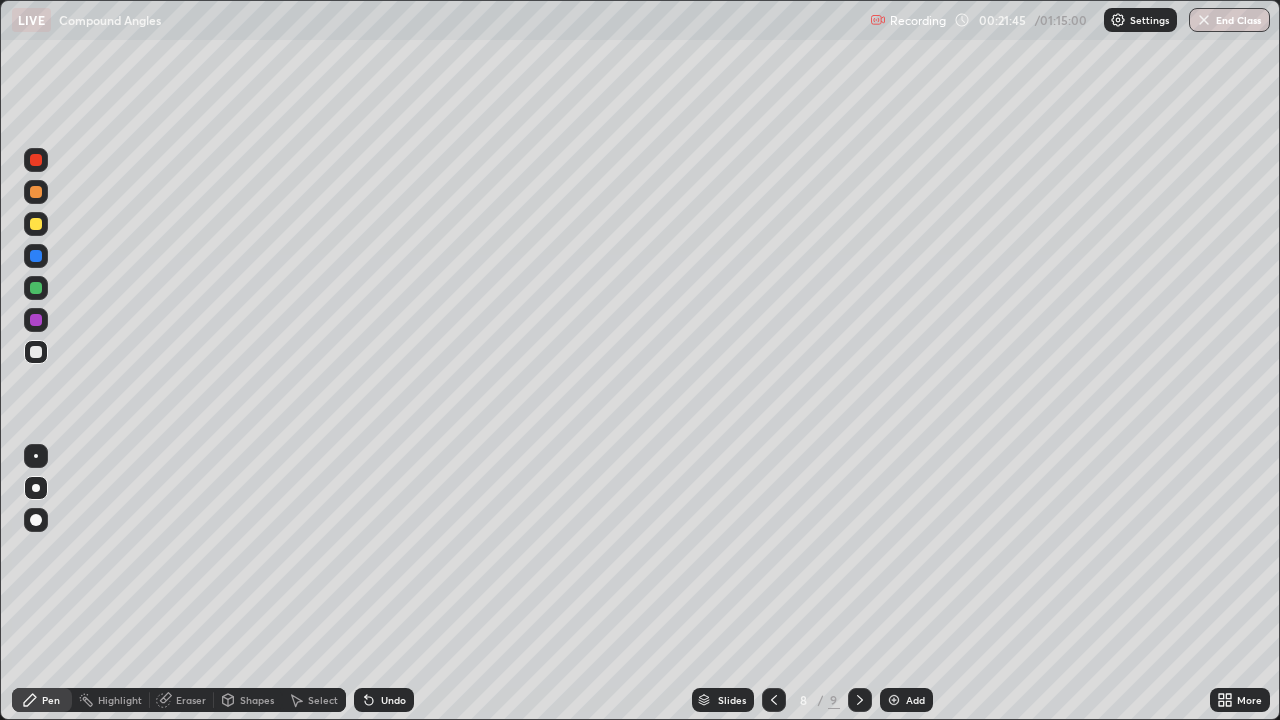 click 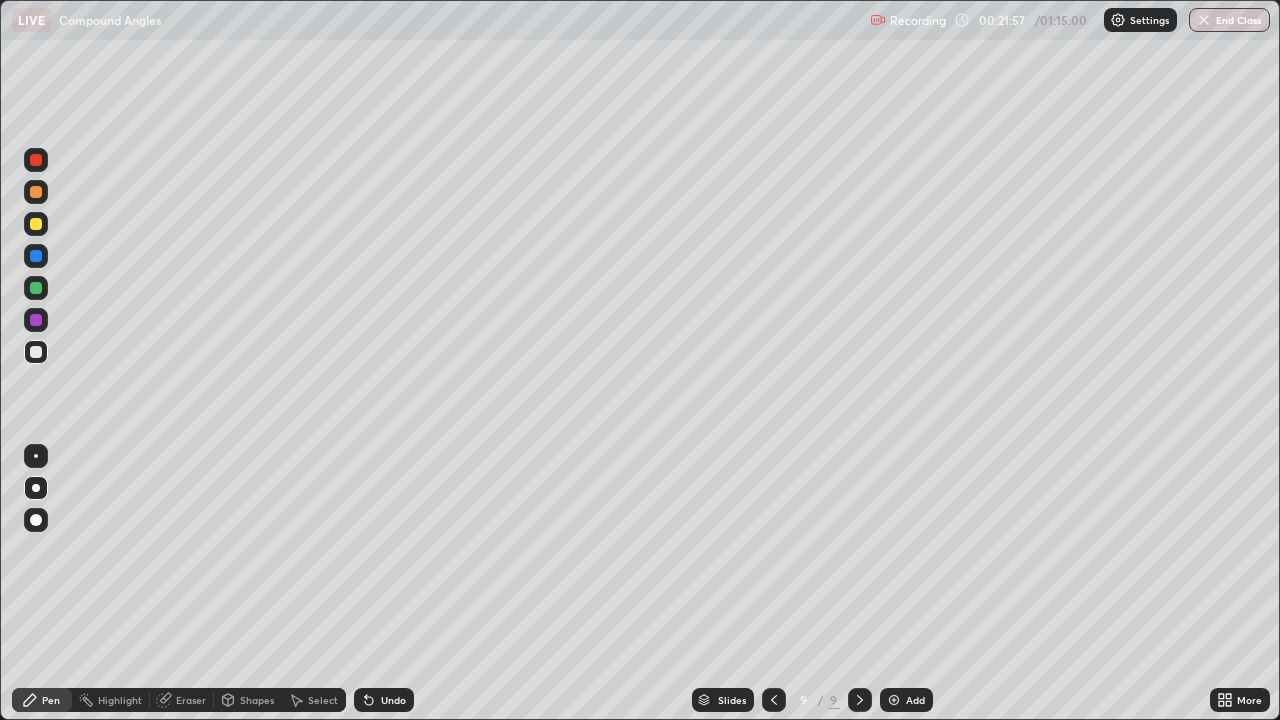 click at bounding box center [36, 256] 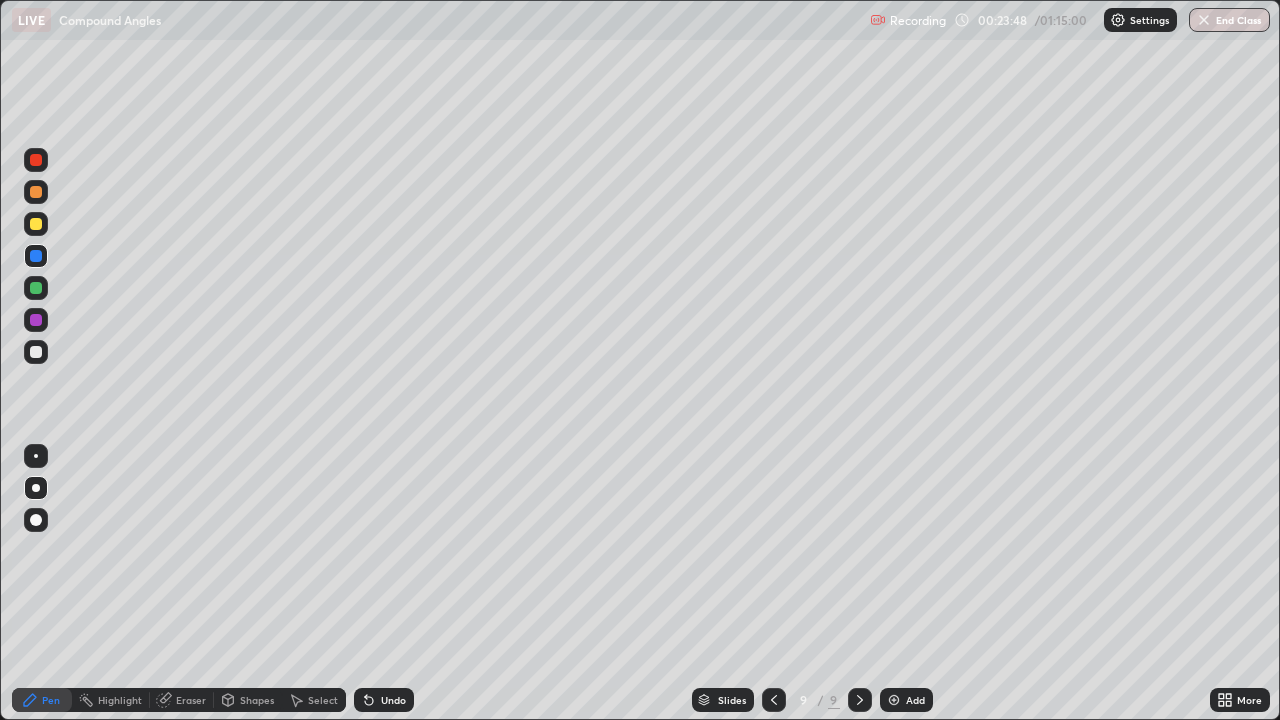 click at bounding box center (36, 352) 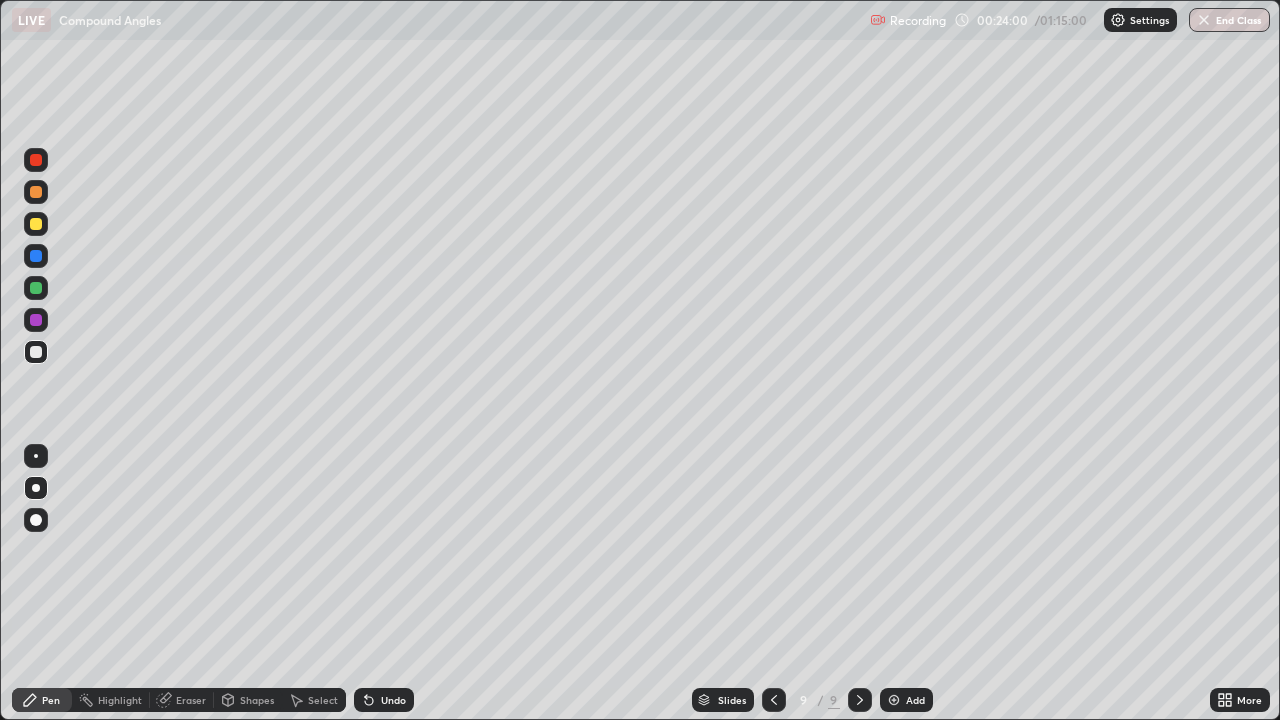 click at bounding box center [36, 288] 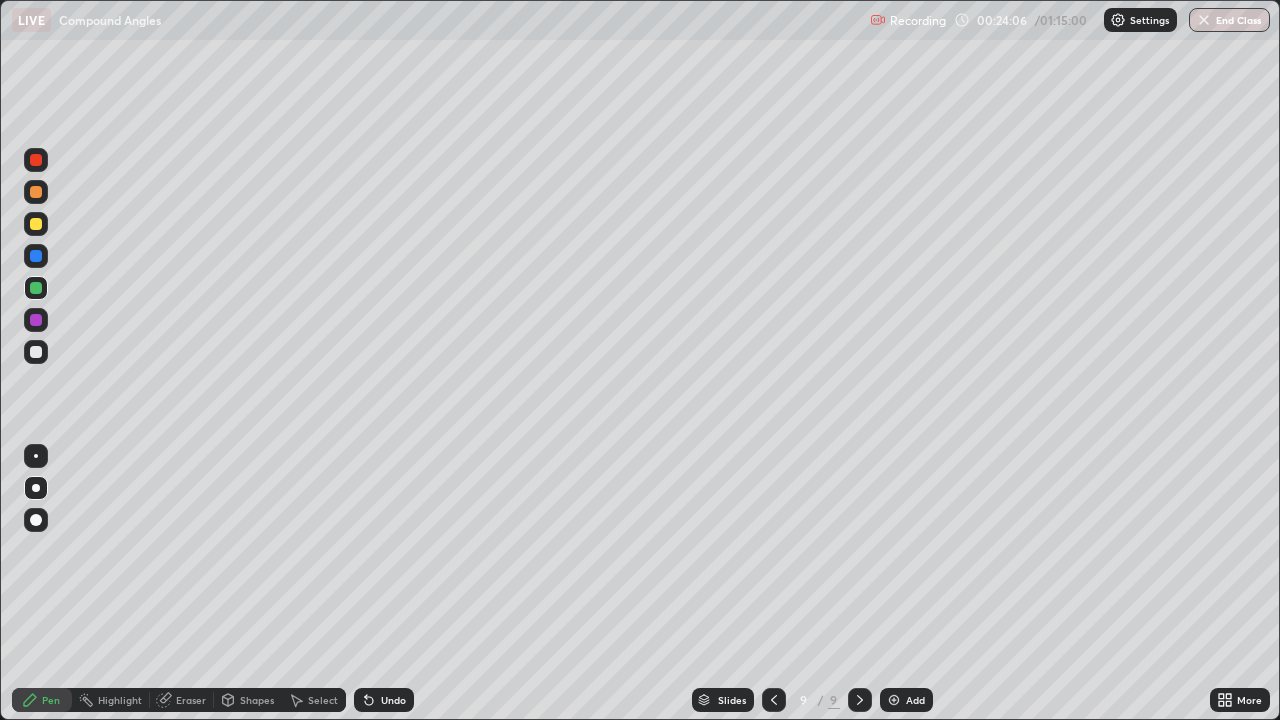 click on "Undo" at bounding box center (384, 700) 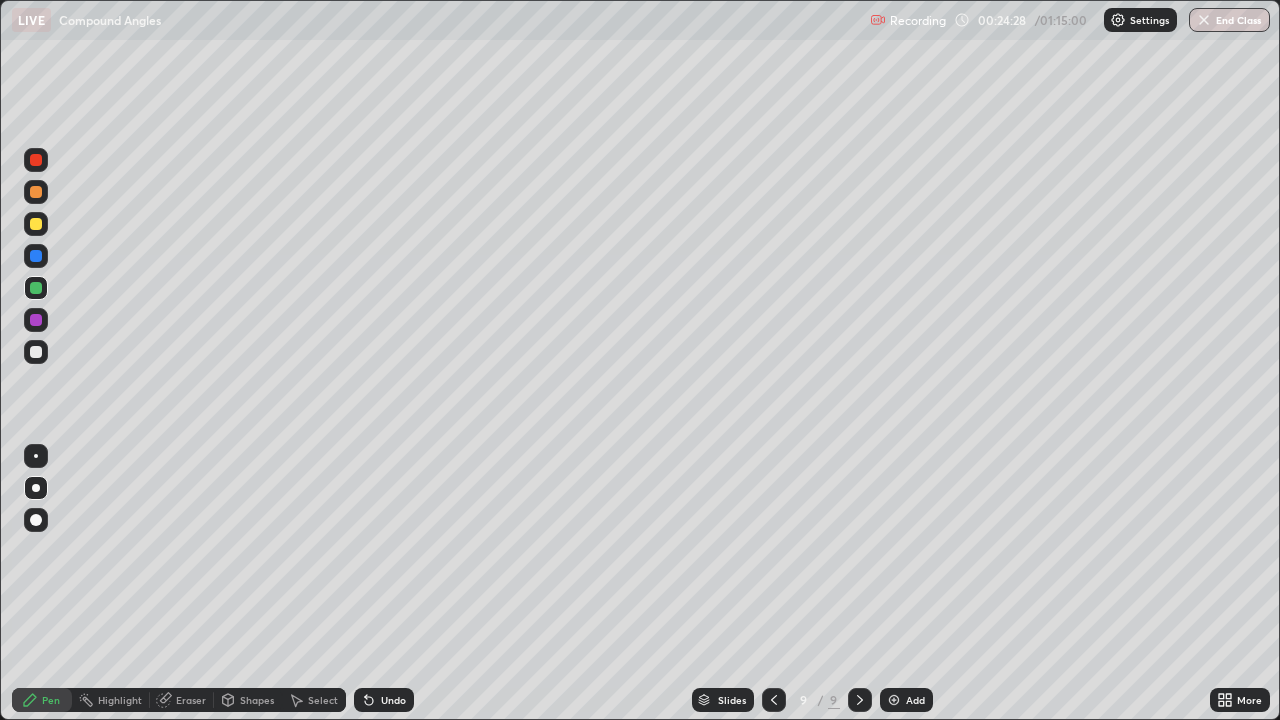 click at bounding box center [36, 320] 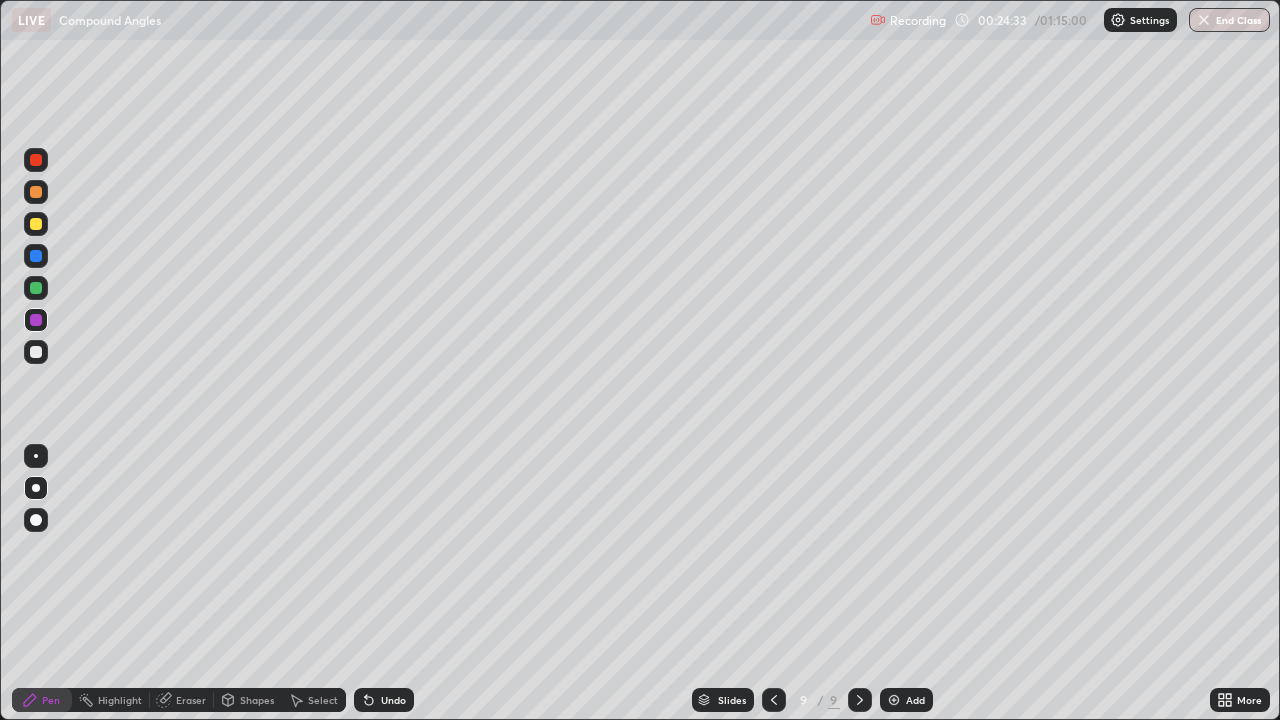 click on "Shapes" at bounding box center (257, 700) 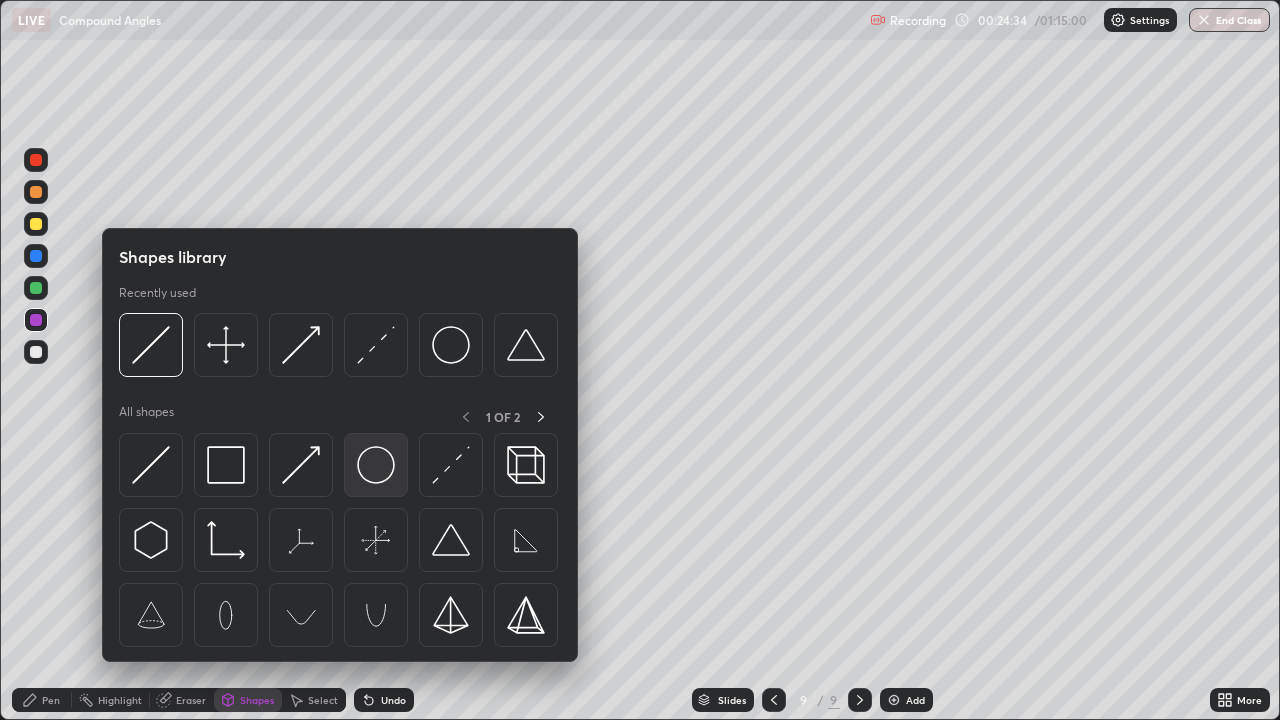 click at bounding box center (376, 465) 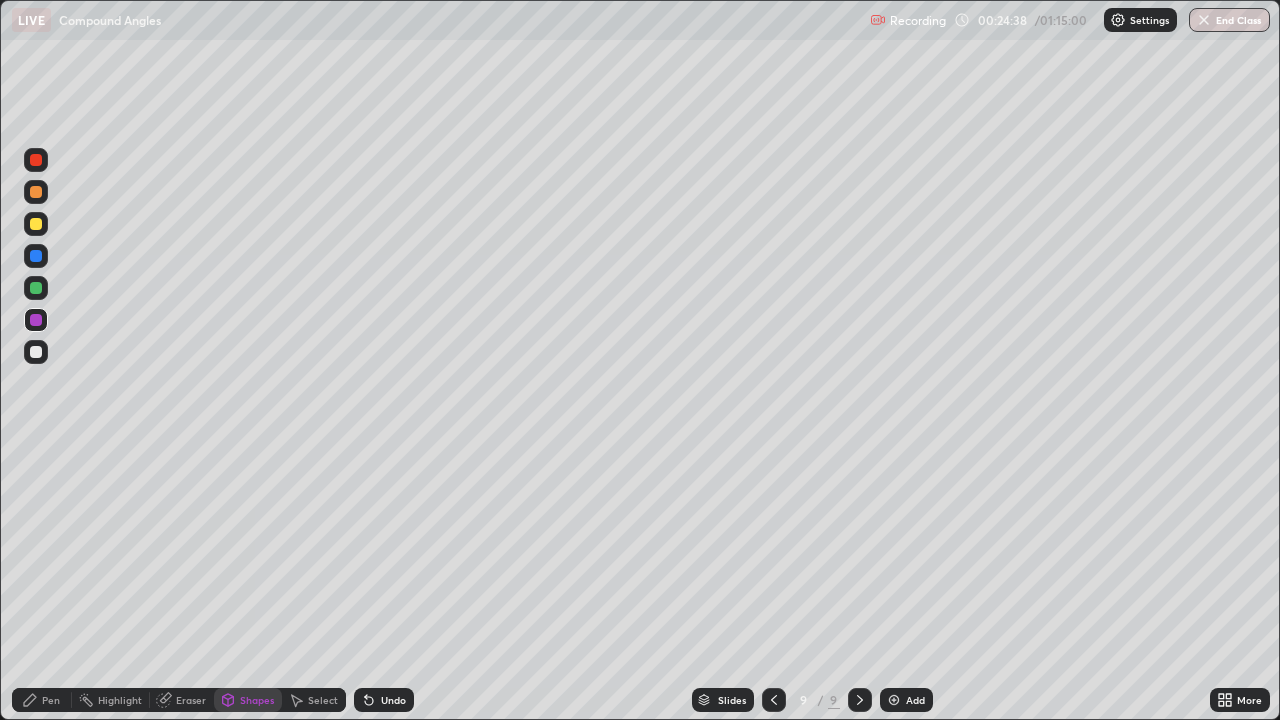 click on "Pen" at bounding box center [51, 700] 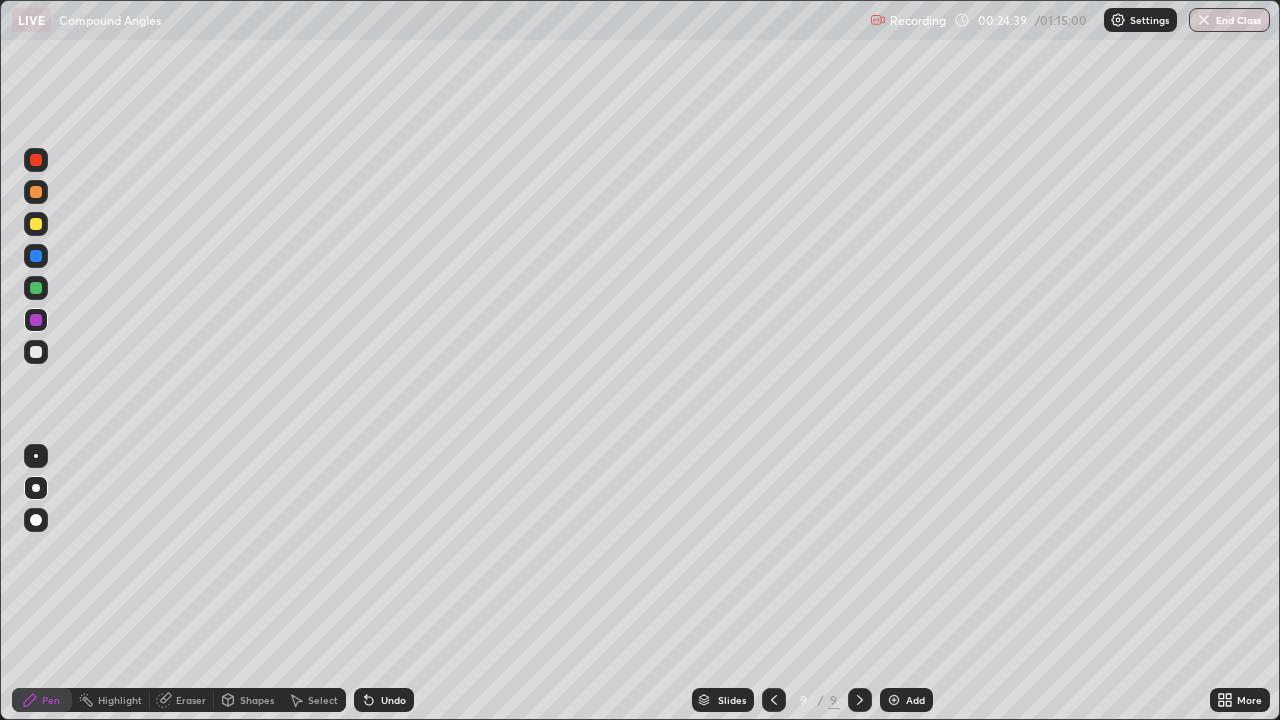 click at bounding box center [36, 352] 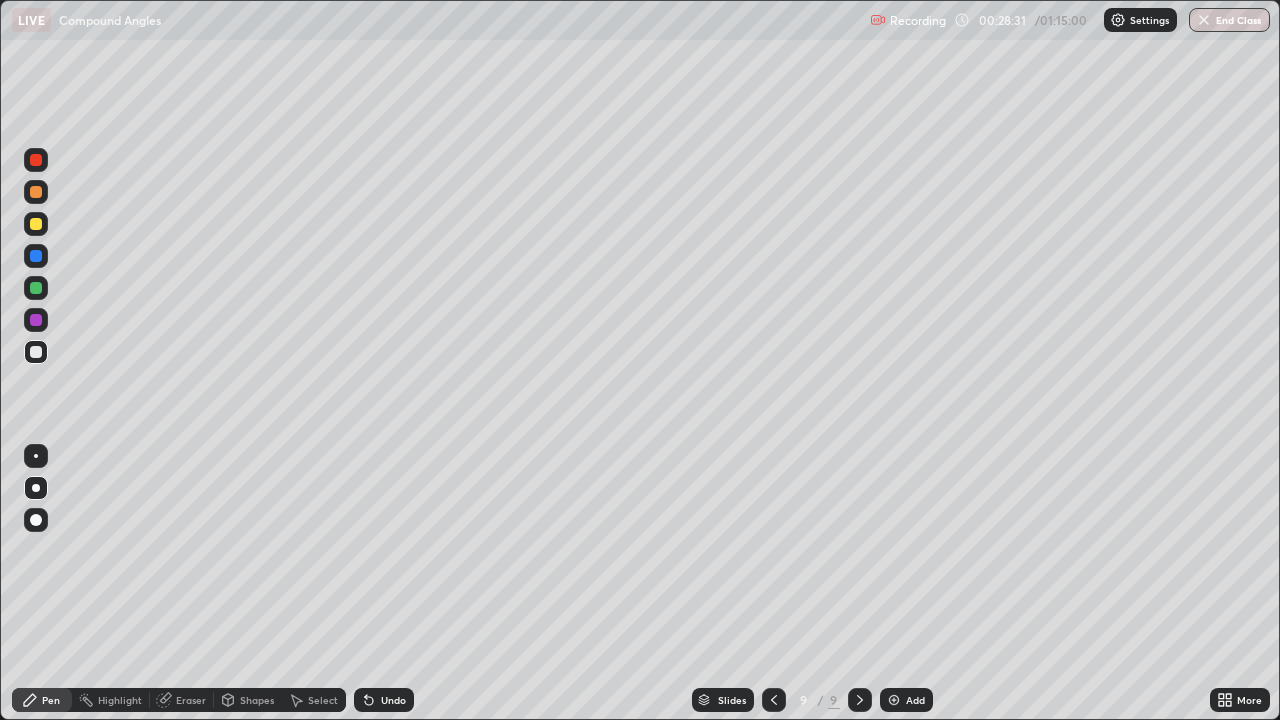 click 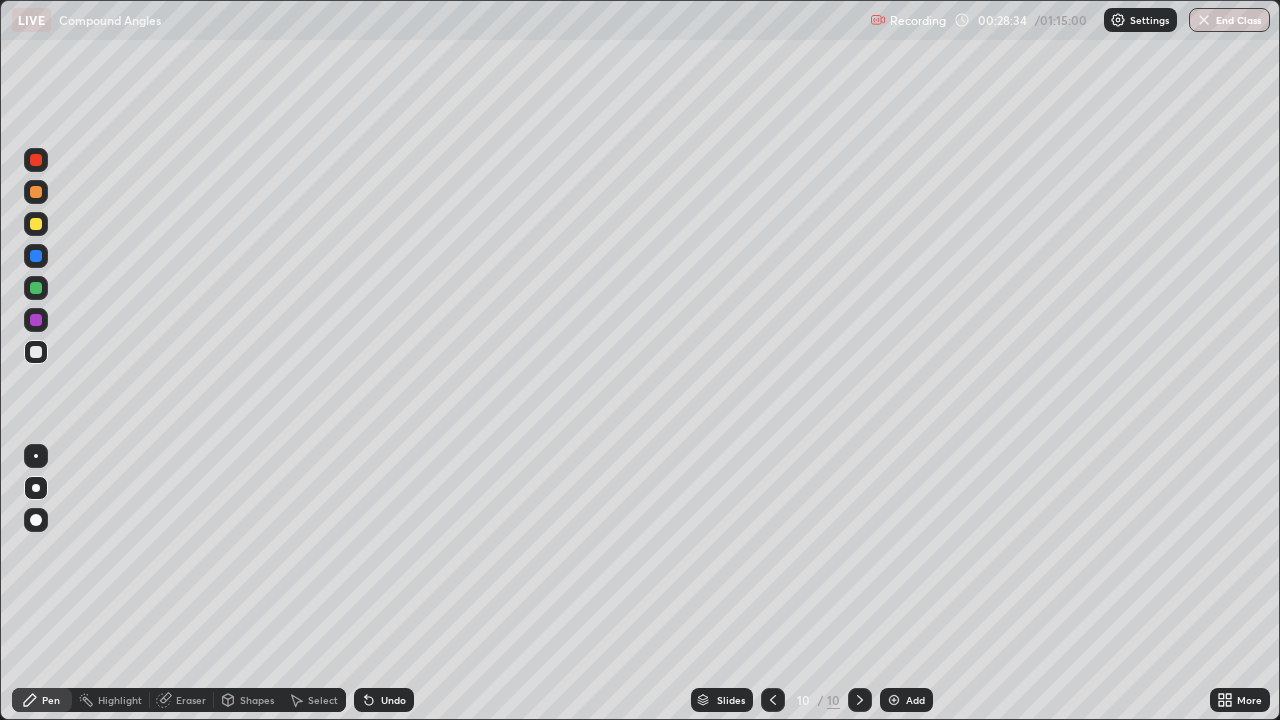 click on "Shapes" at bounding box center [257, 700] 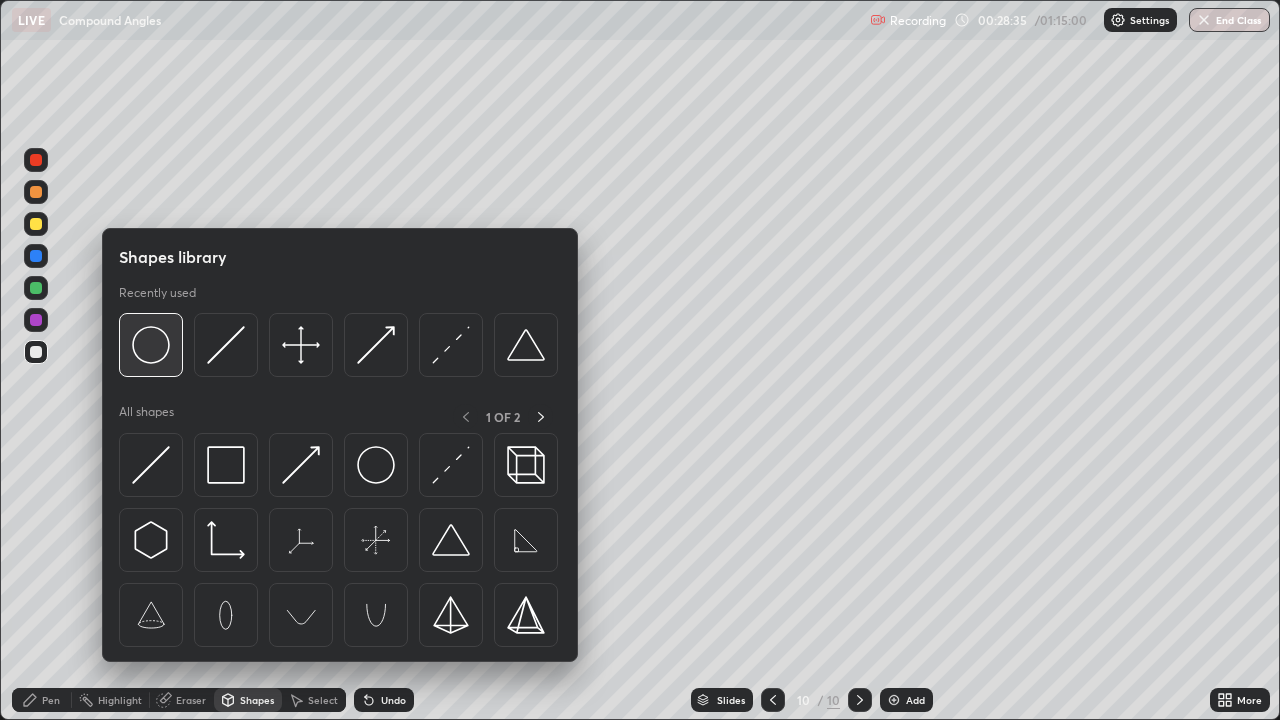 click at bounding box center [151, 345] 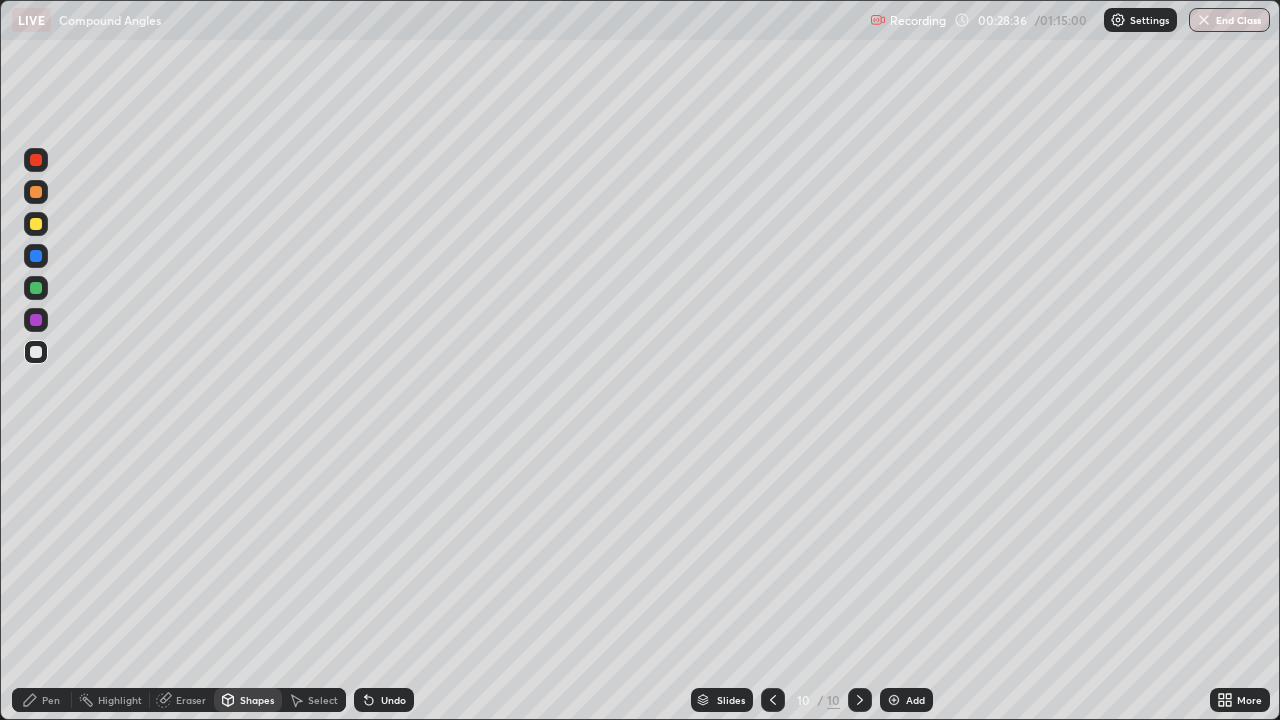 click at bounding box center (36, 192) 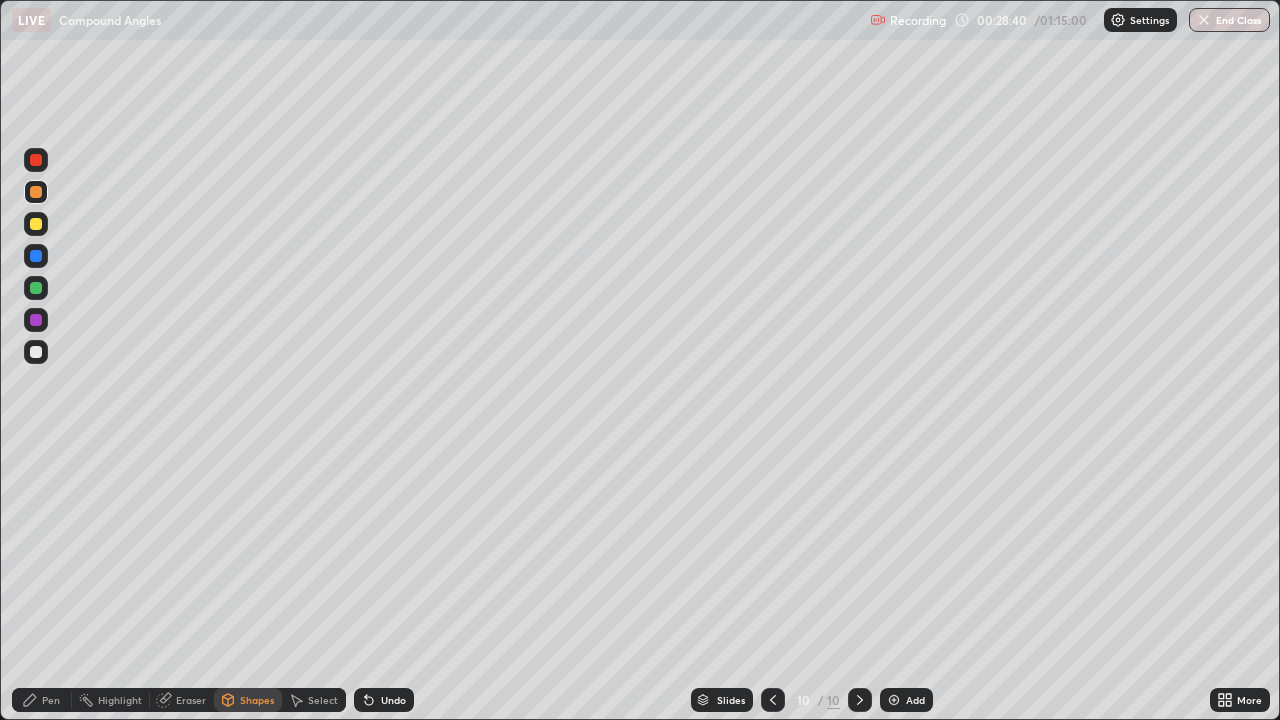 click on "Pen" at bounding box center (51, 700) 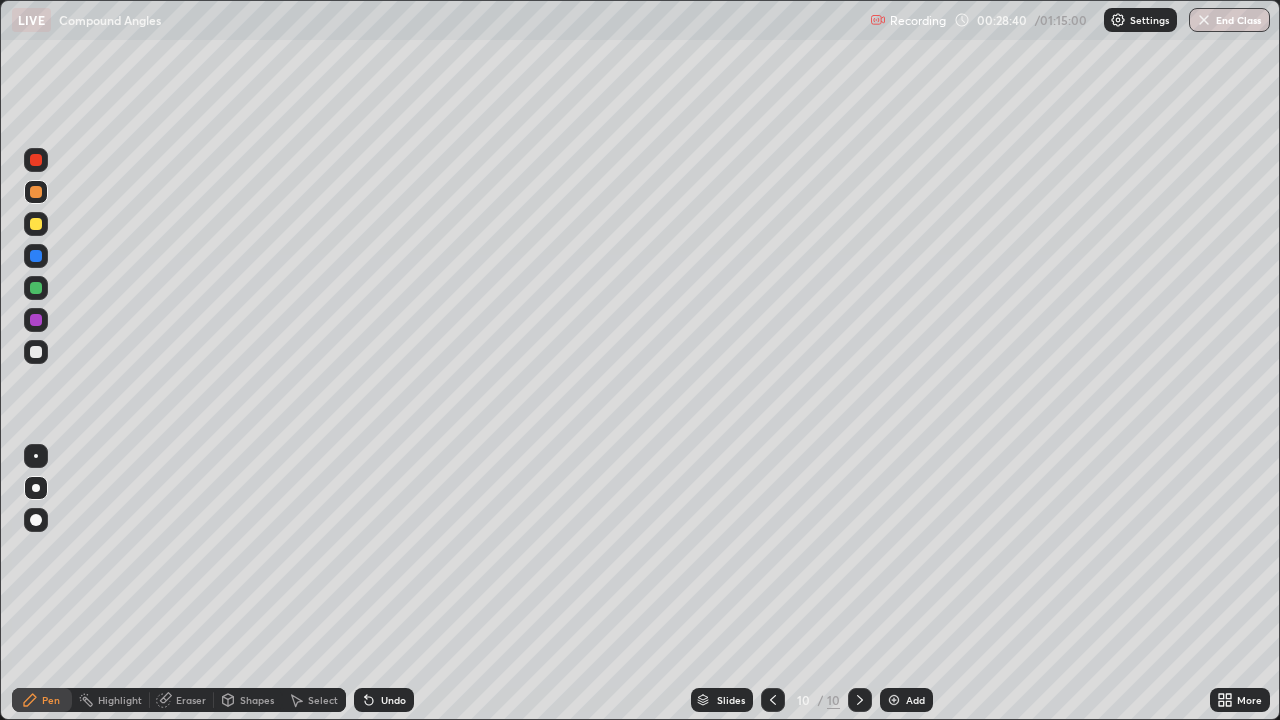 click at bounding box center (36, 352) 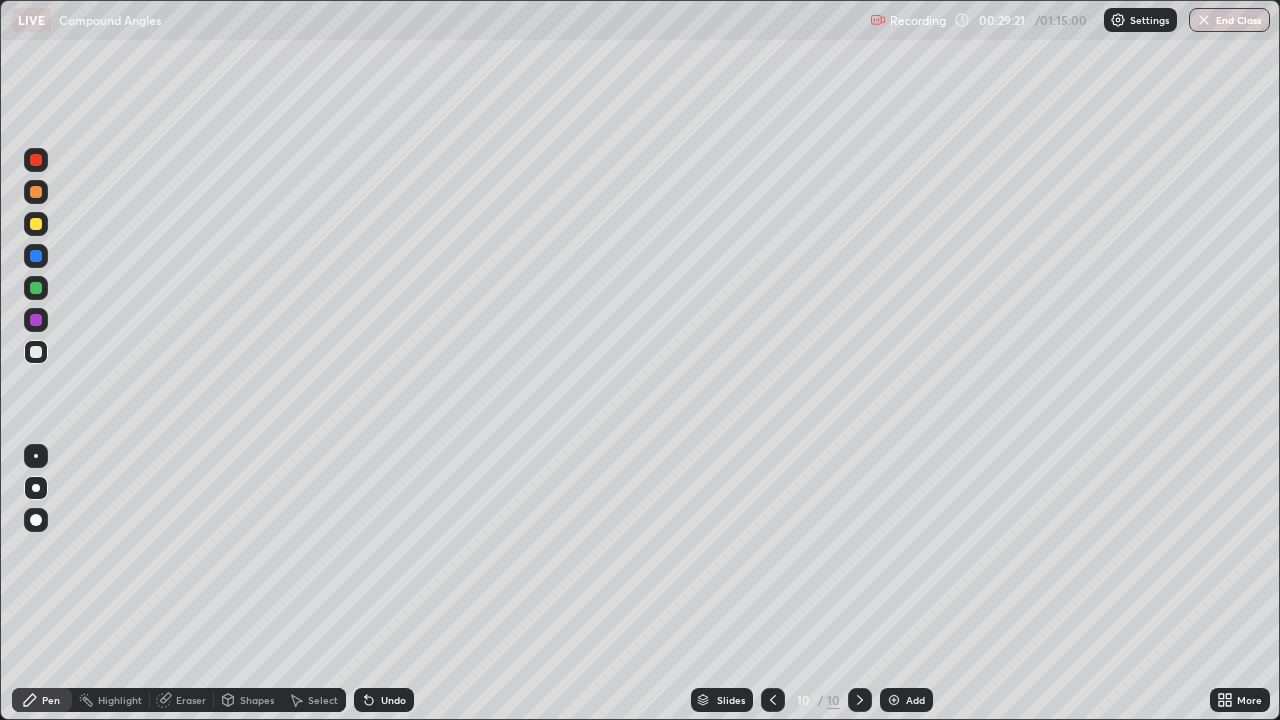 click at bounding box center [36, 288] 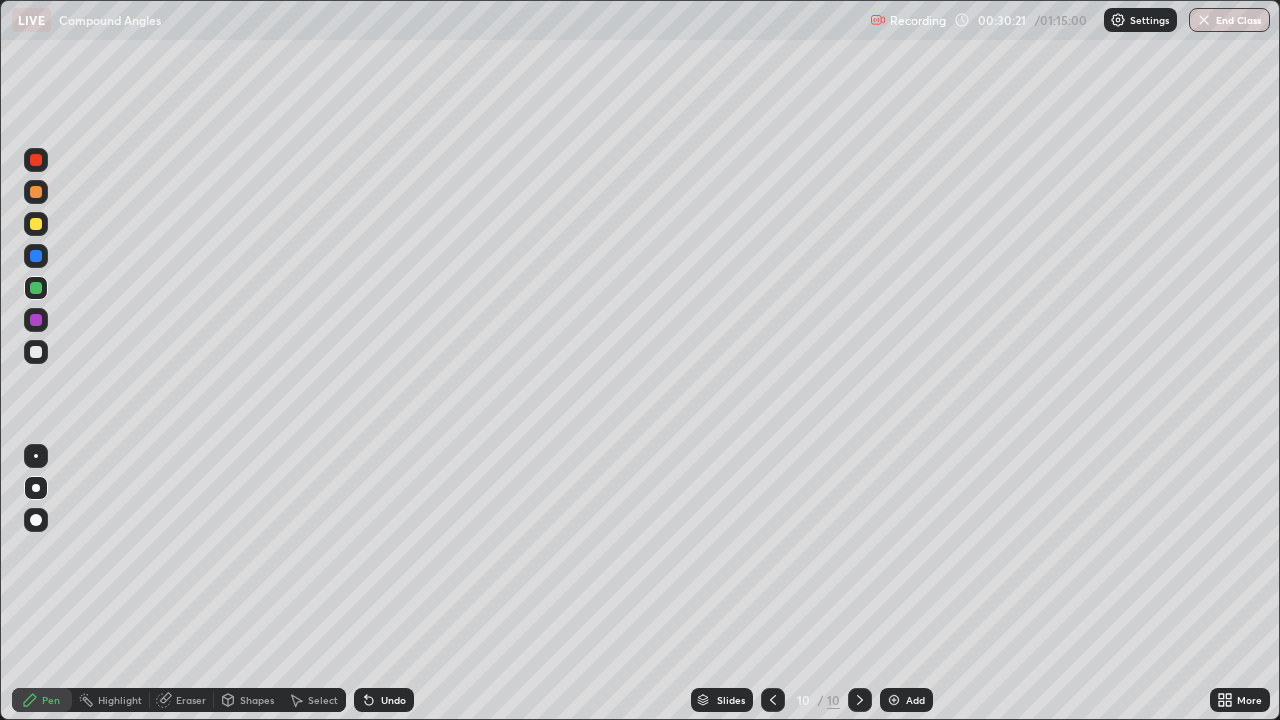 click 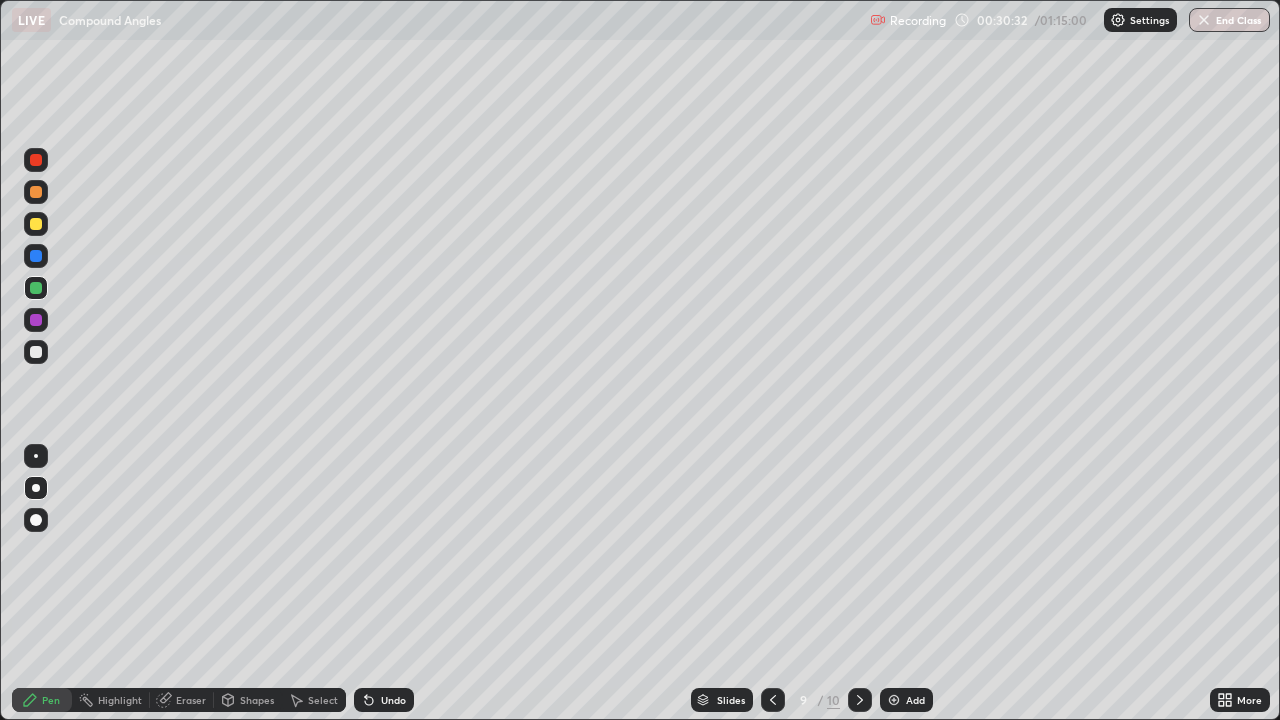 click 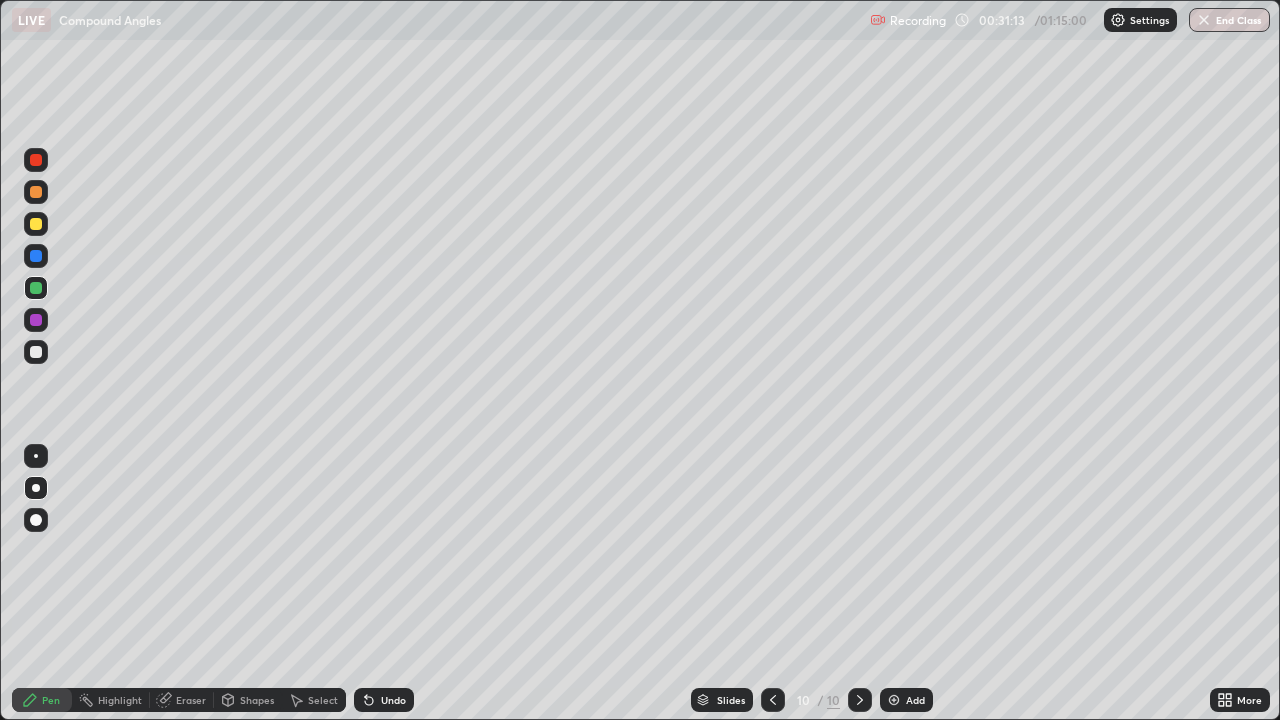 click 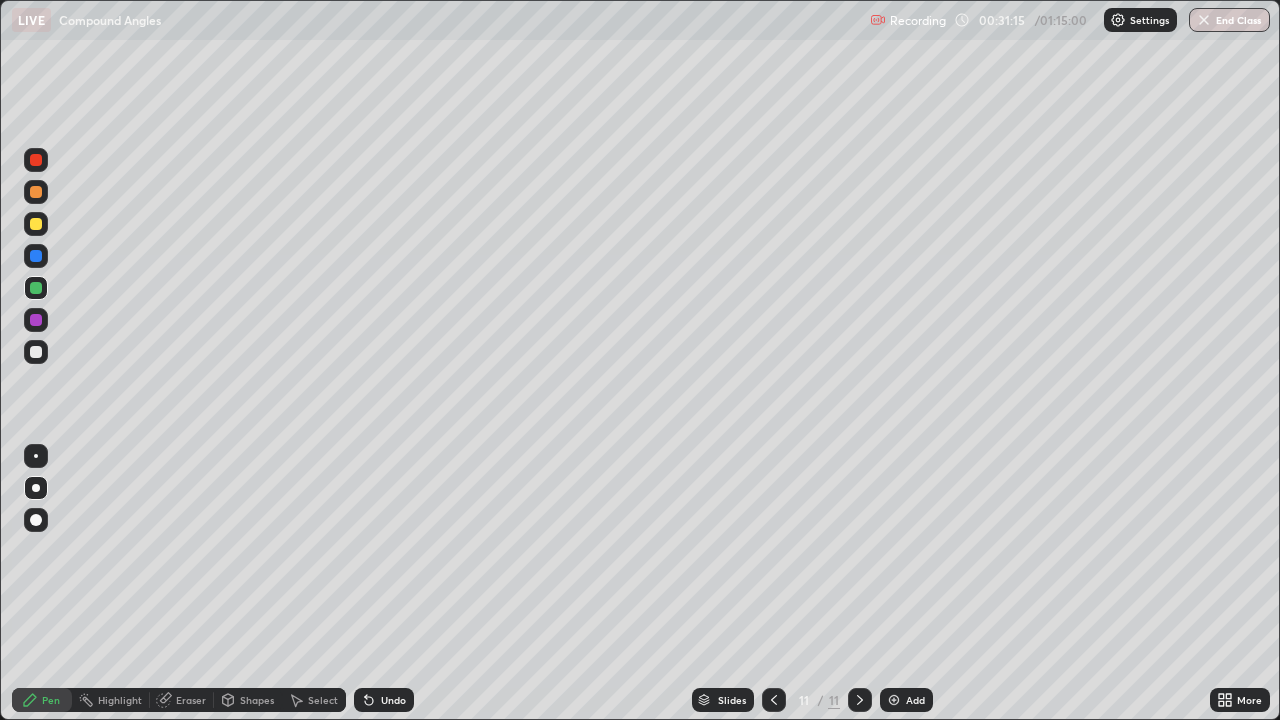 click at bounding box center (36, 224) 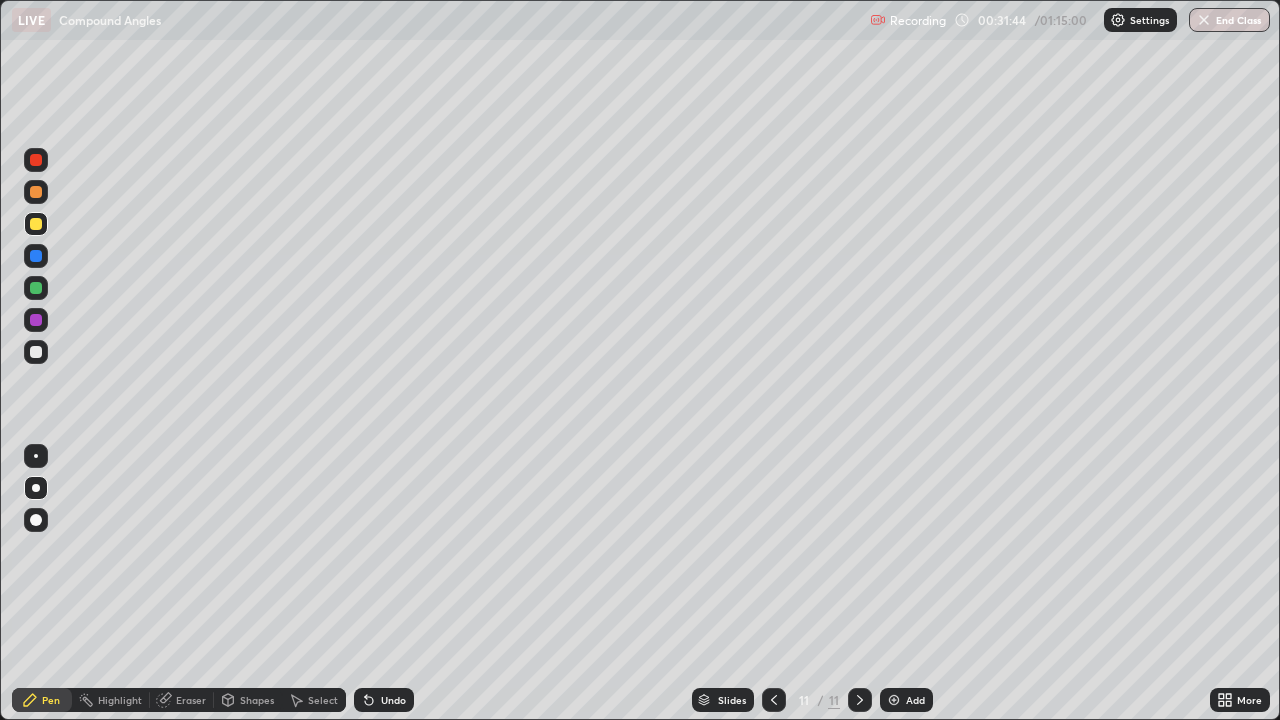 click at bounding box center (36, 352) 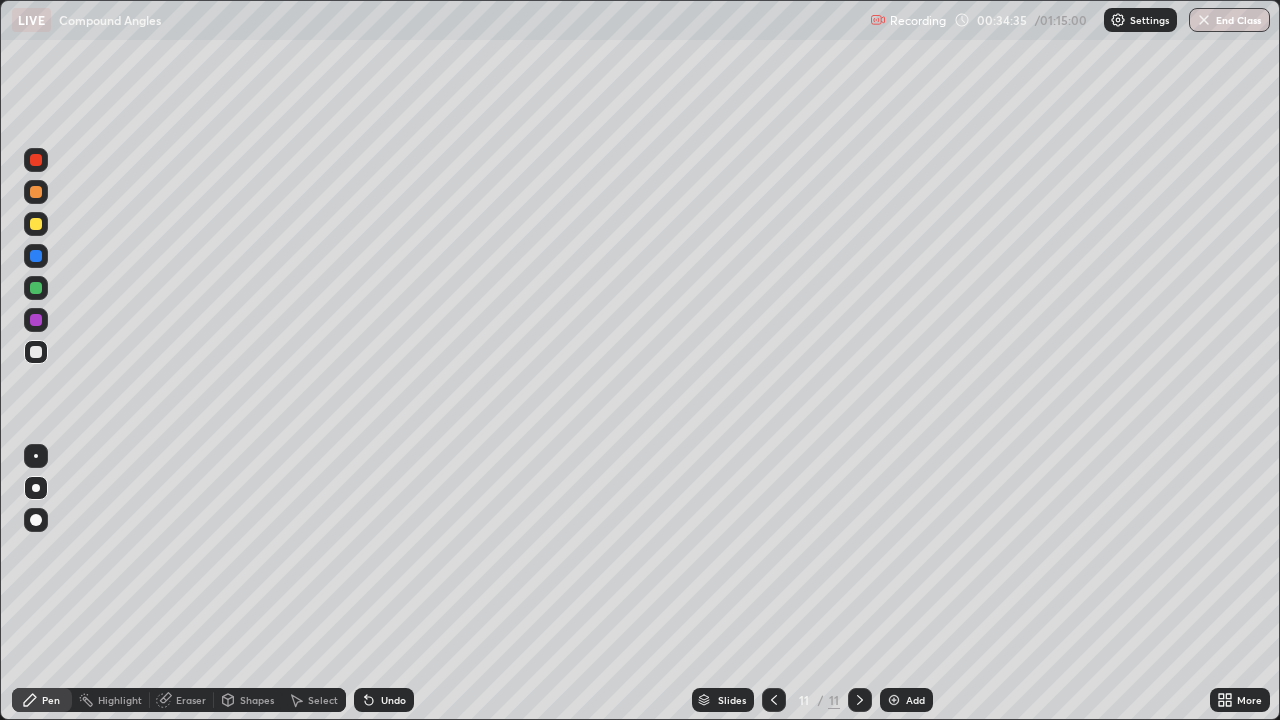 click at bounding box center (36, 352) 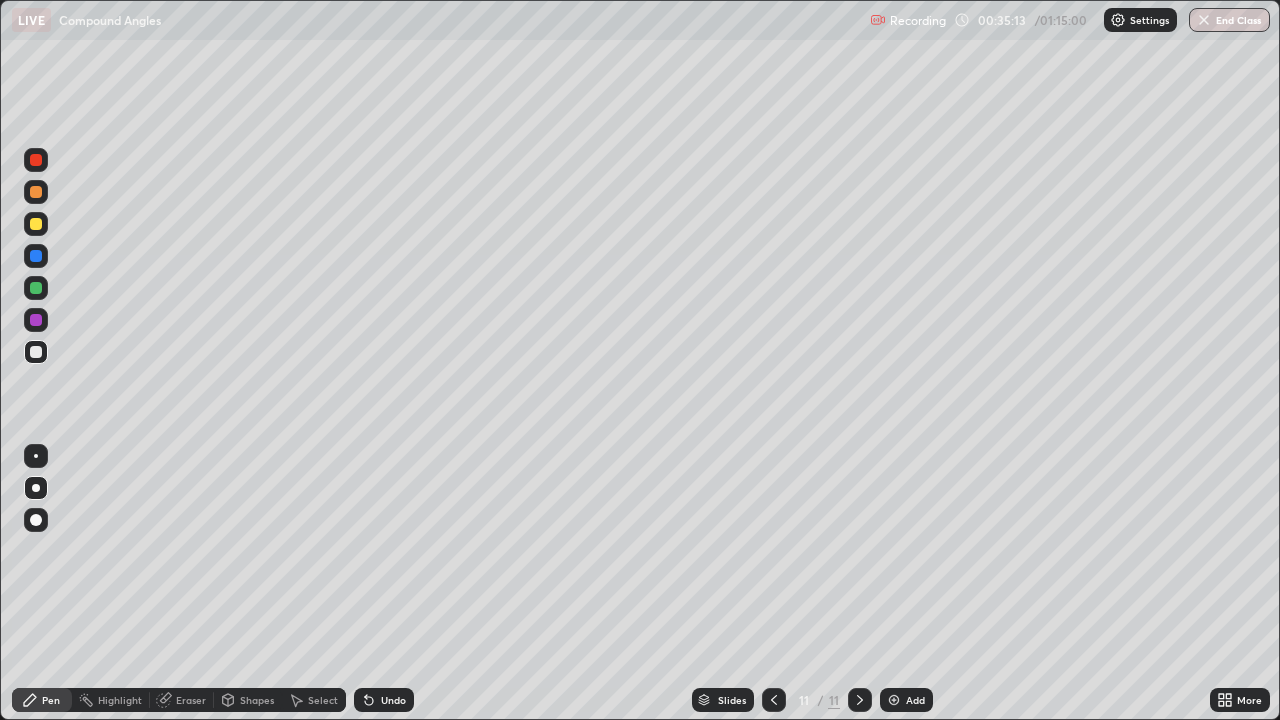 click at bounding box center (36, 320) 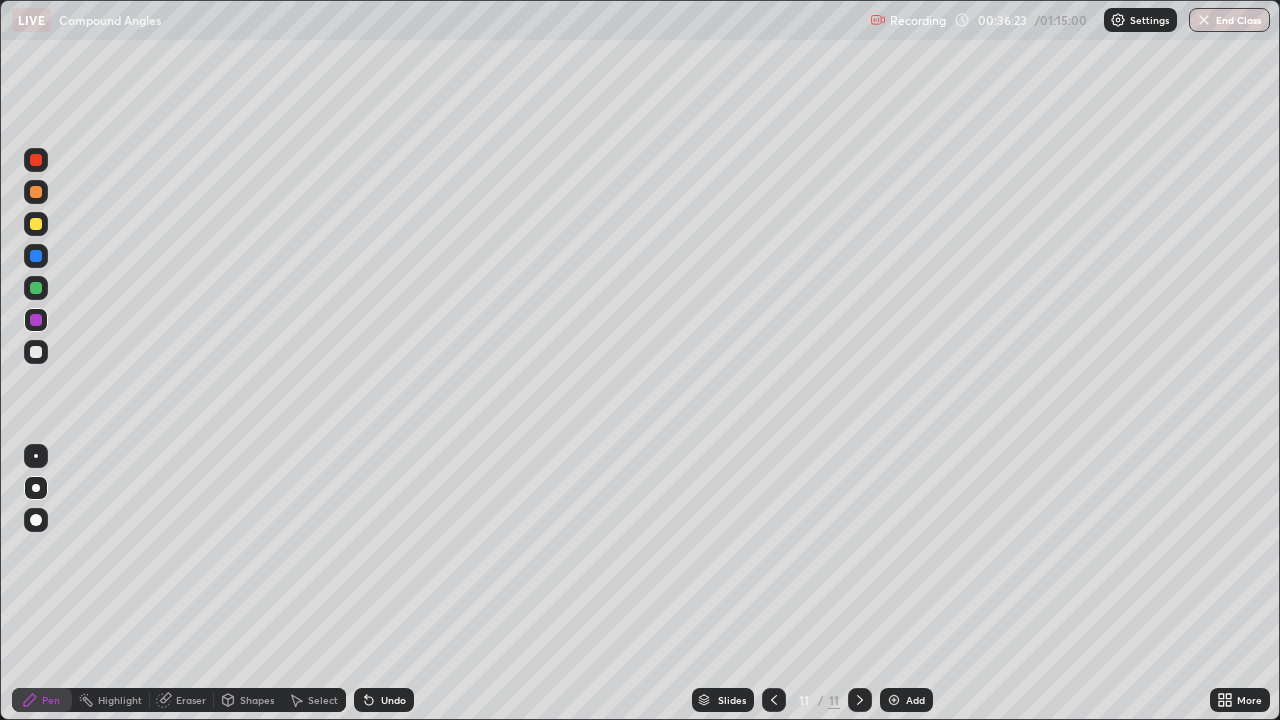 click at bounding box center [36, 288] 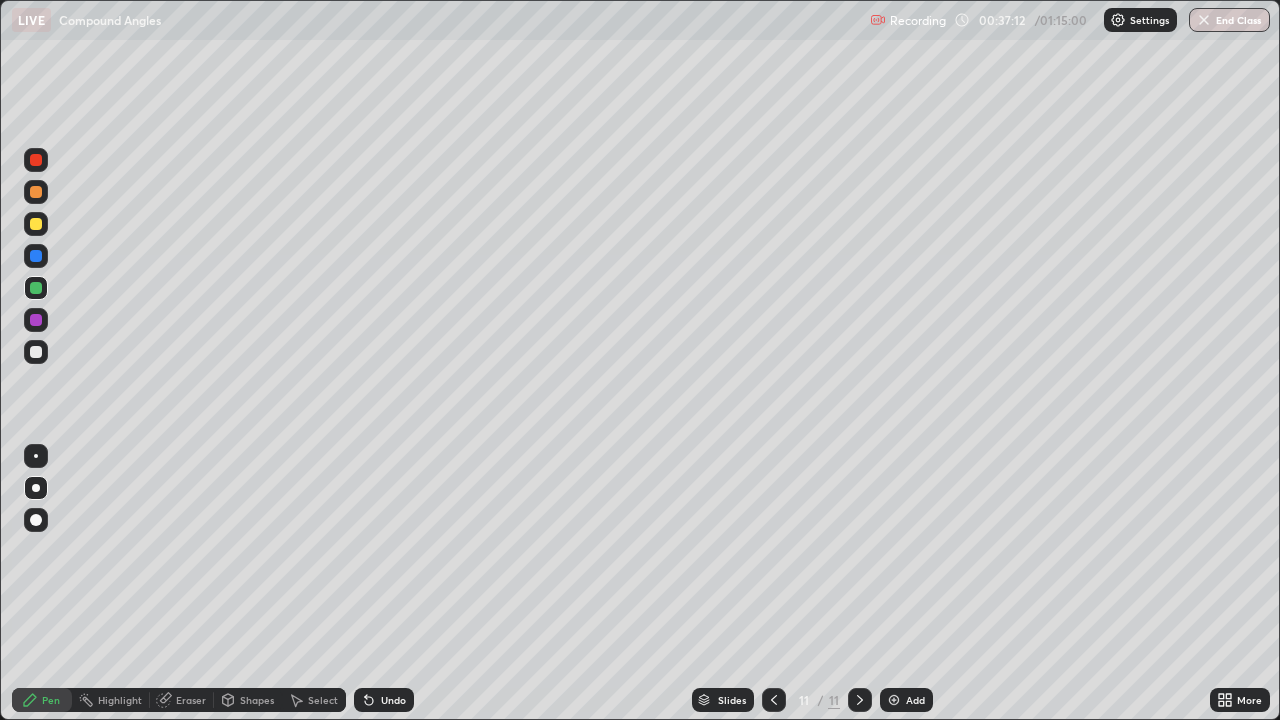 click 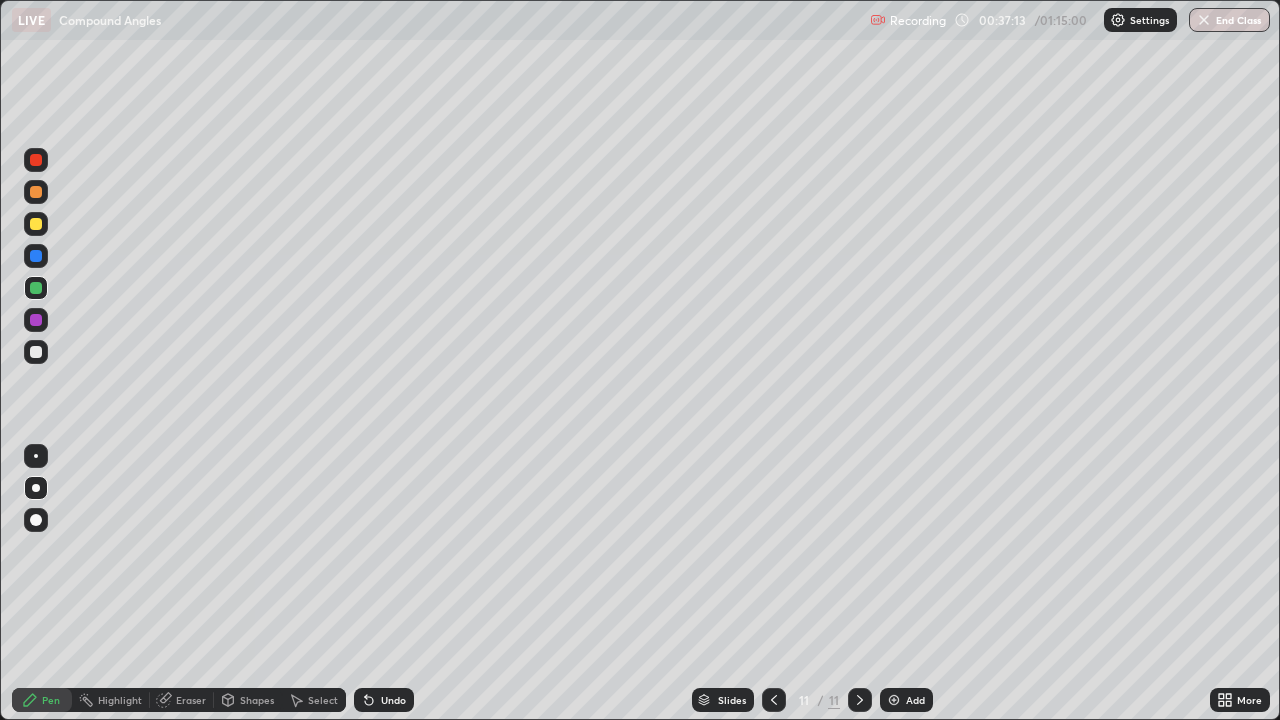 click on "Undo" at bounding box center (384, 700) 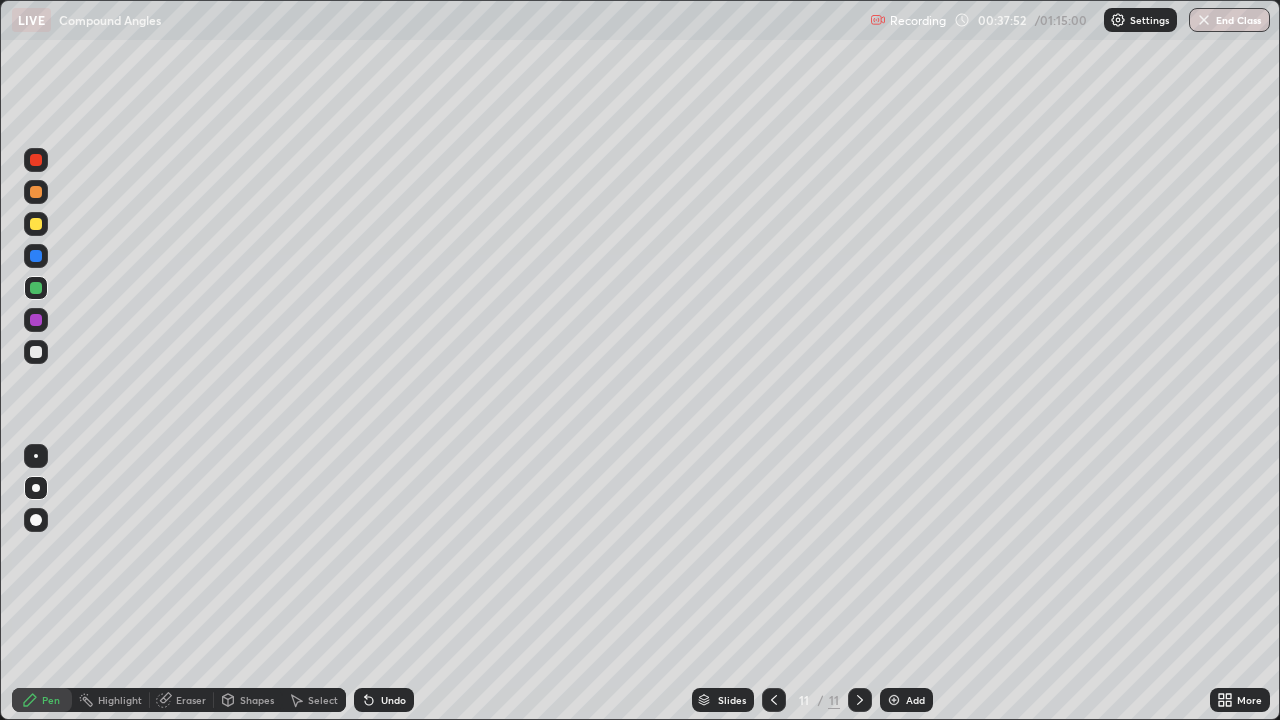 click on "Eraser" at bounding box center [191, 700] 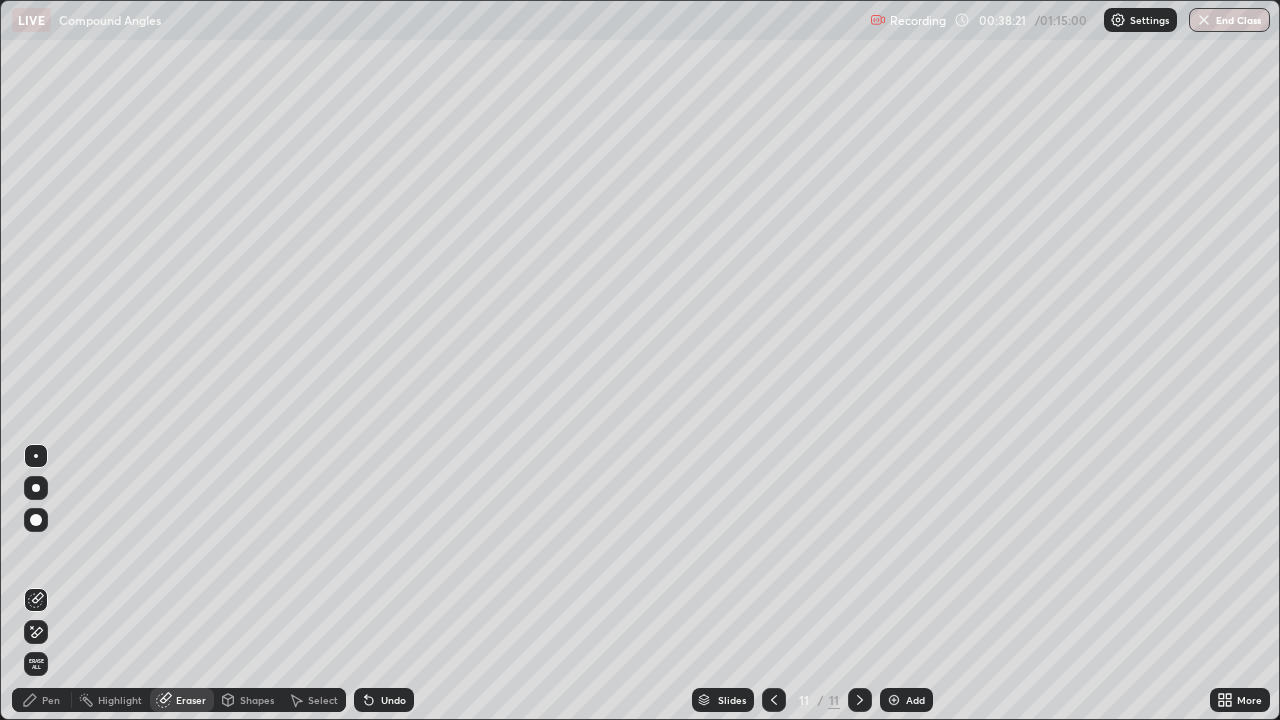 click 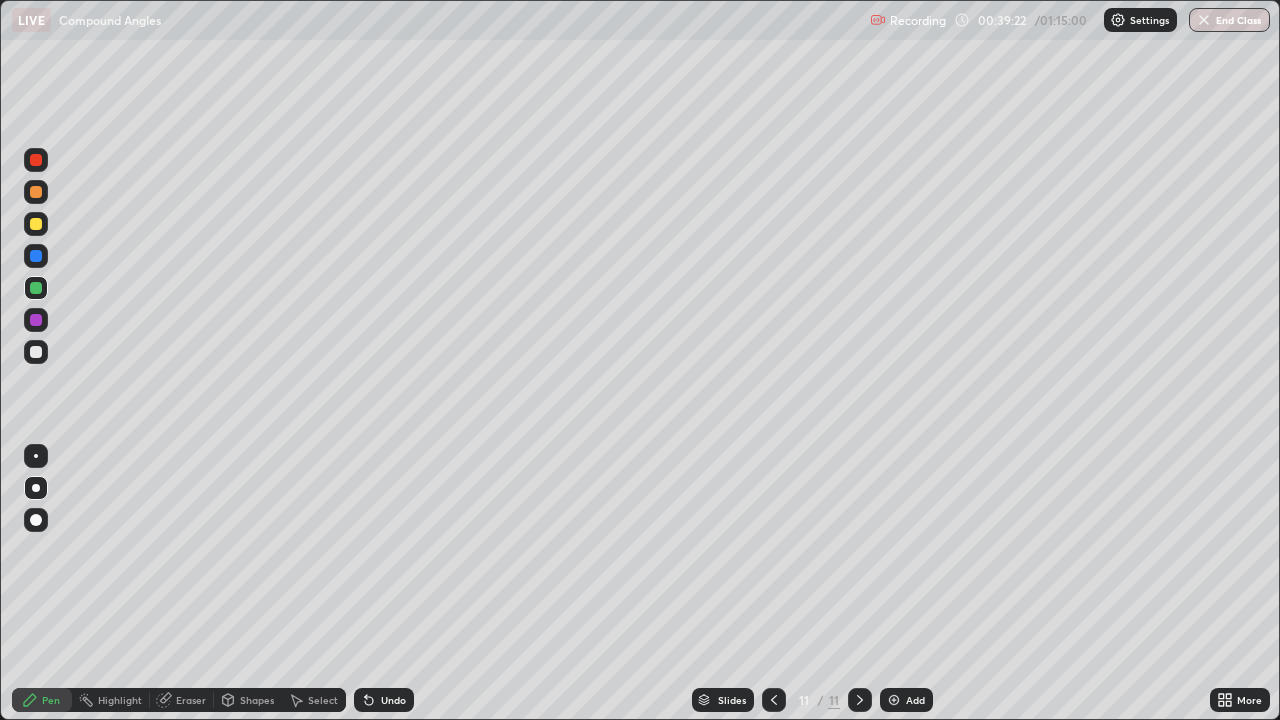 click 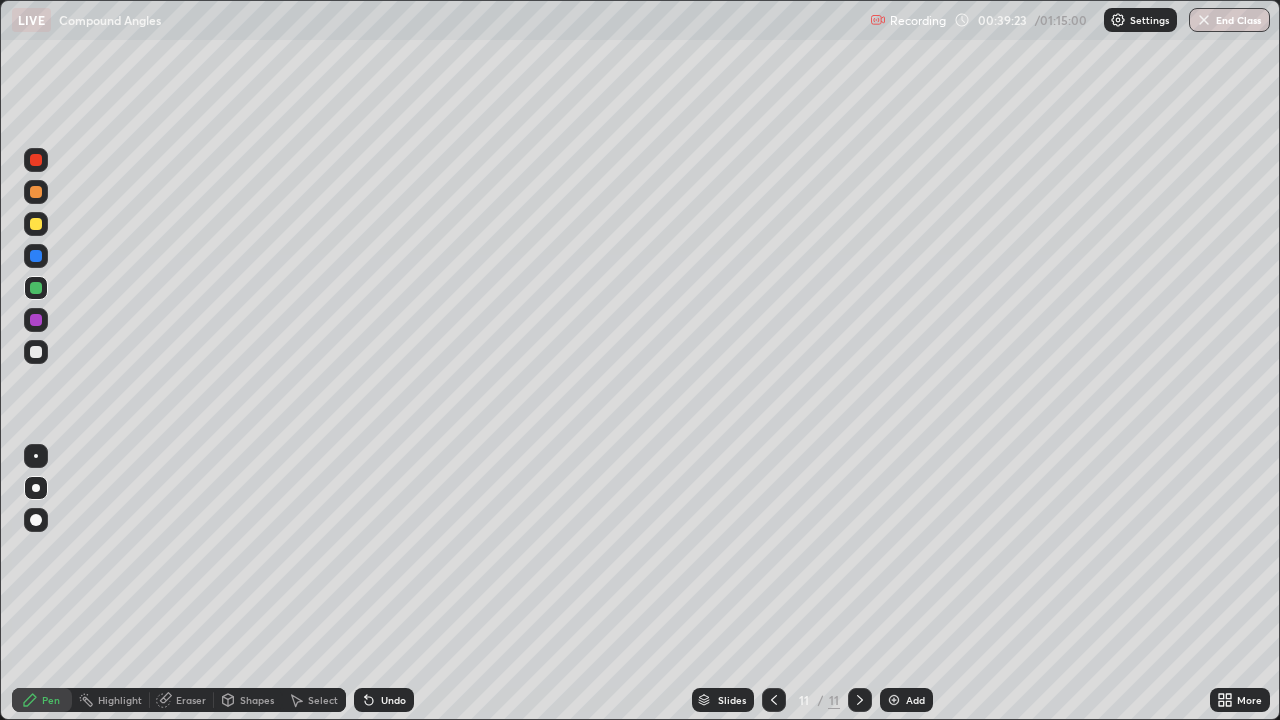 click at bounding box center [894, 700] 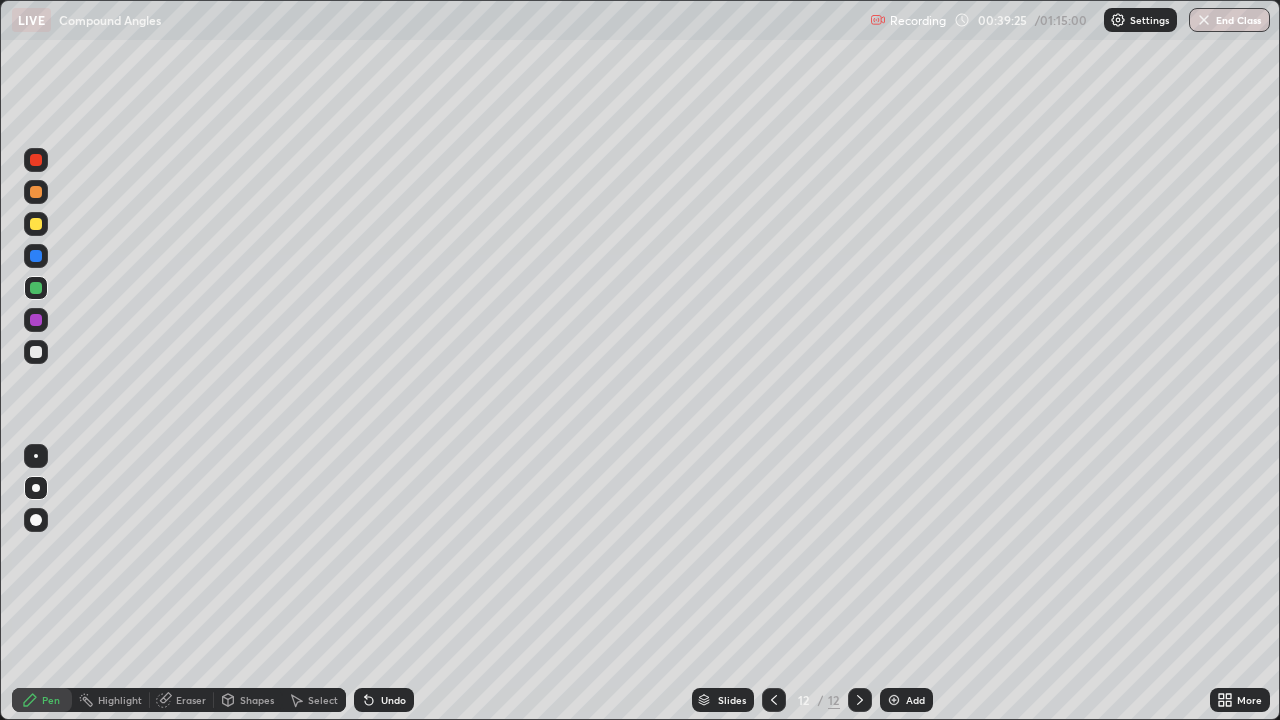 click at bounding box center [36, 352] 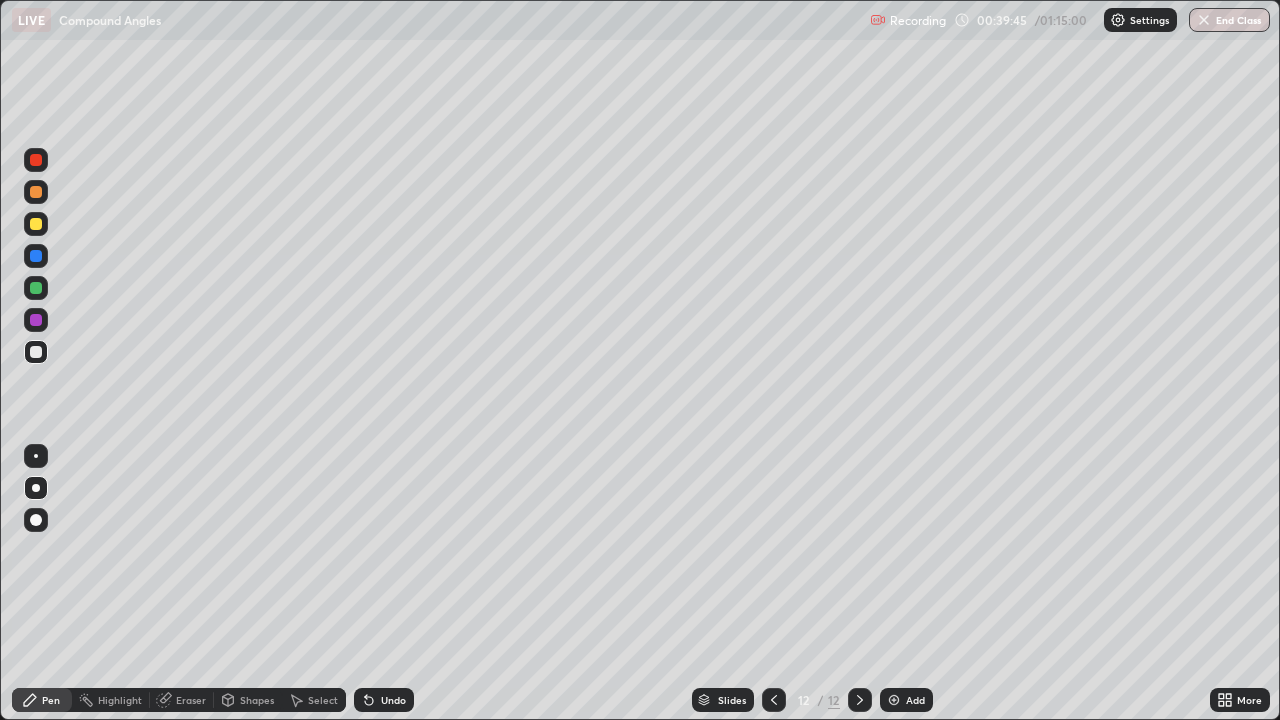 click on "Undo" at bounding box center (384, 700) 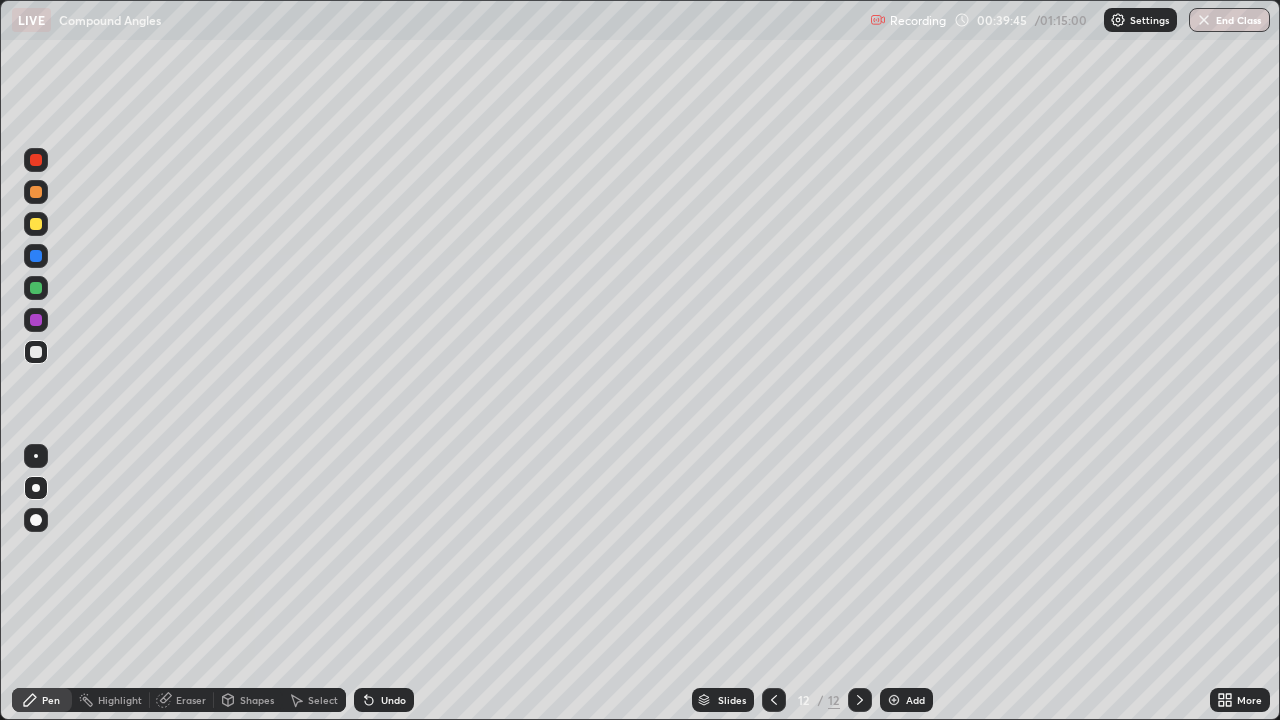 click on "Undo" at bounding box center [384, 700] 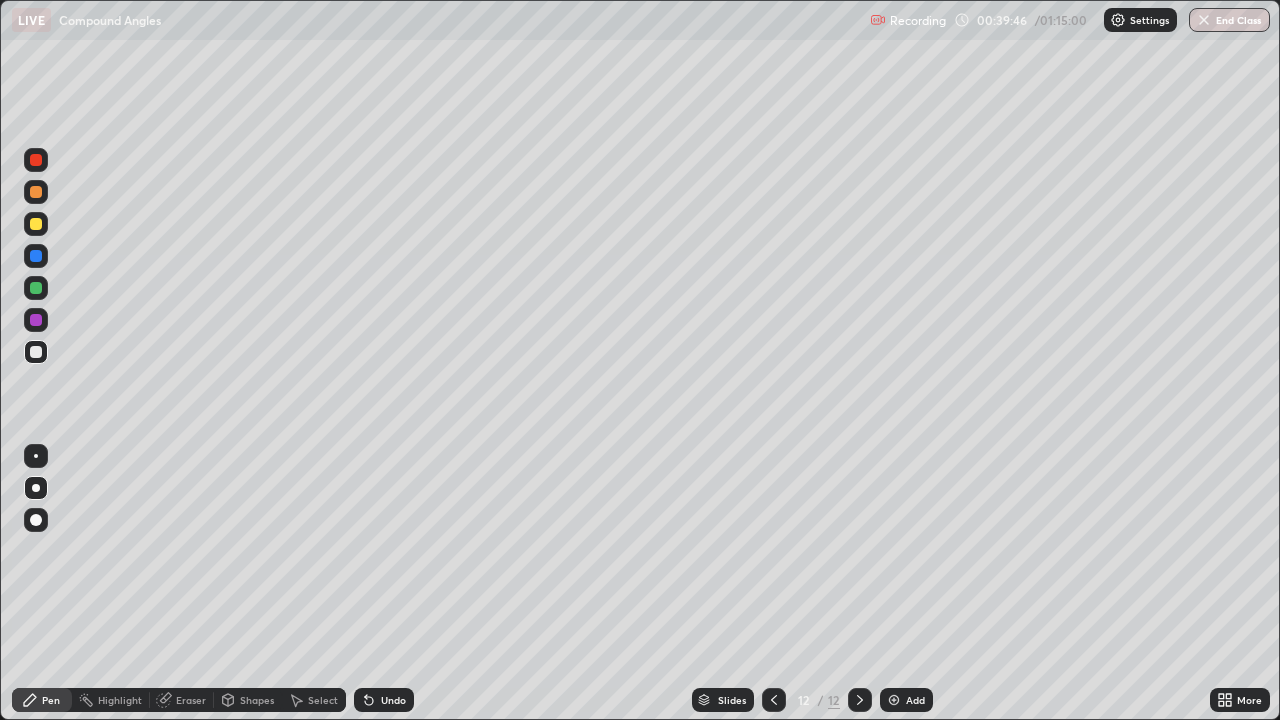 click on "Undo" at bounding box center [393, 700] 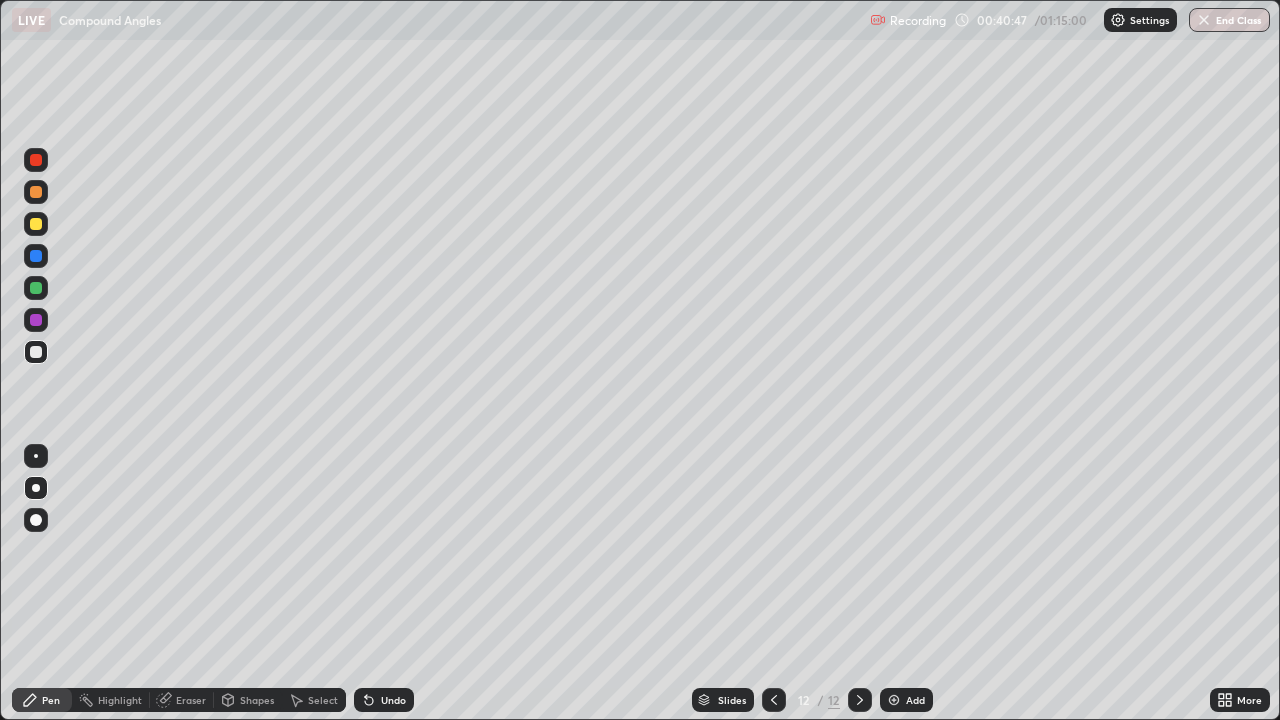click at bounding box center [774, 700] 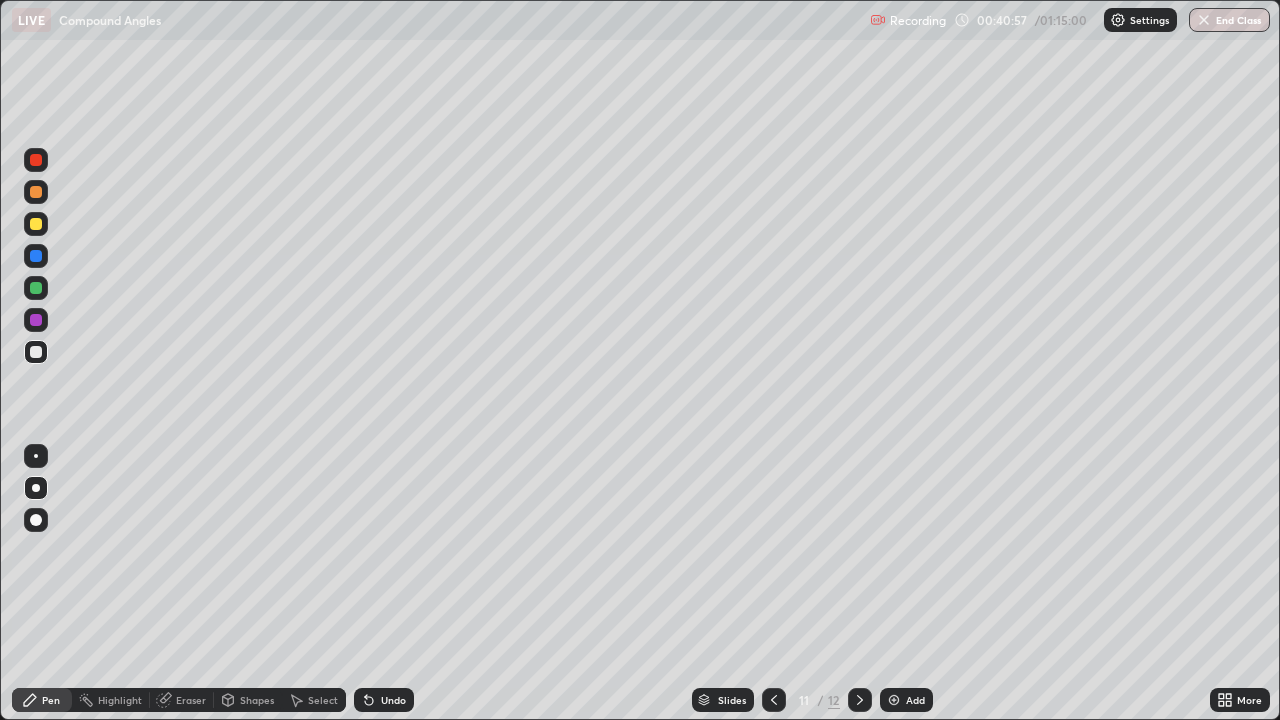 click 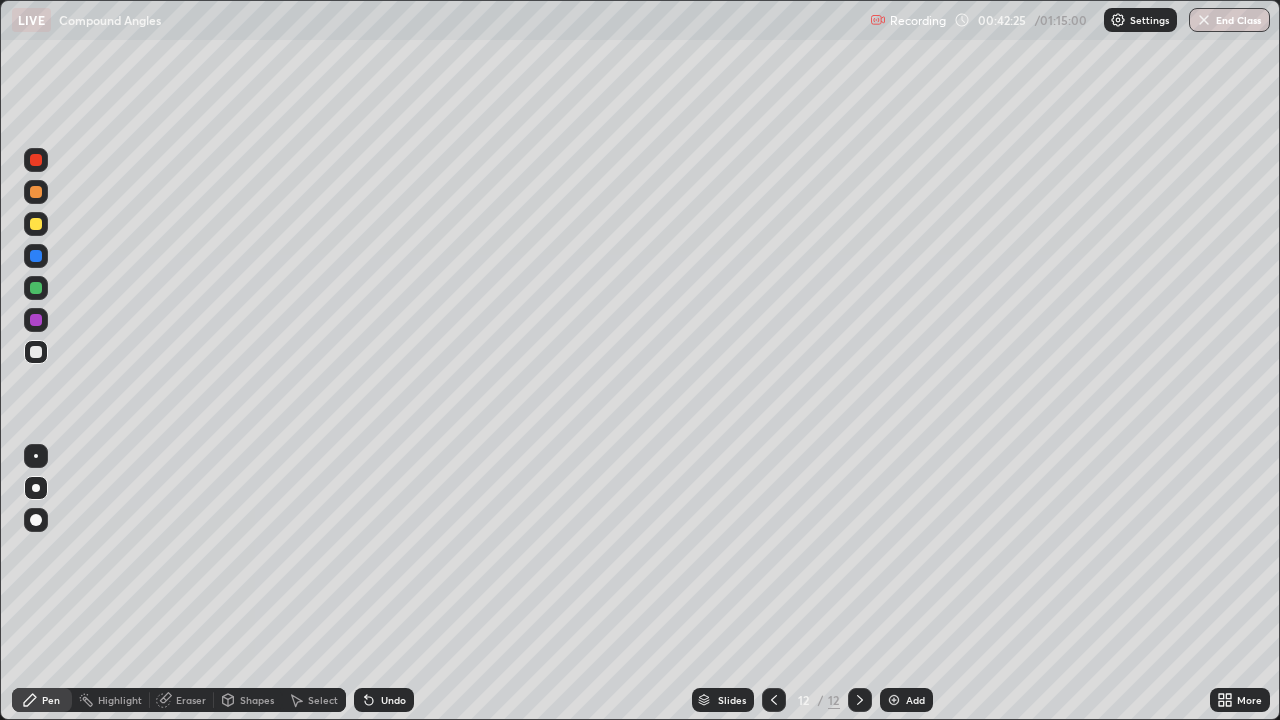click at bounding box center [894, 700] 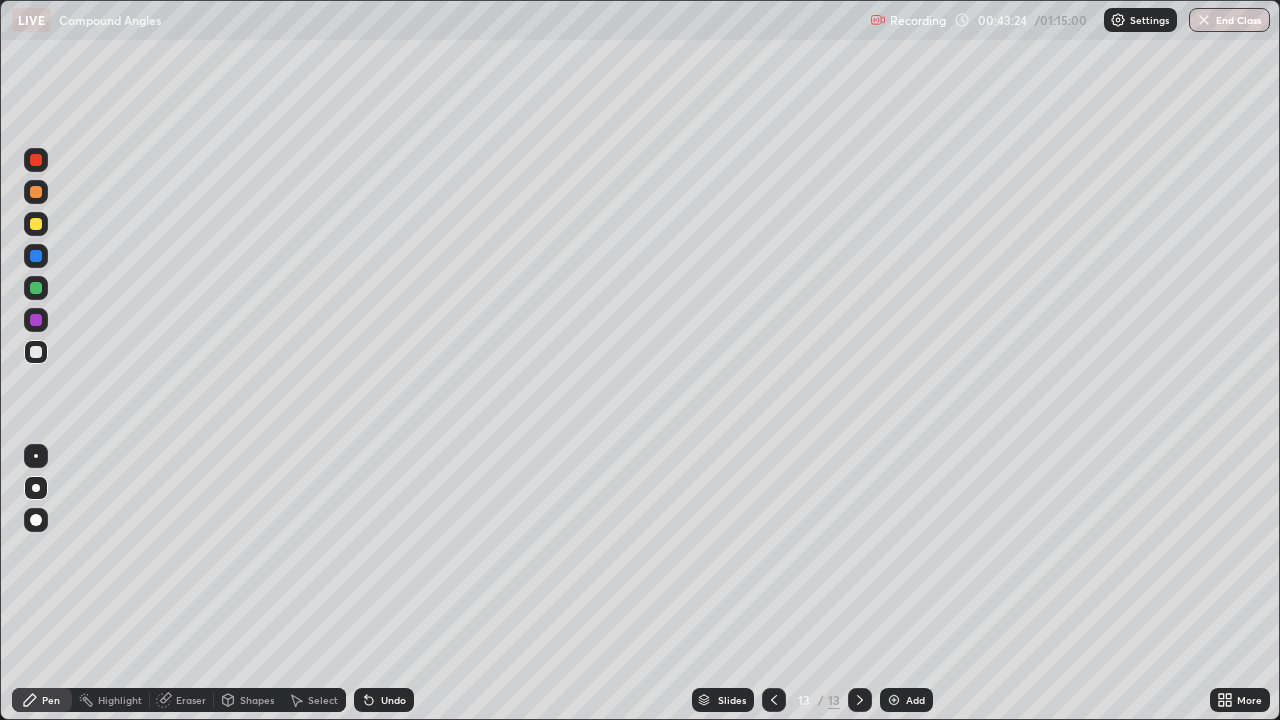 click 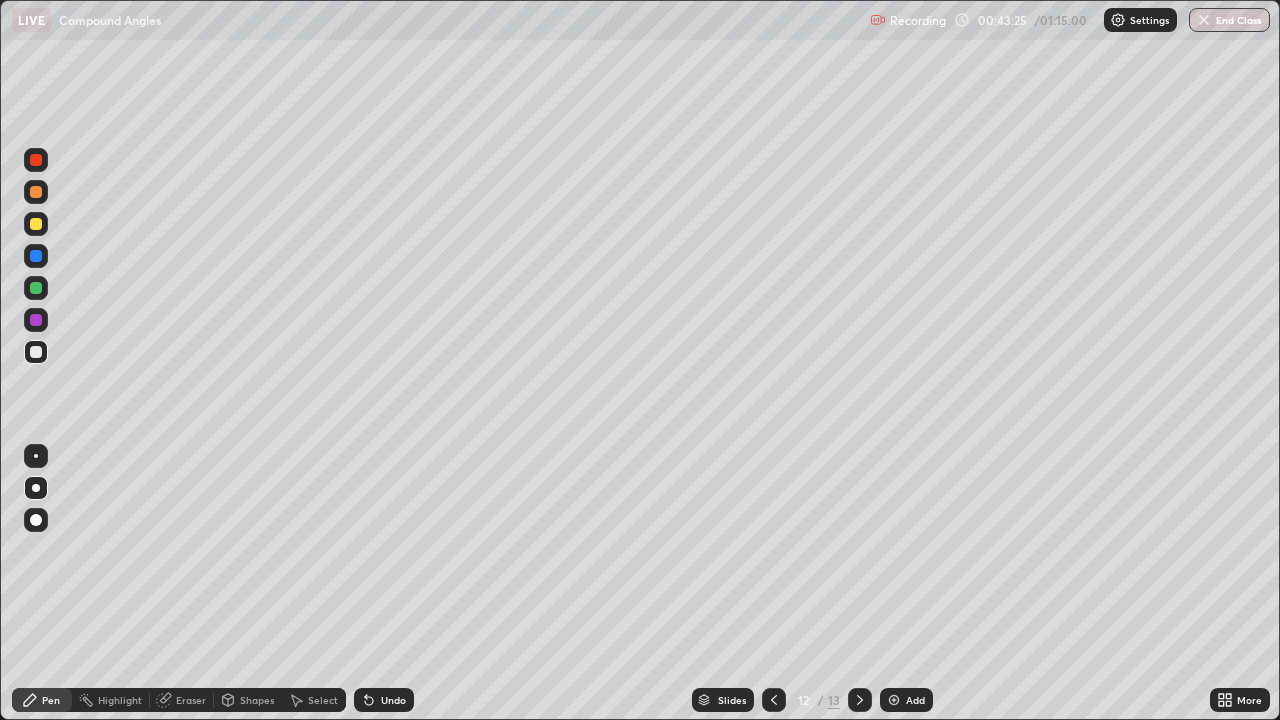 click 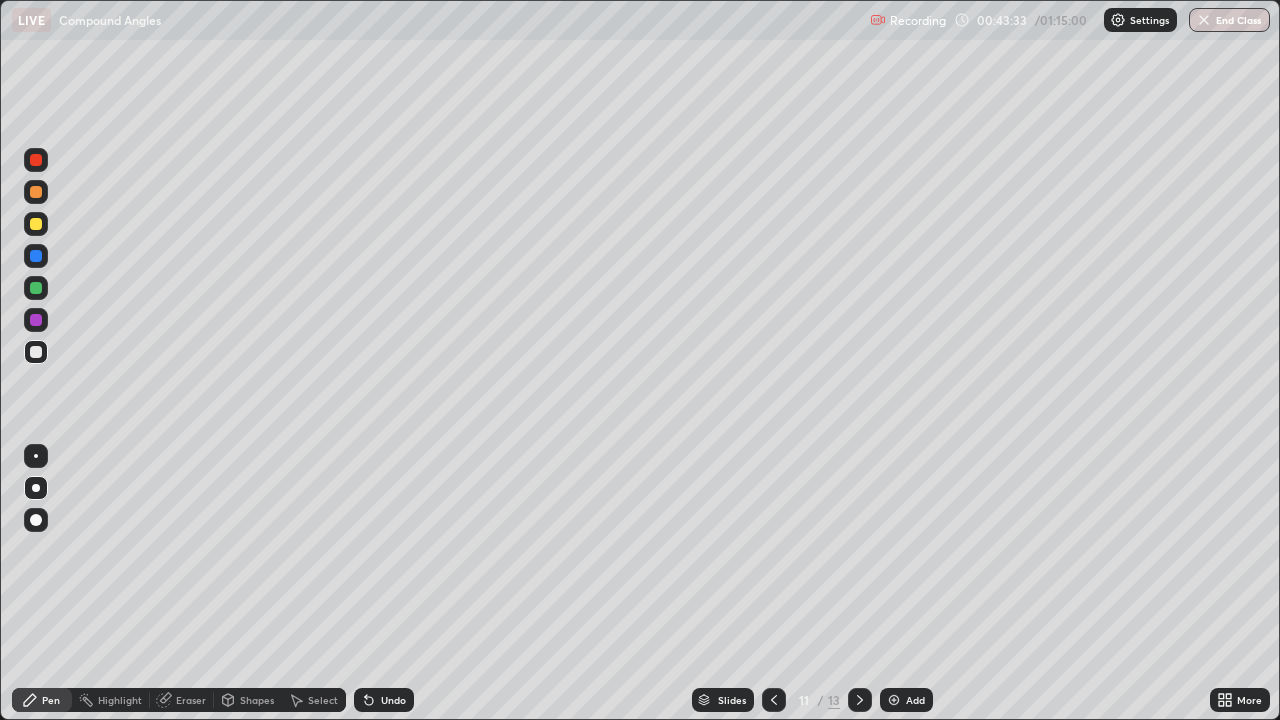 click at bounding box center (860, 700) 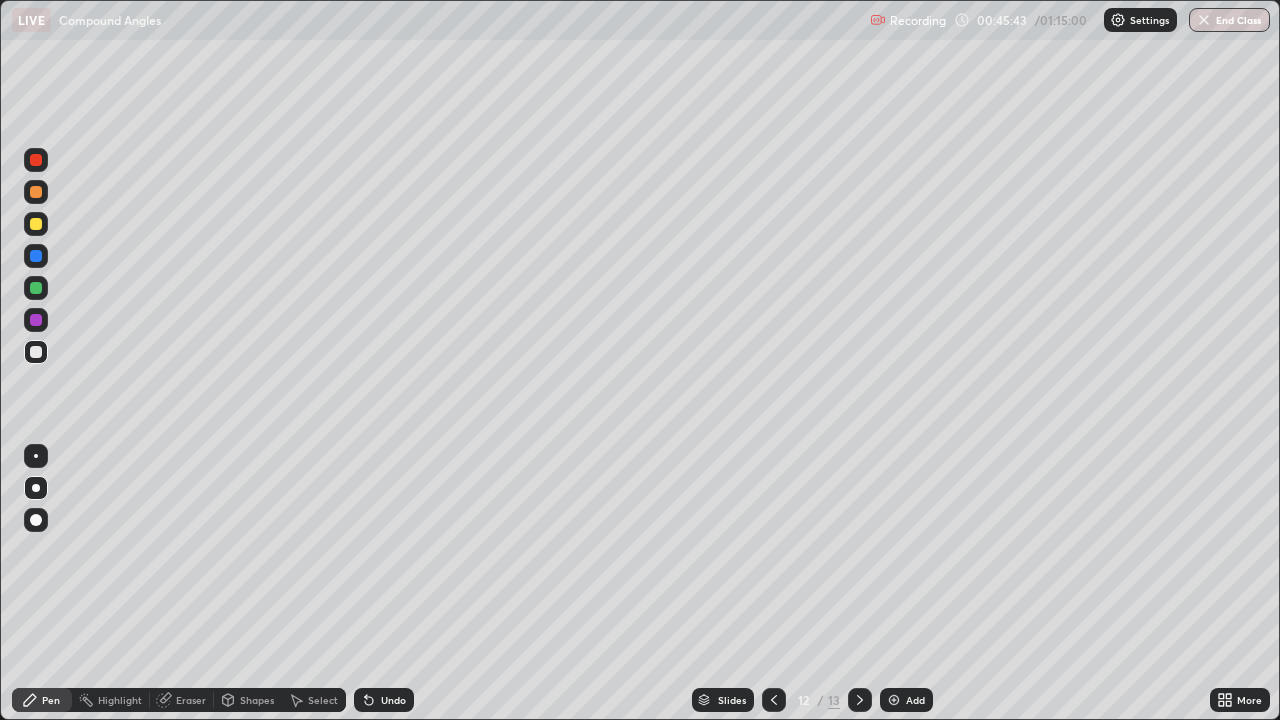 click 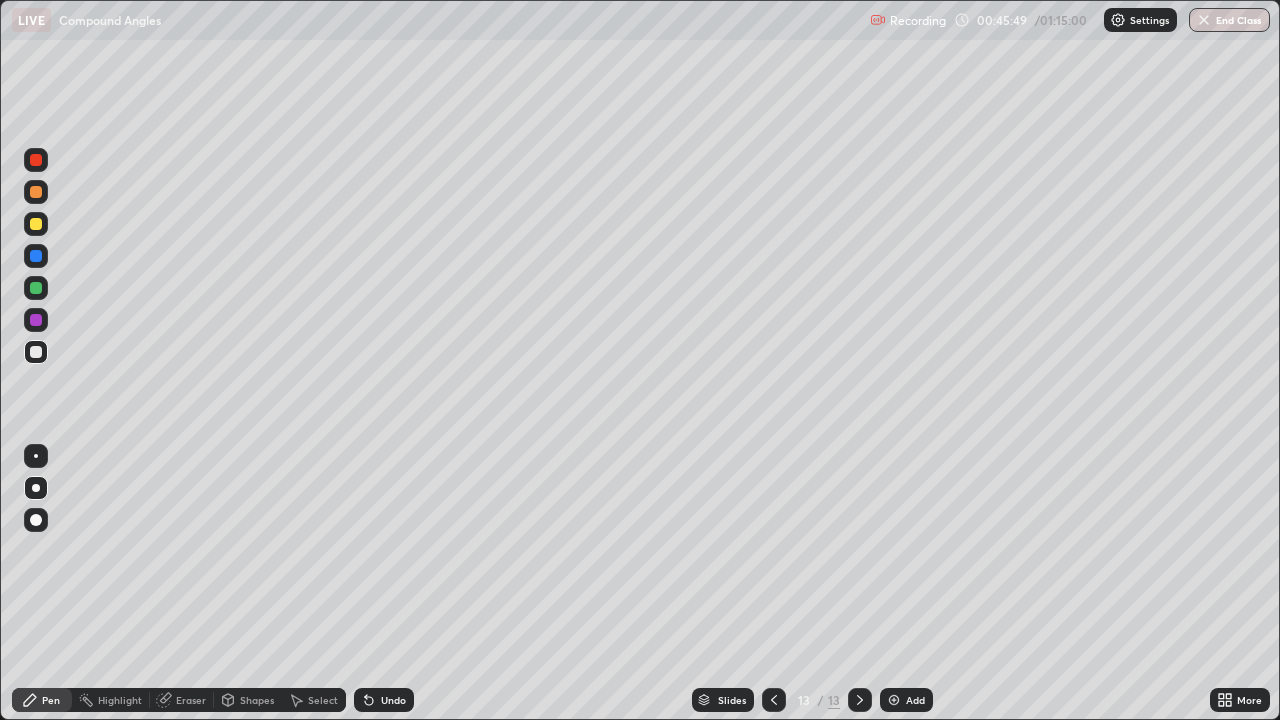 click 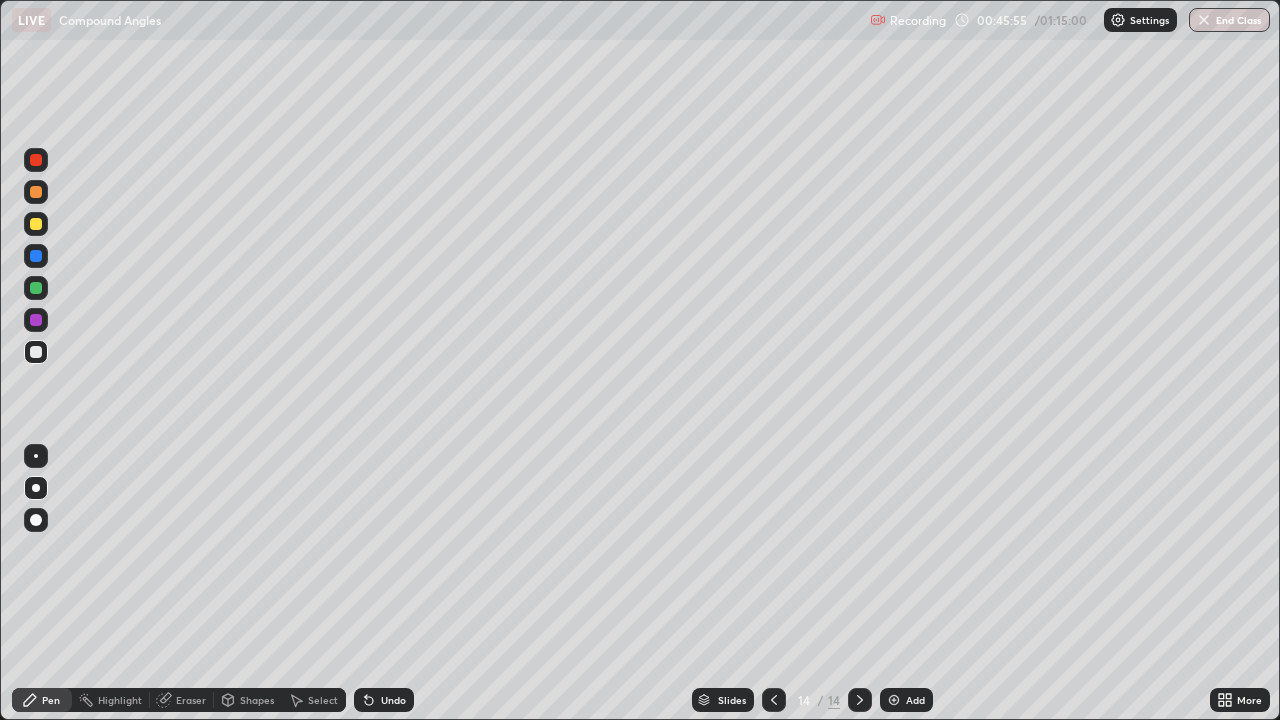 click at bounding box center (36, 224) 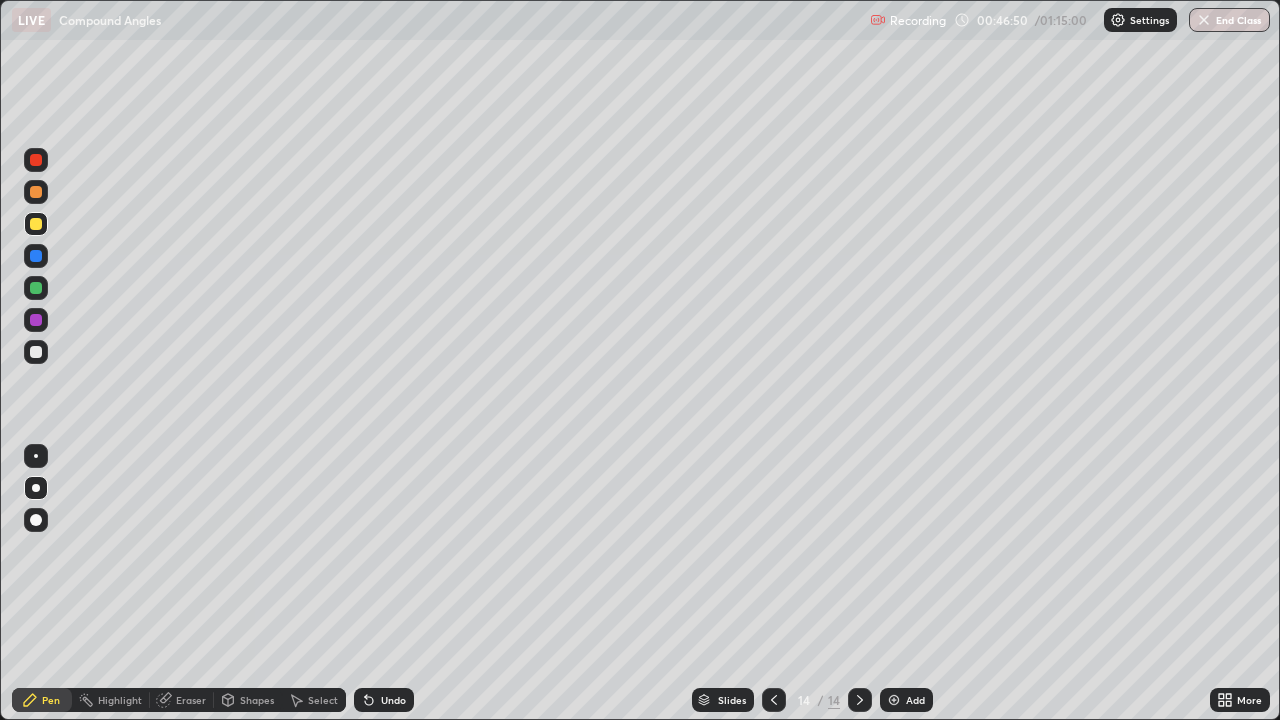 click on "Eraser" at bounding box center (191, 700) 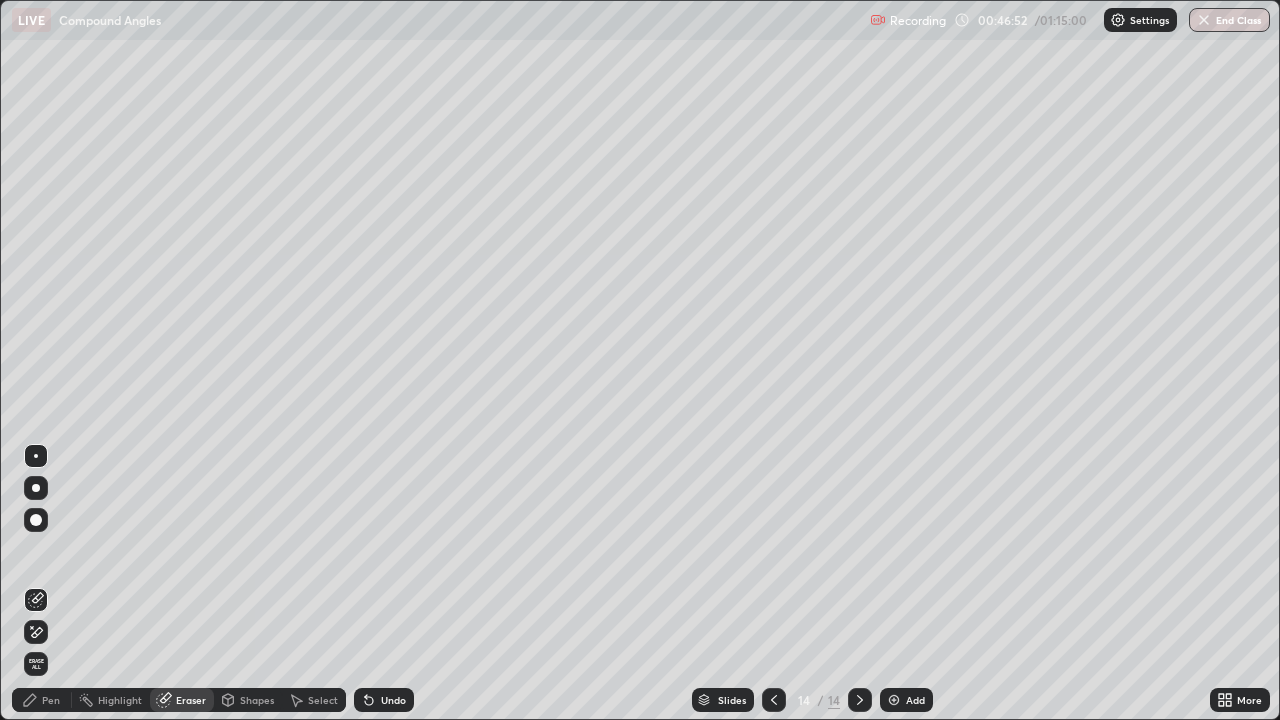 click on "Pen" at bounding box center (51, 700) 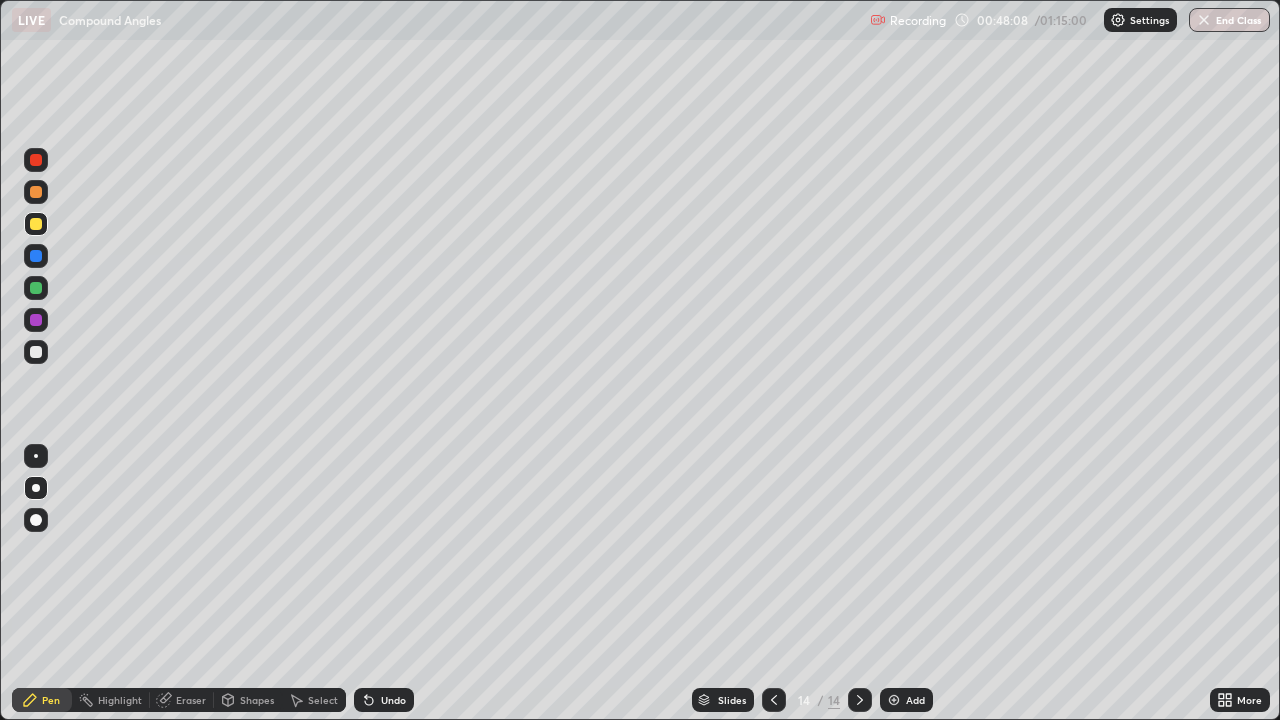 click on "Undo" at bounding box center [384, 700] 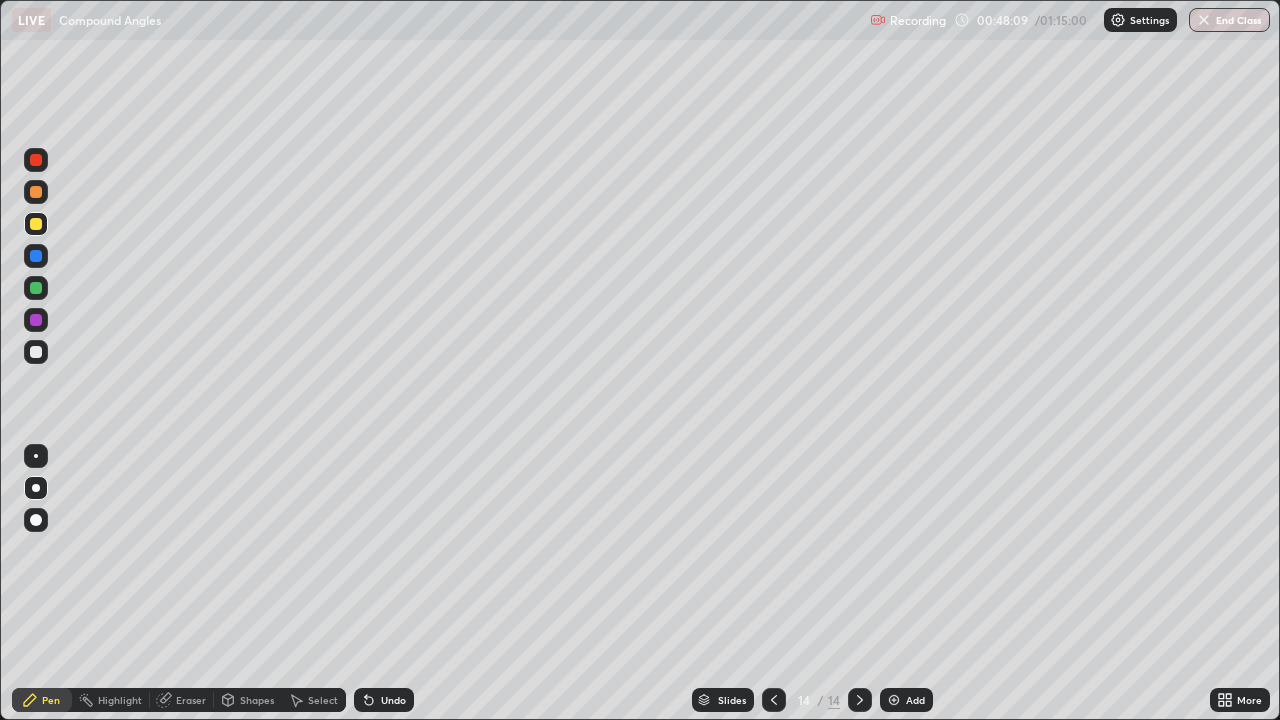 click on "Undo" at bounding box center (384, 700) 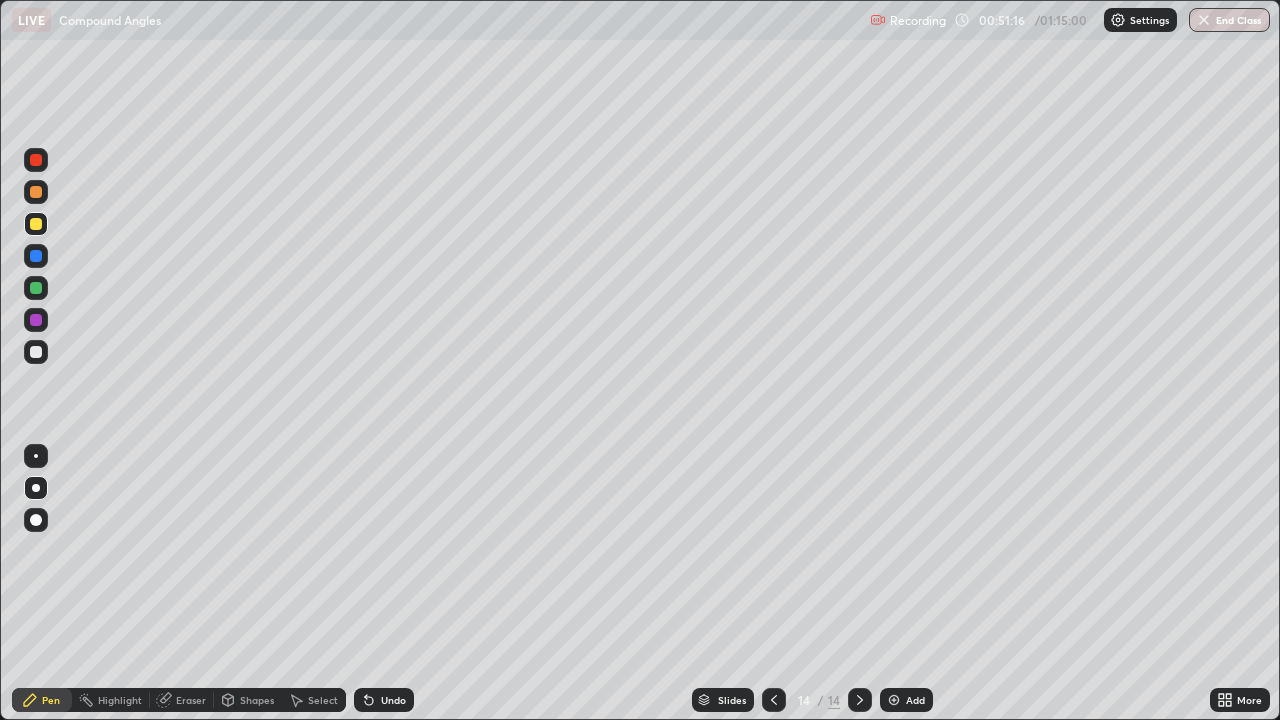 click at bounding box center (36, 288) 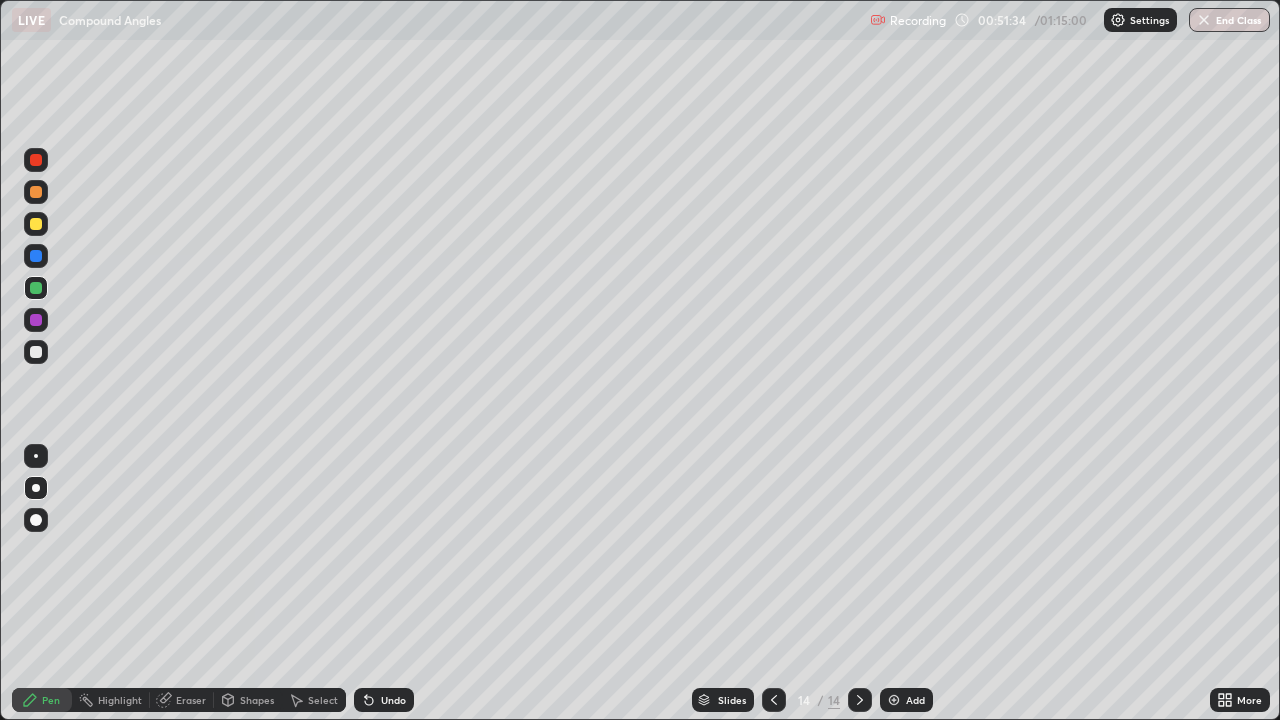 click at bounding box center [894, 700] 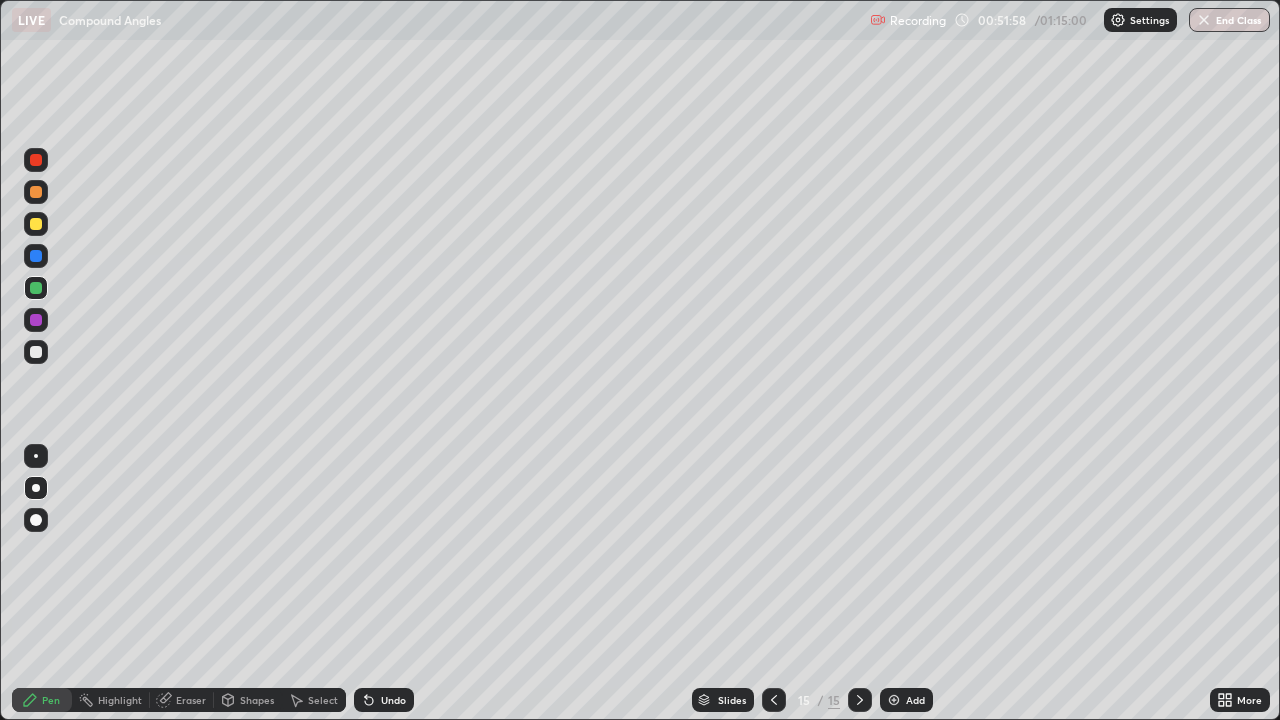 click 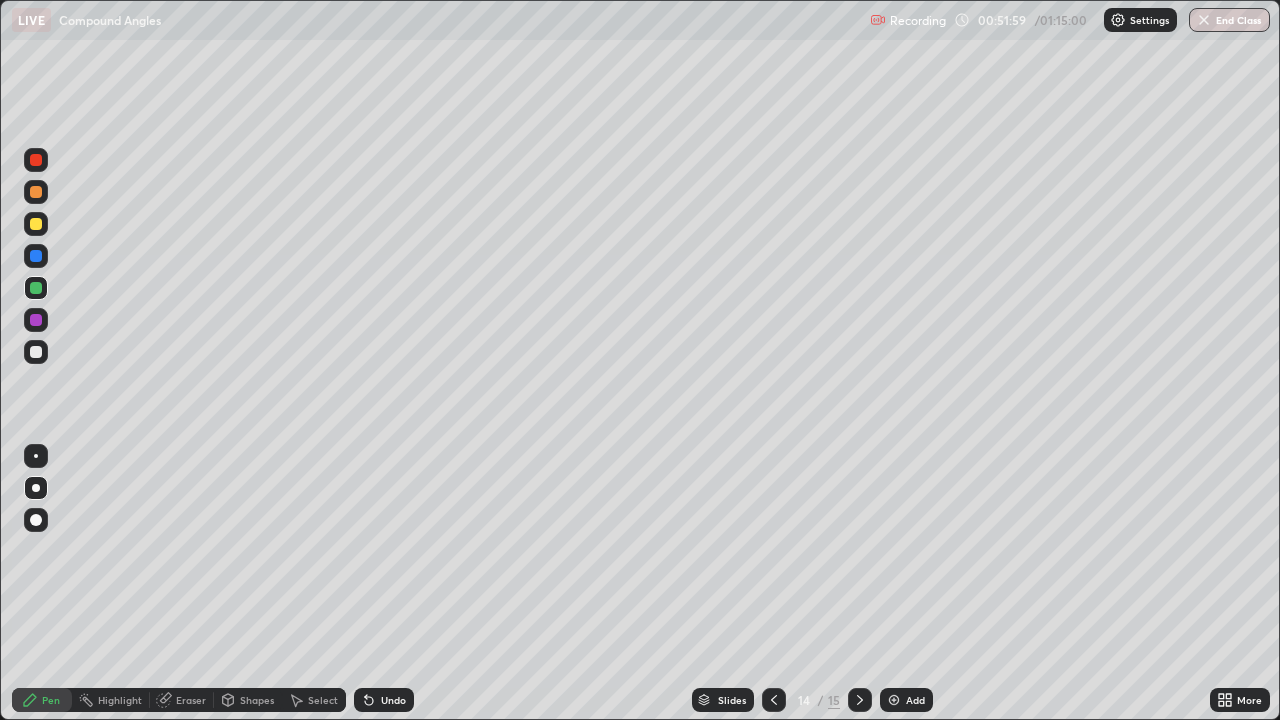 click 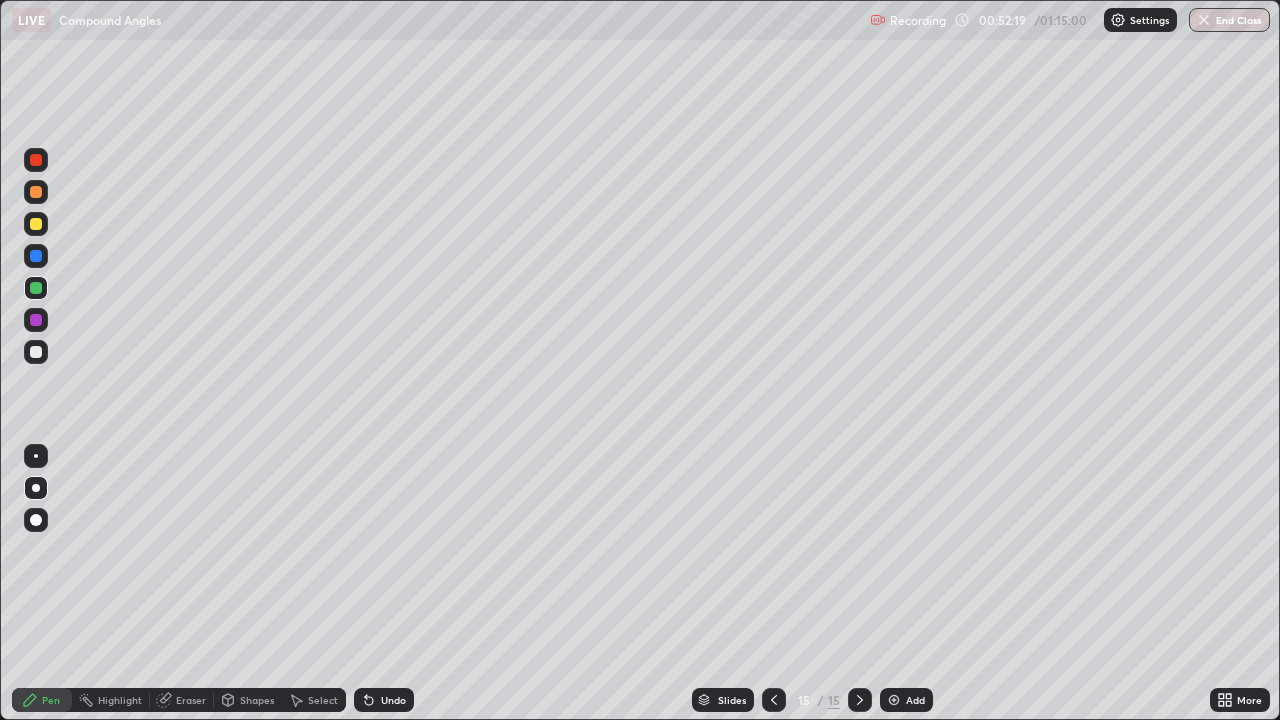 click at bounding box center (36, 352) 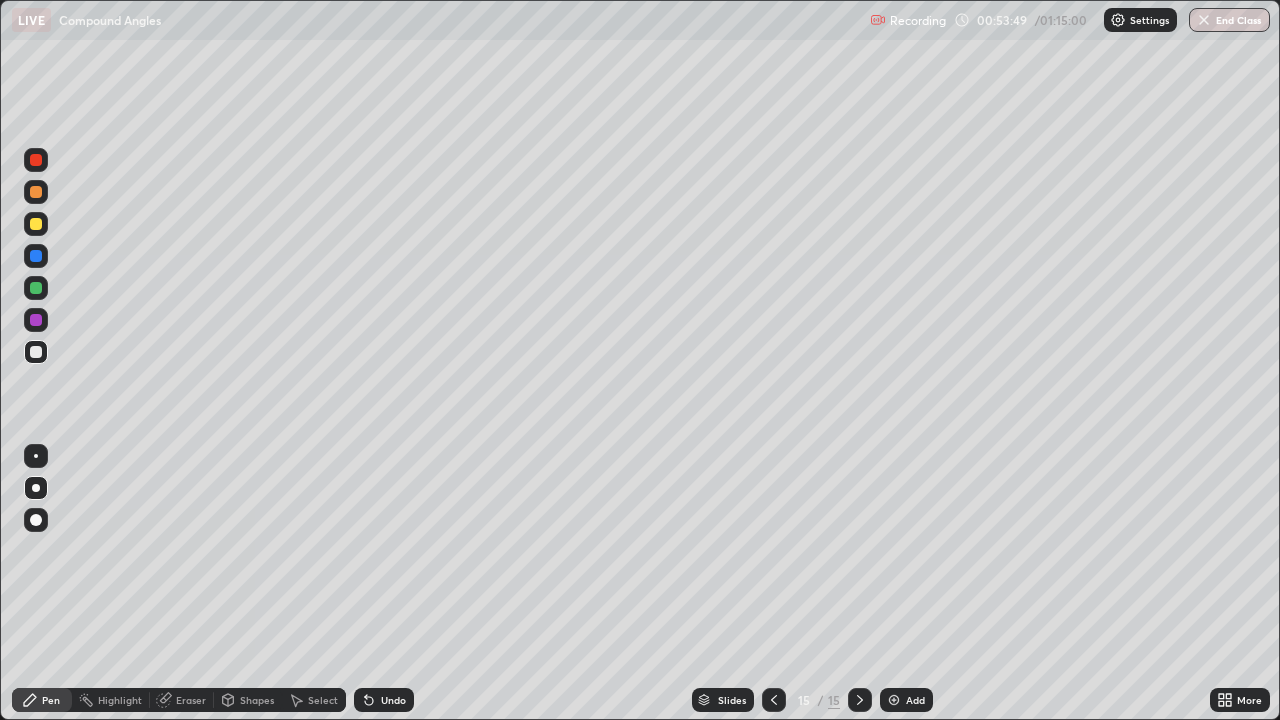 click 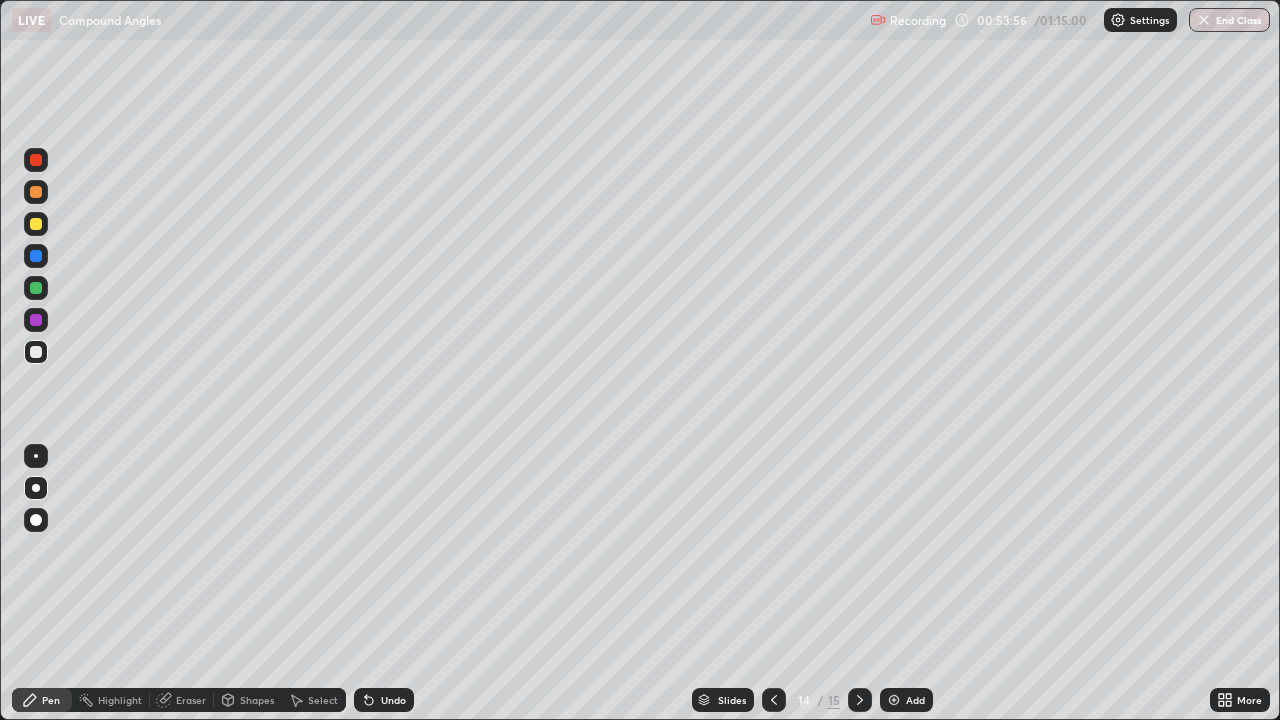 click at bounding box center (860, 700) 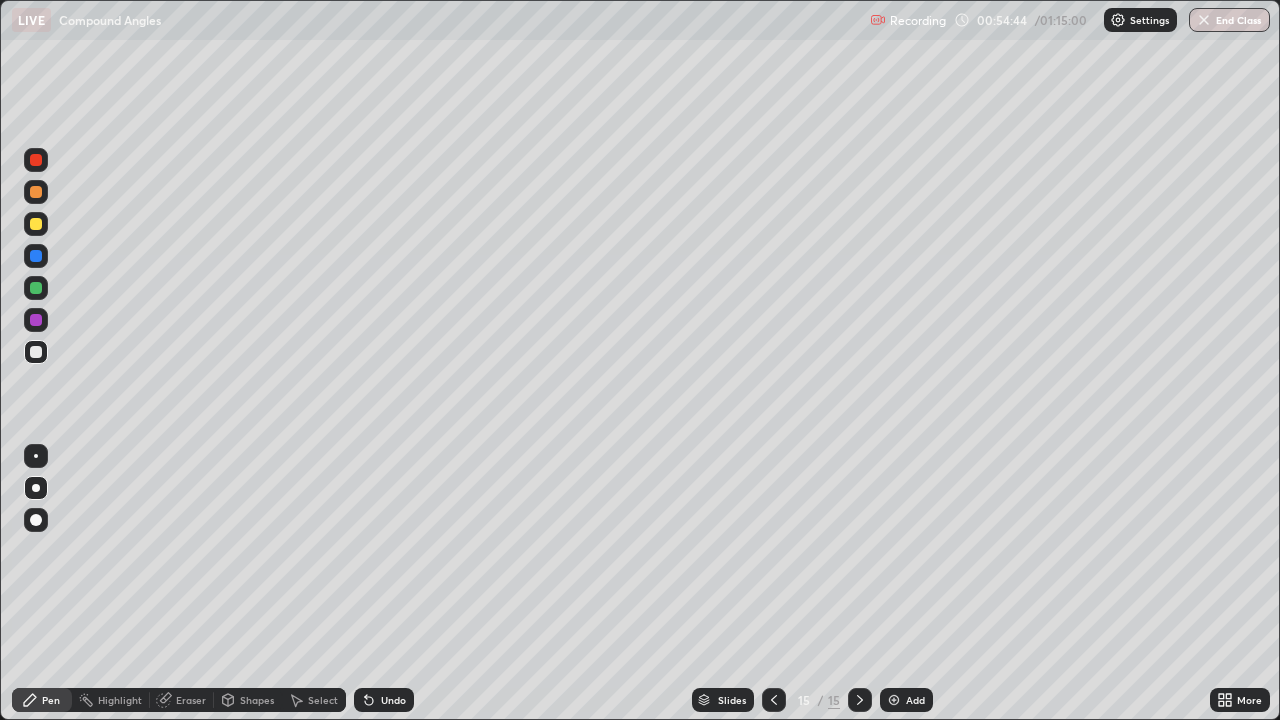 click 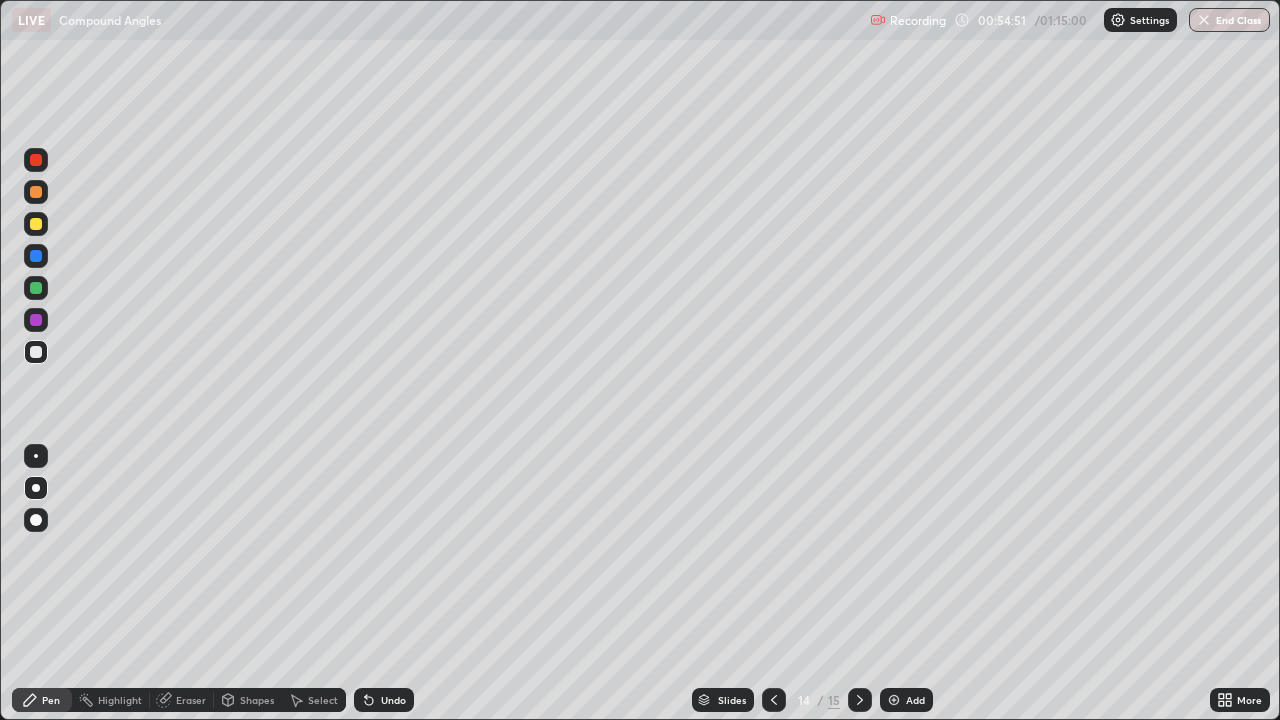 click on "Undo" at bounding box center (393, 700) 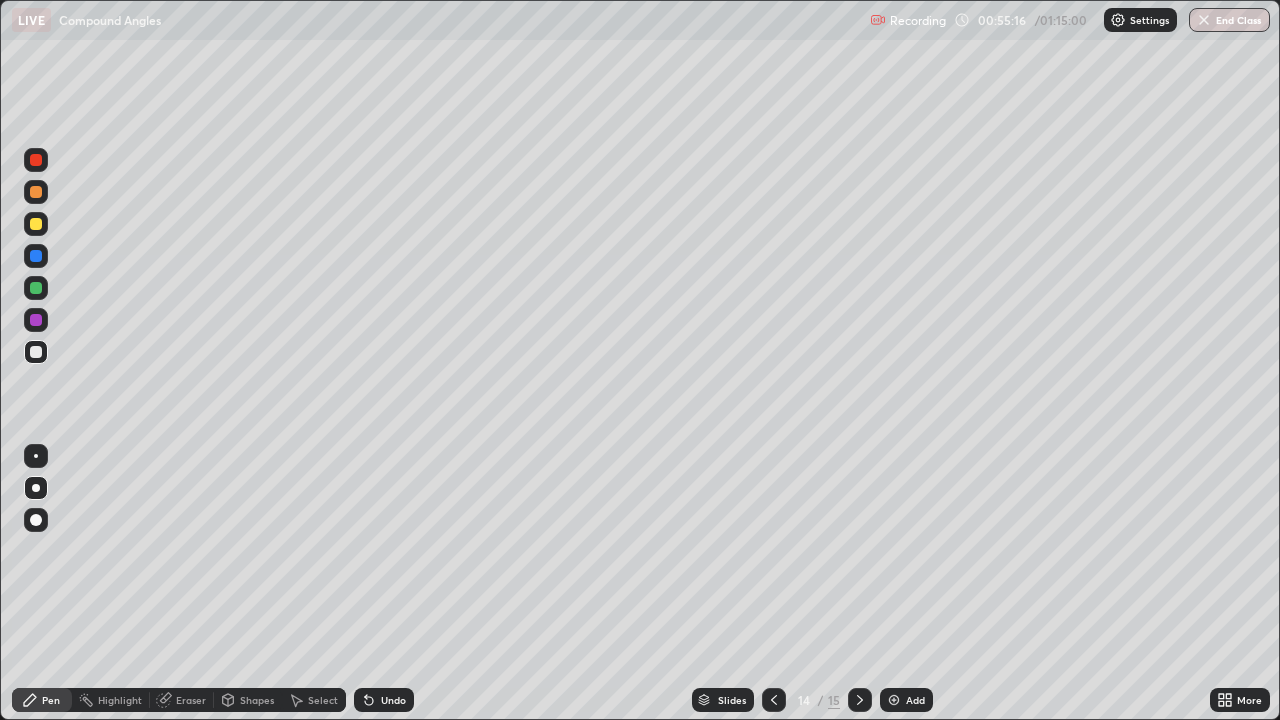 click on "Undo" at bounding box center [384, 700] 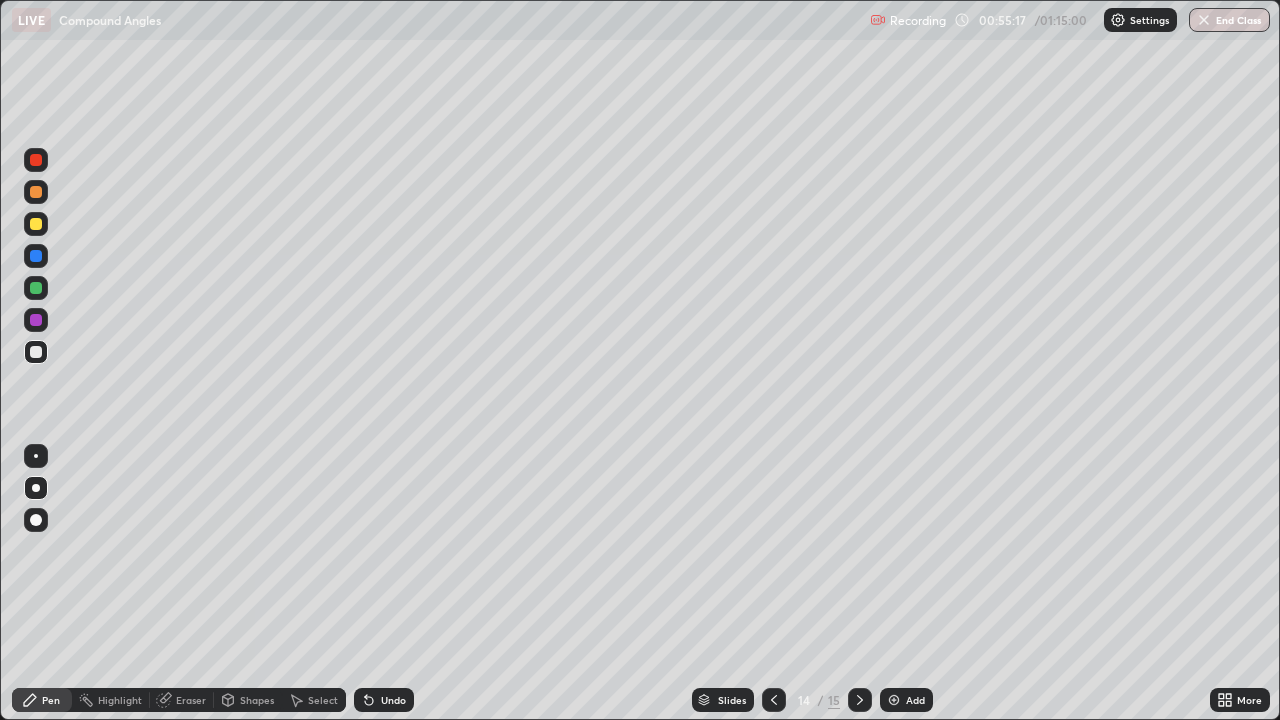 click on "Undo" at bounding box center (384, 700) 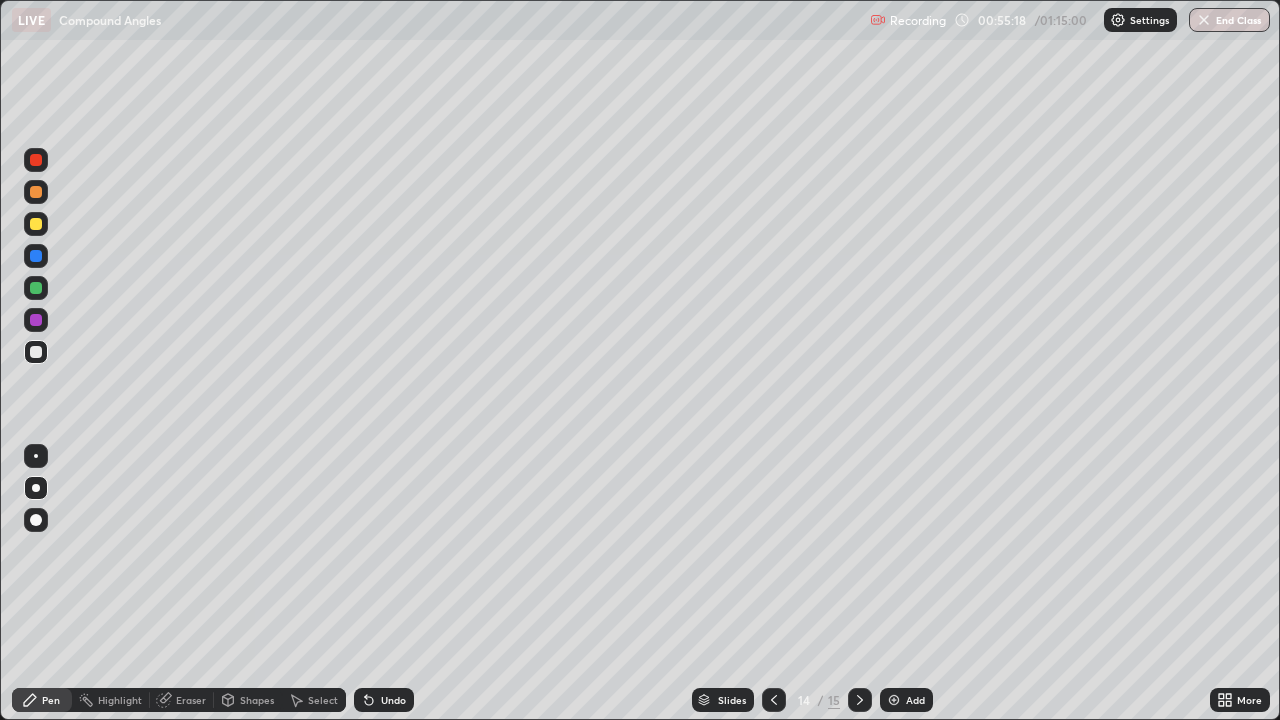 click on "Undo" at bounding box center (384, 700) 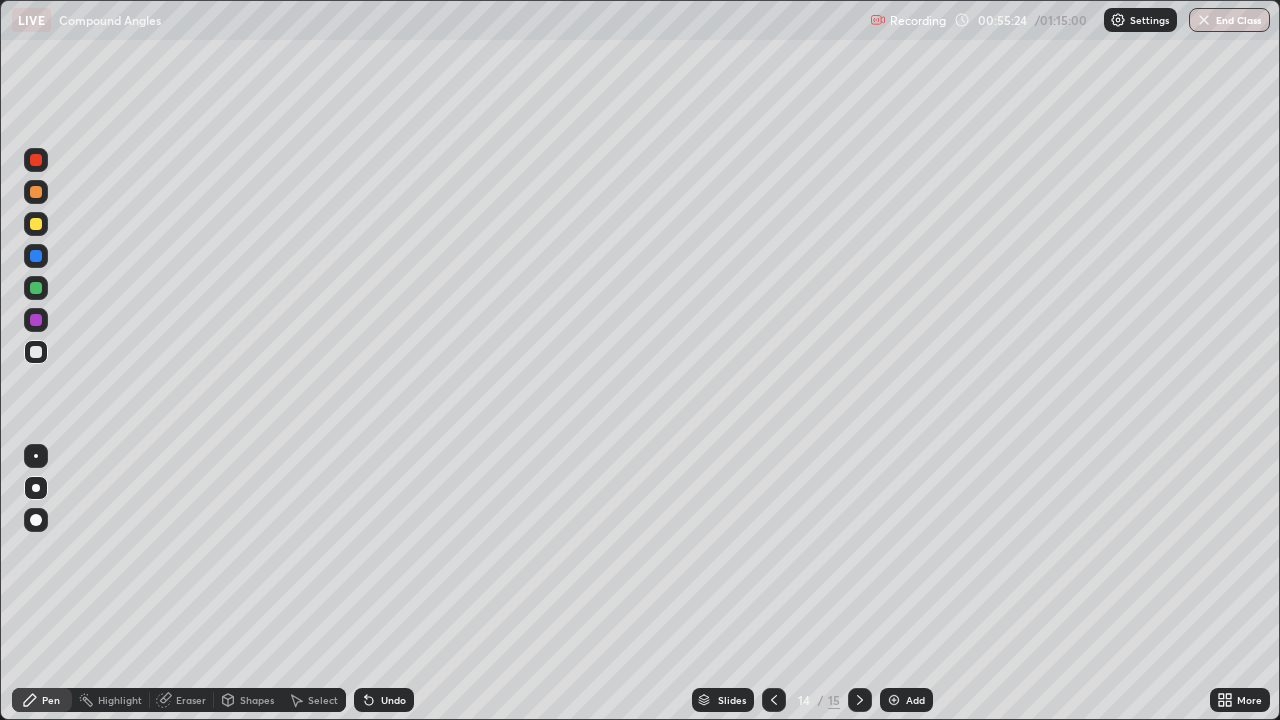 click 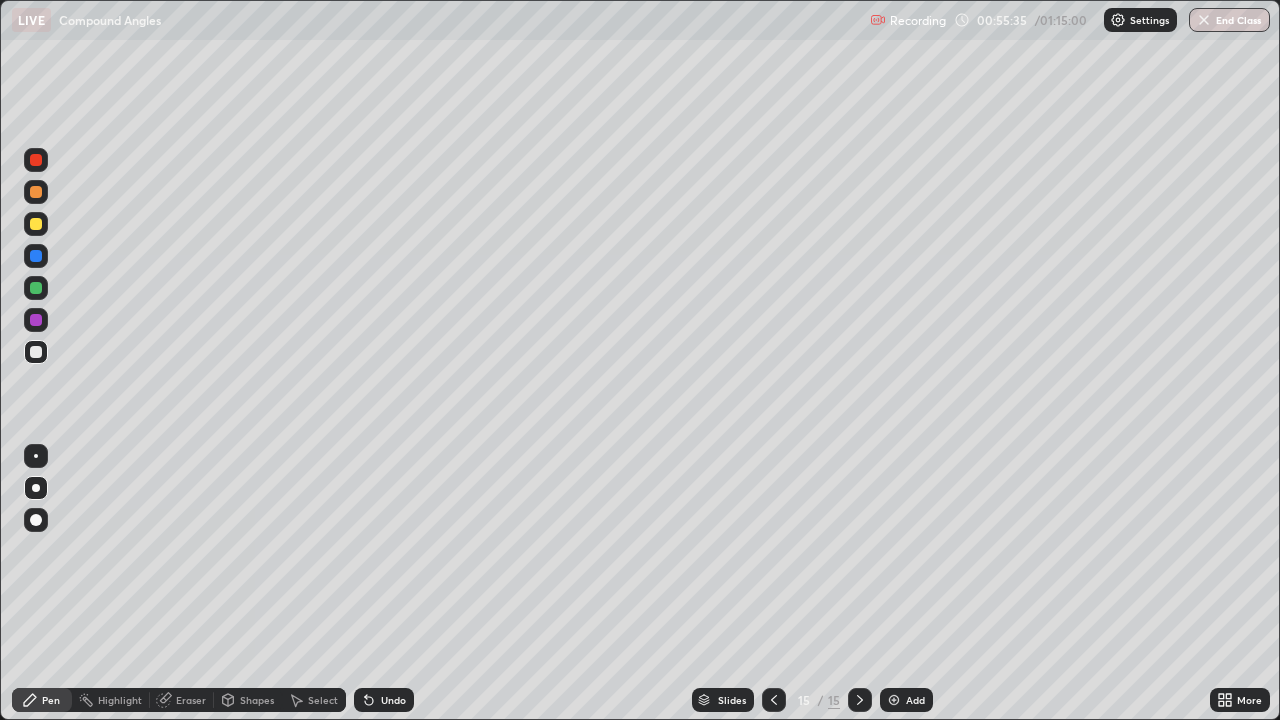 click 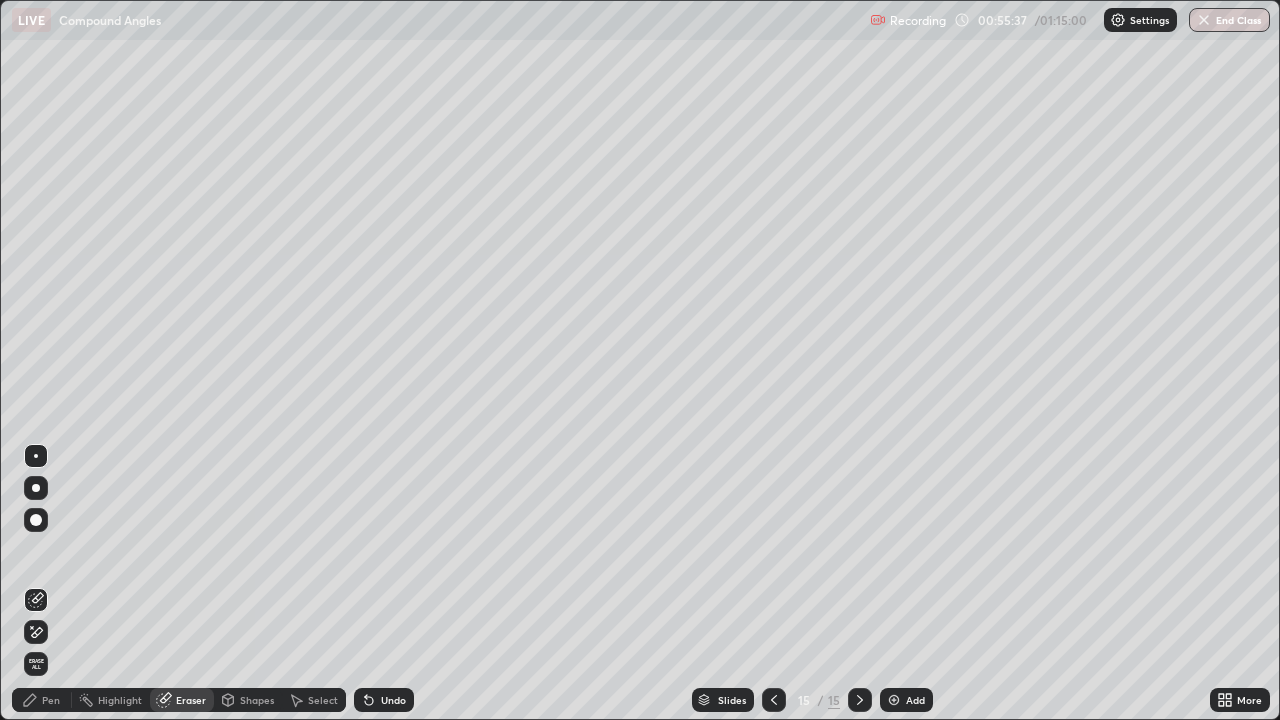 click on "Pen" at bounding box center [42, 700] 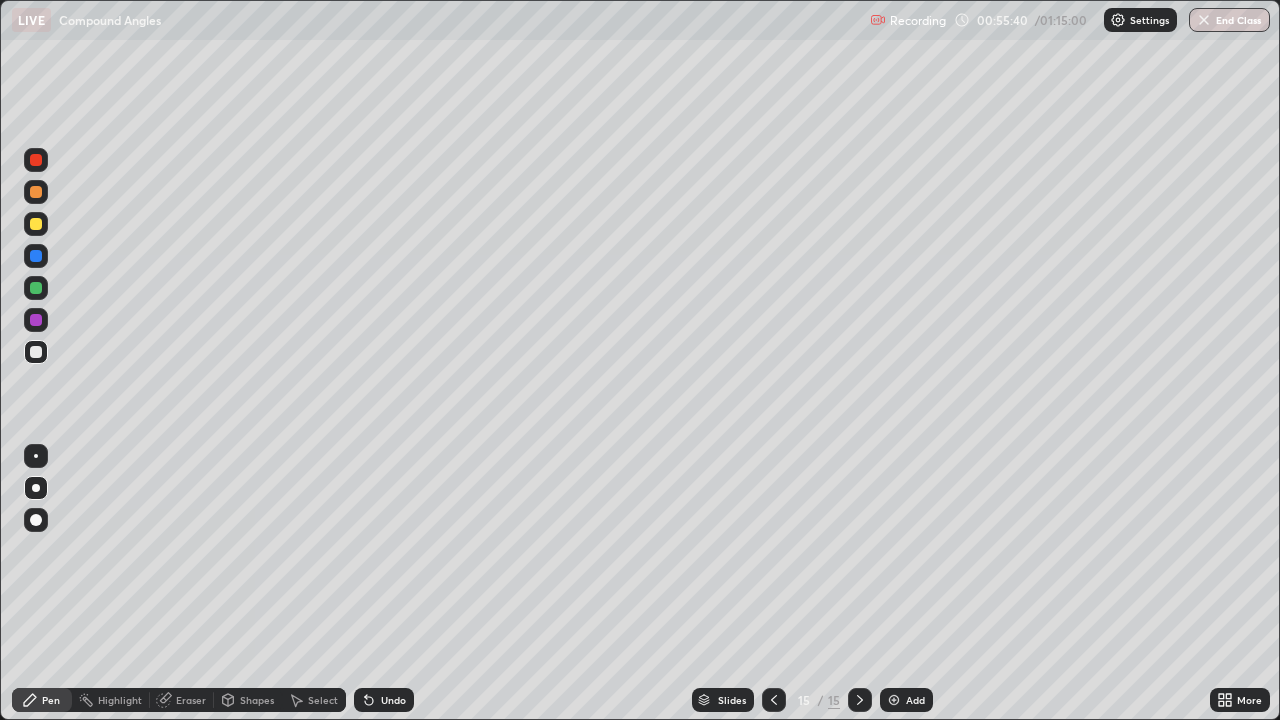 click 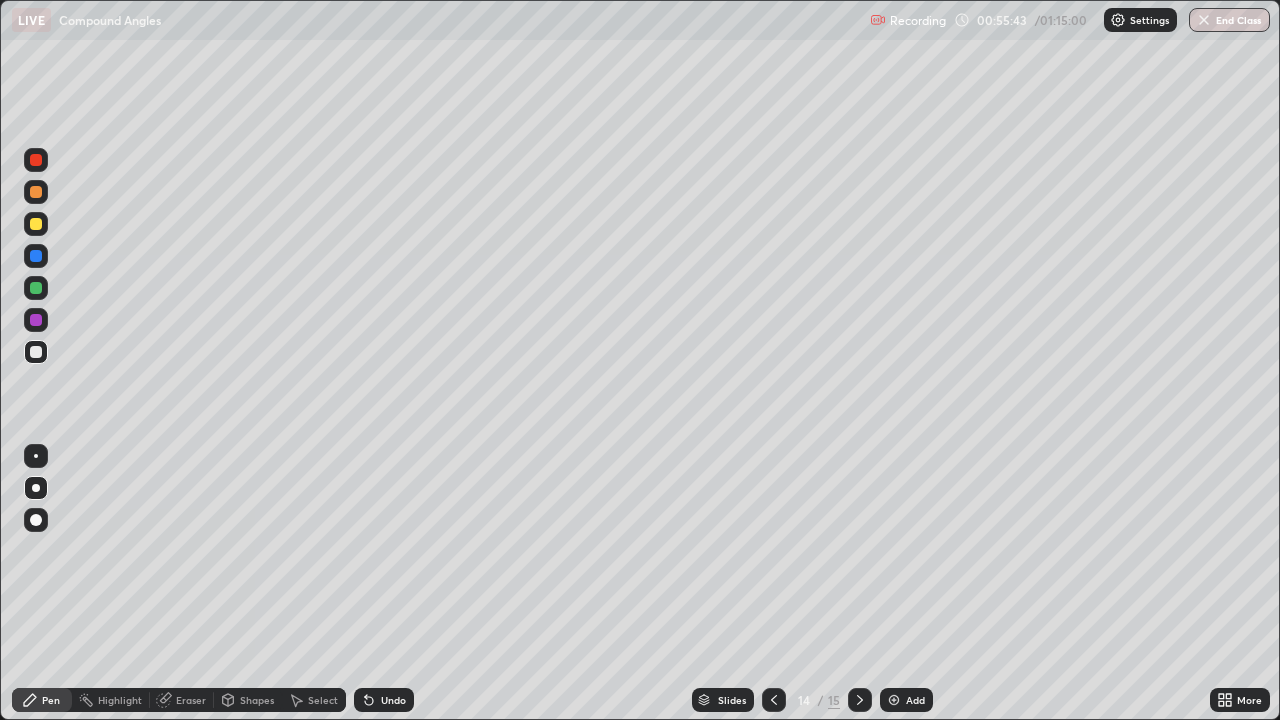 click on "Eraser" at bounding box center [191, 700] 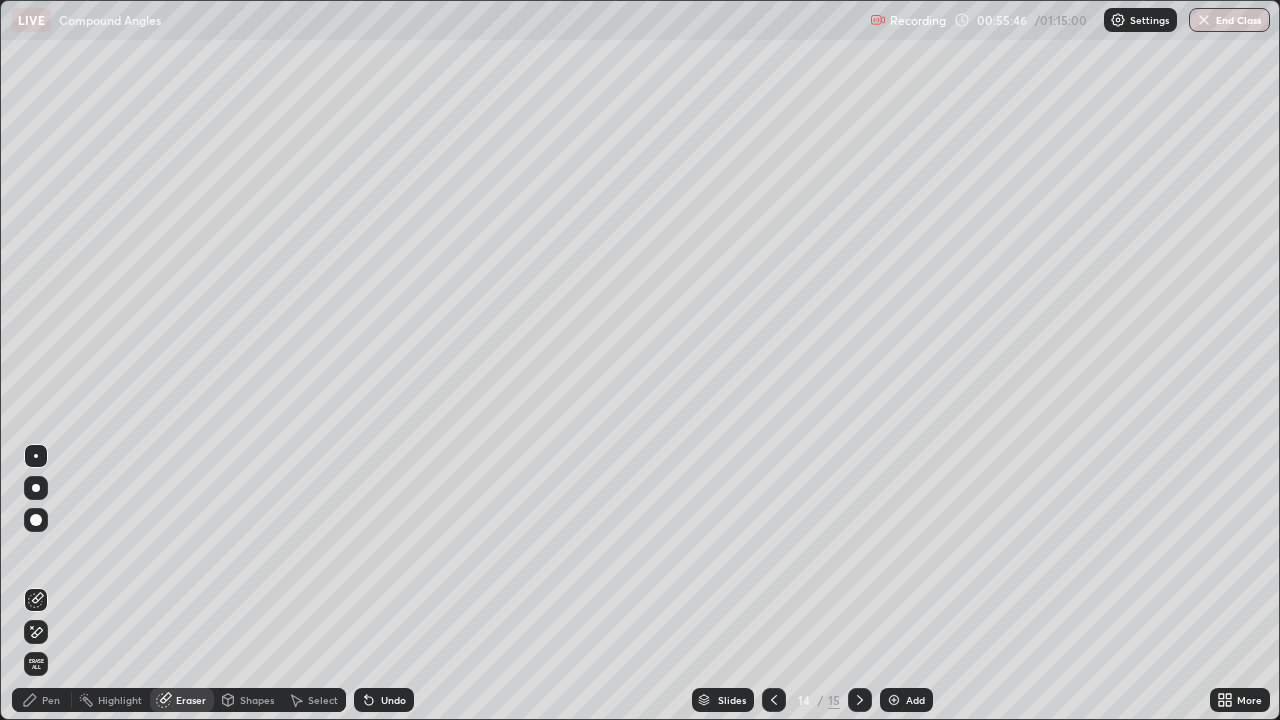 click 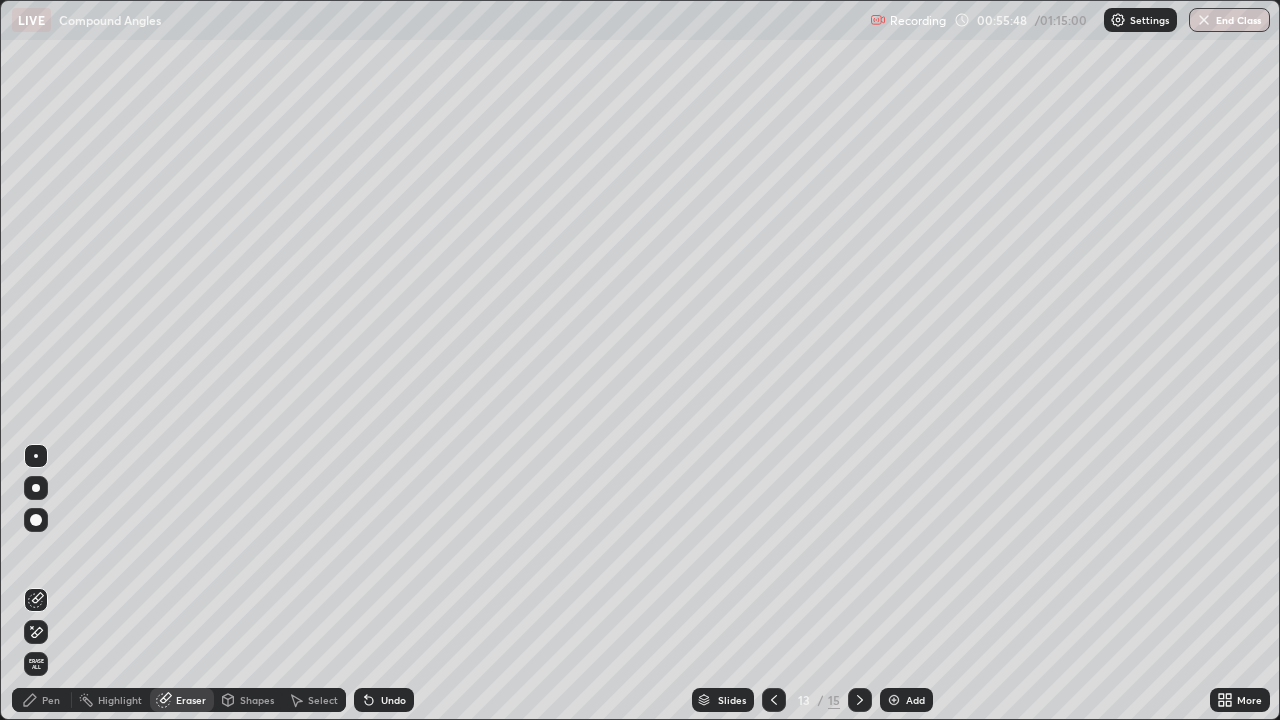 click 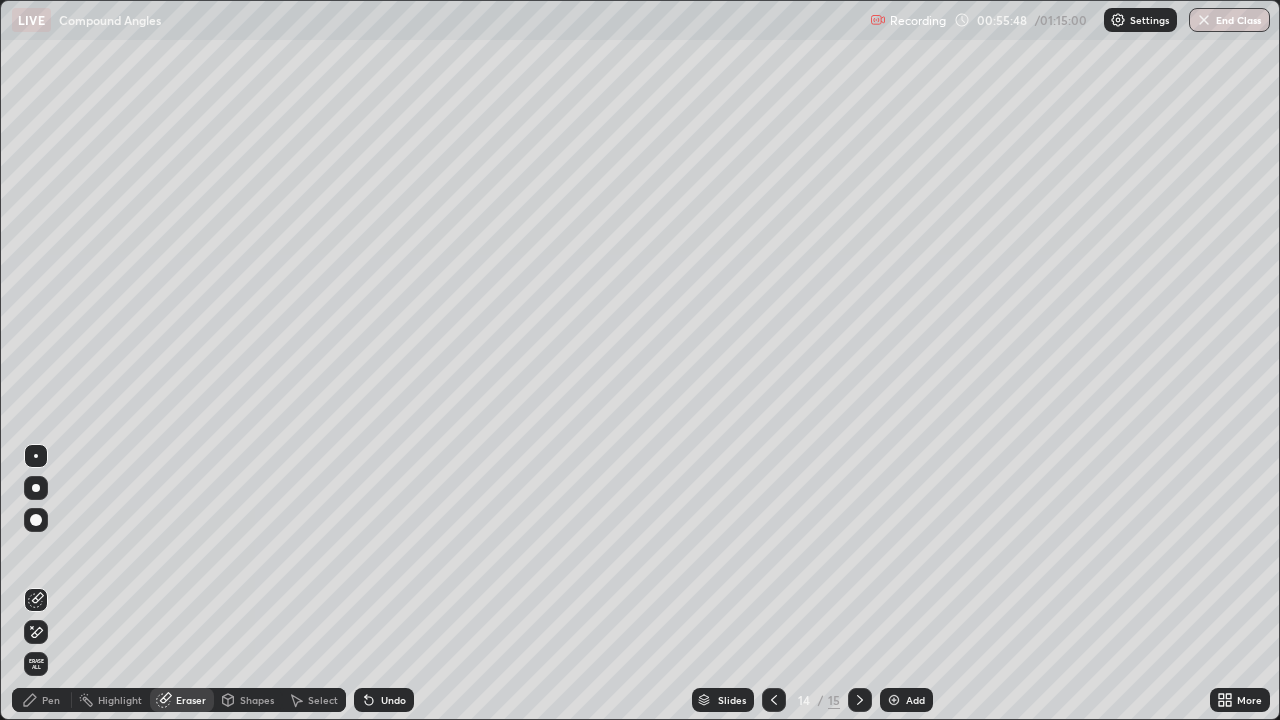 click 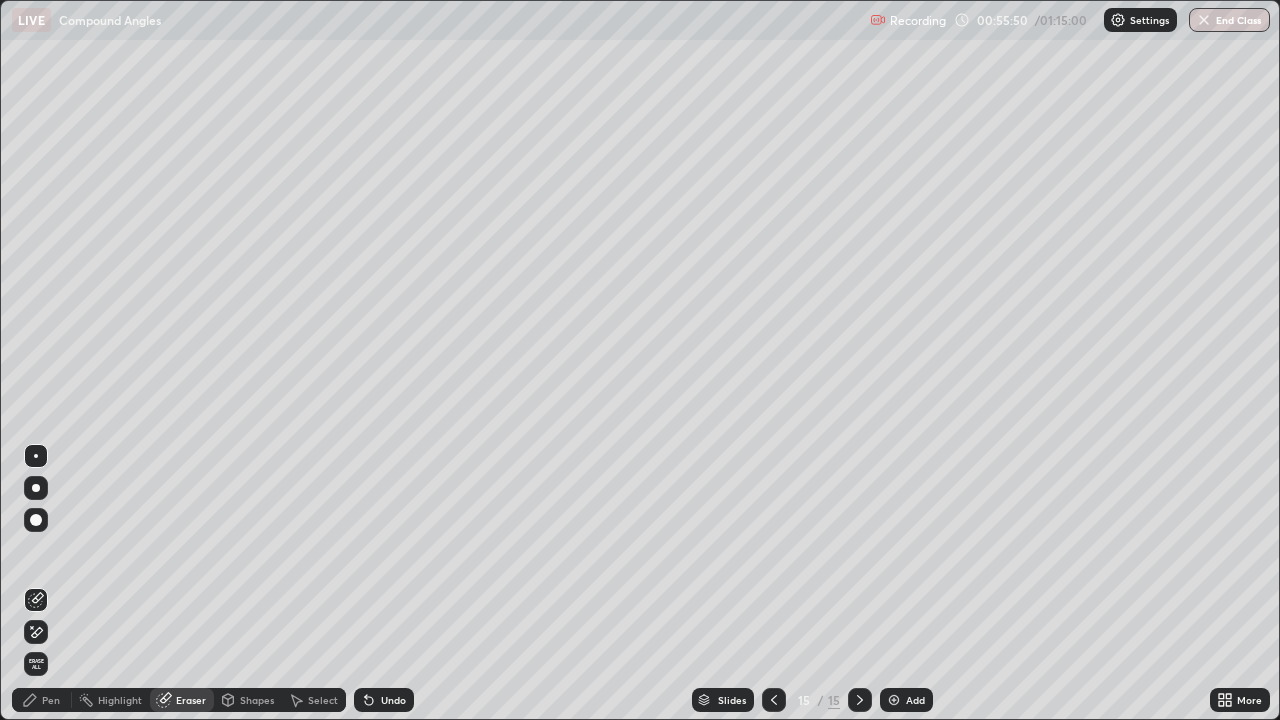 click at bounding box center (774, 700) 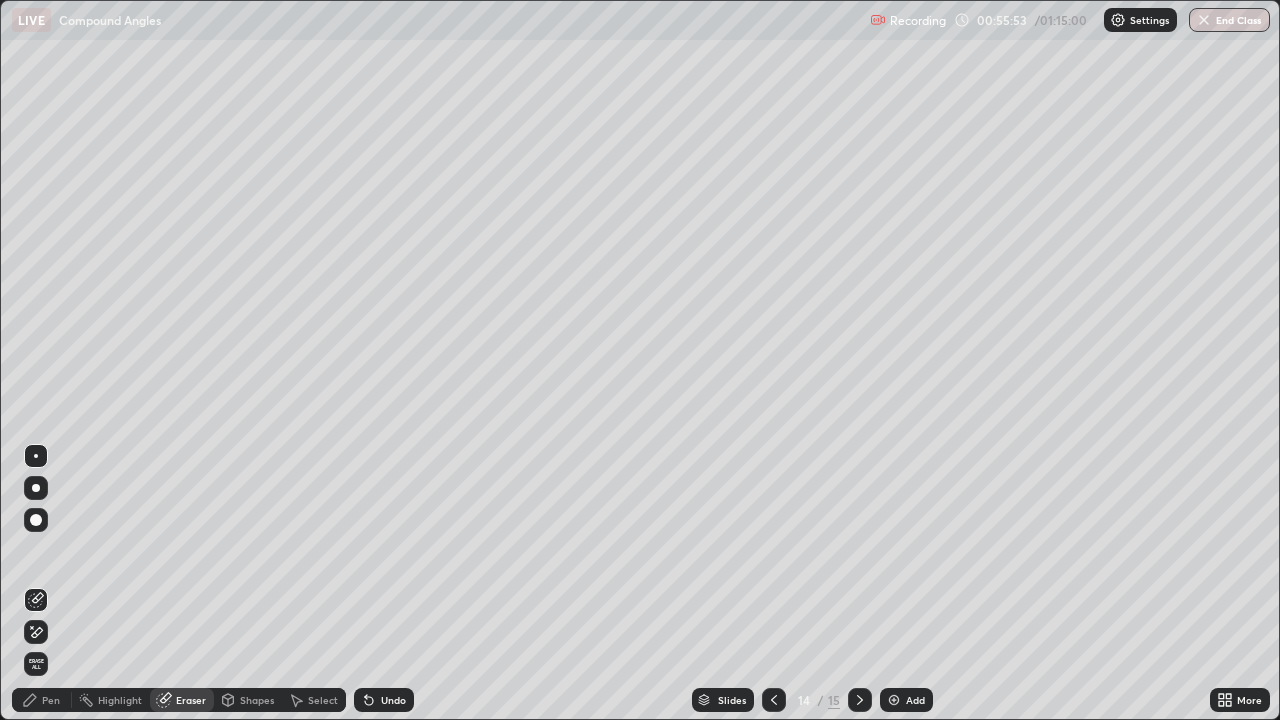 click 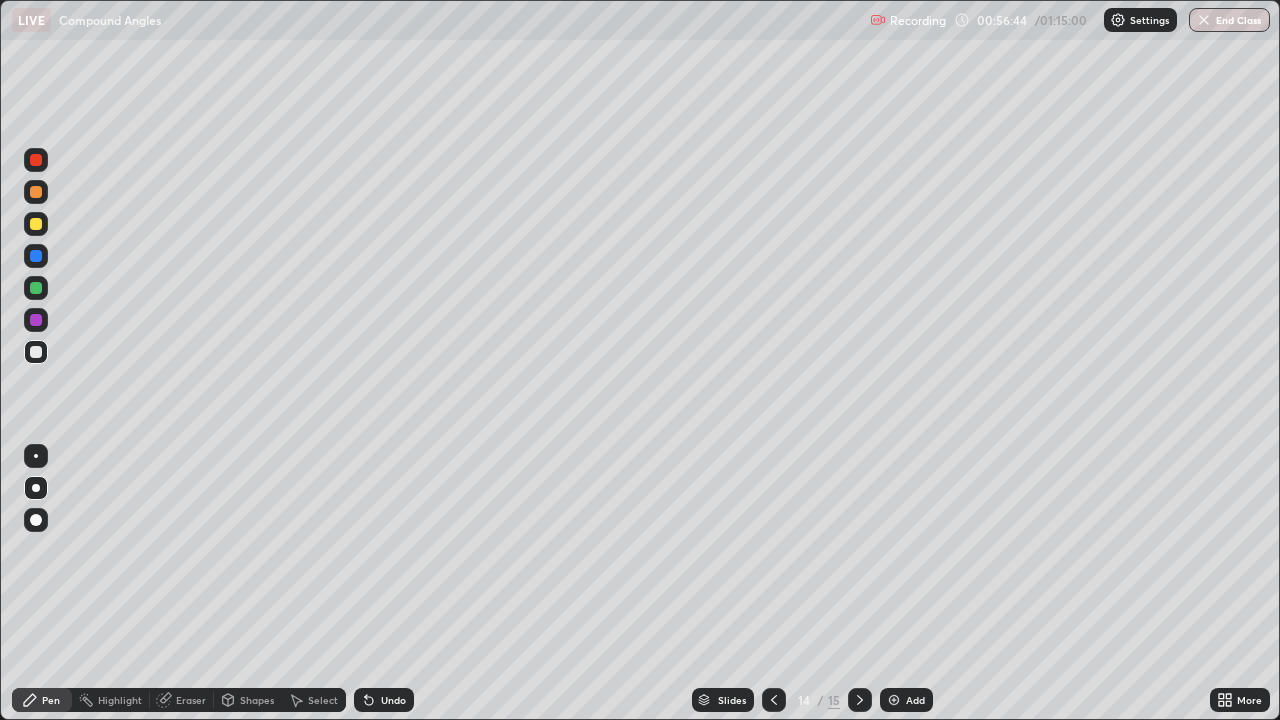 click at bounding box center (860, 700) 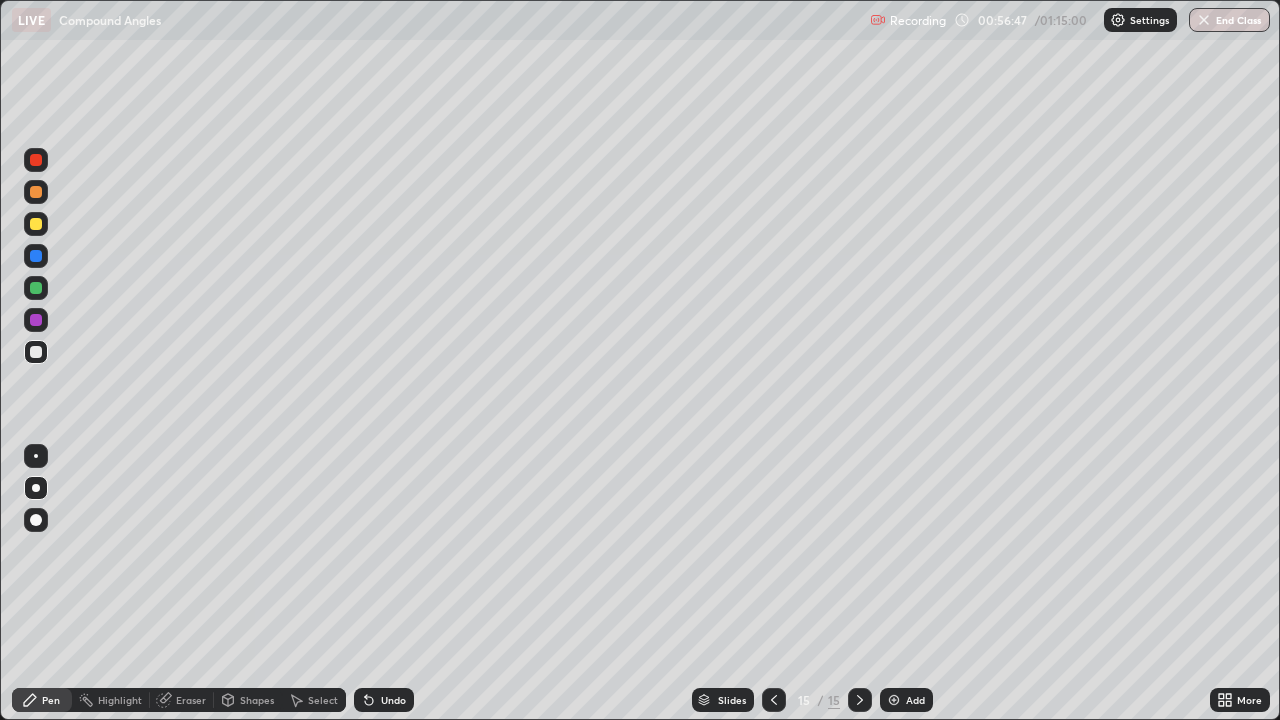 click at bounding box center (36, 224) 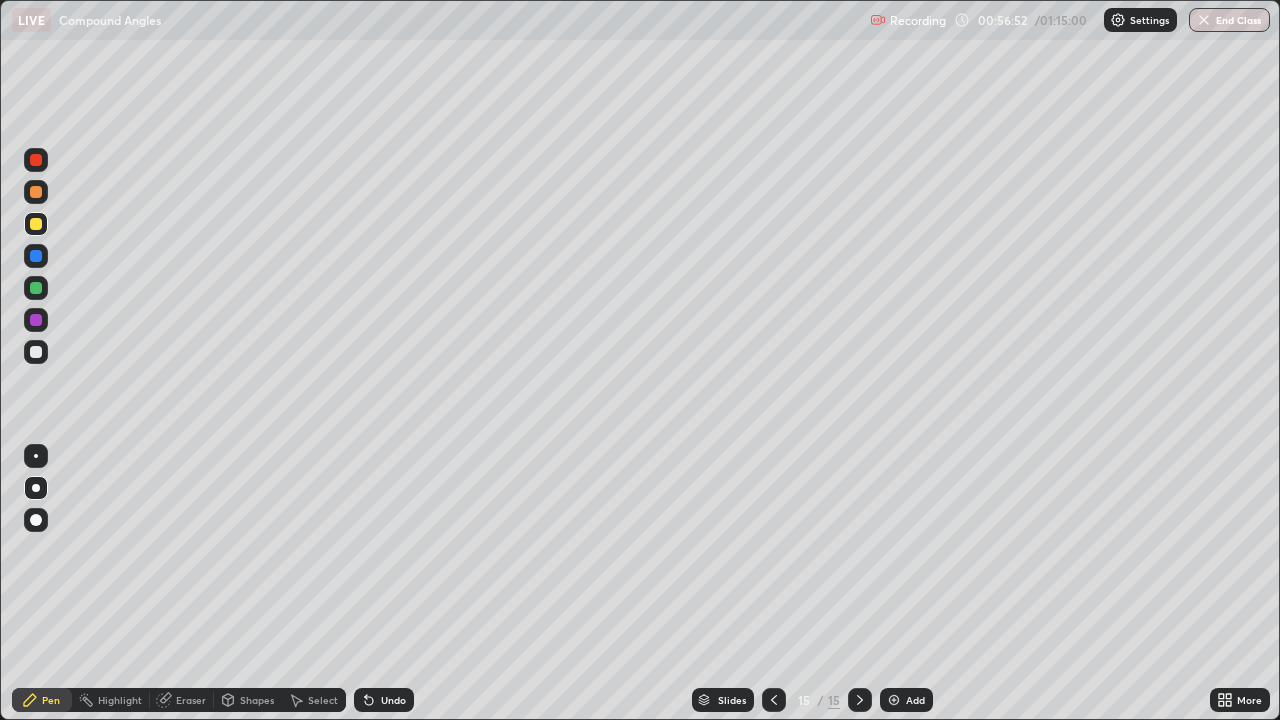 click 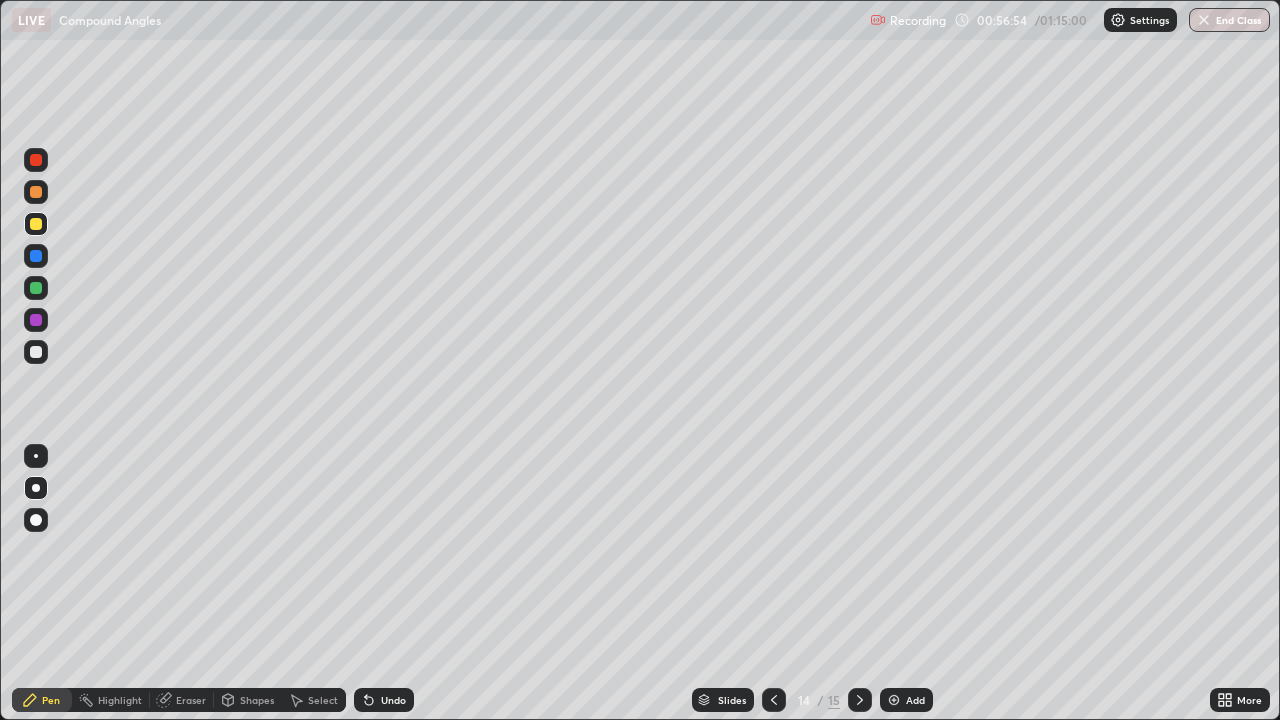 click 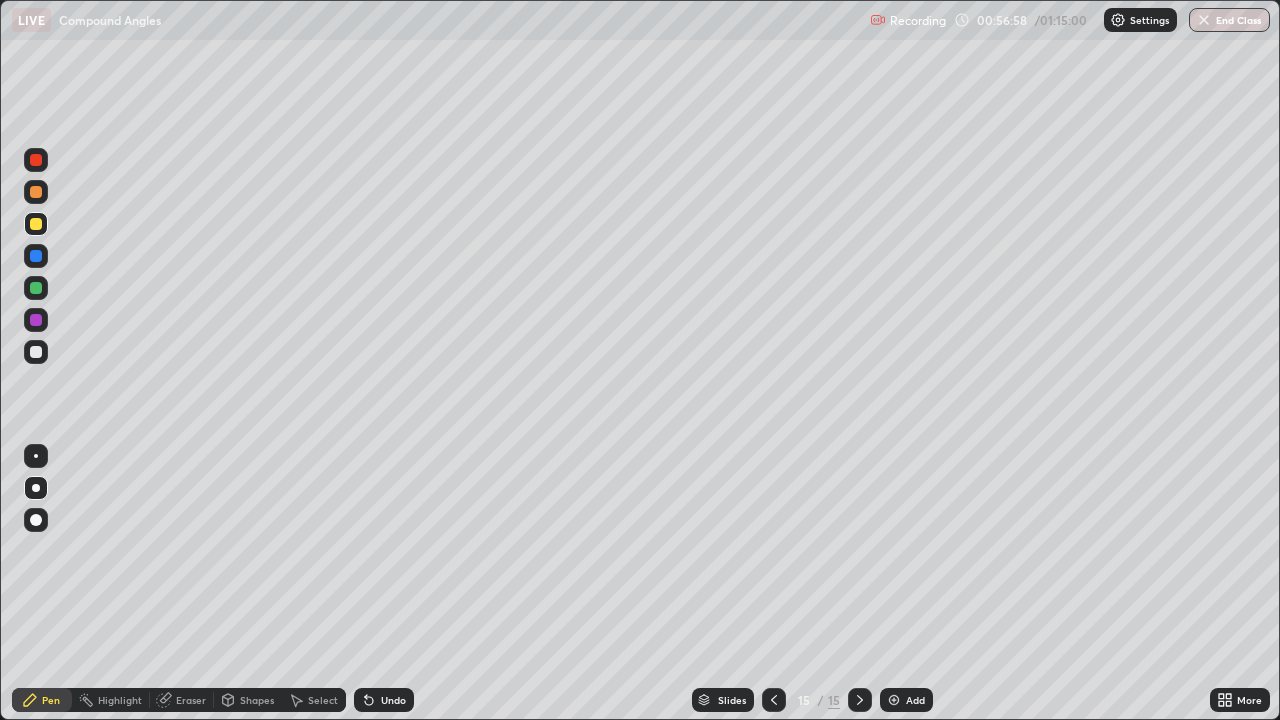 click 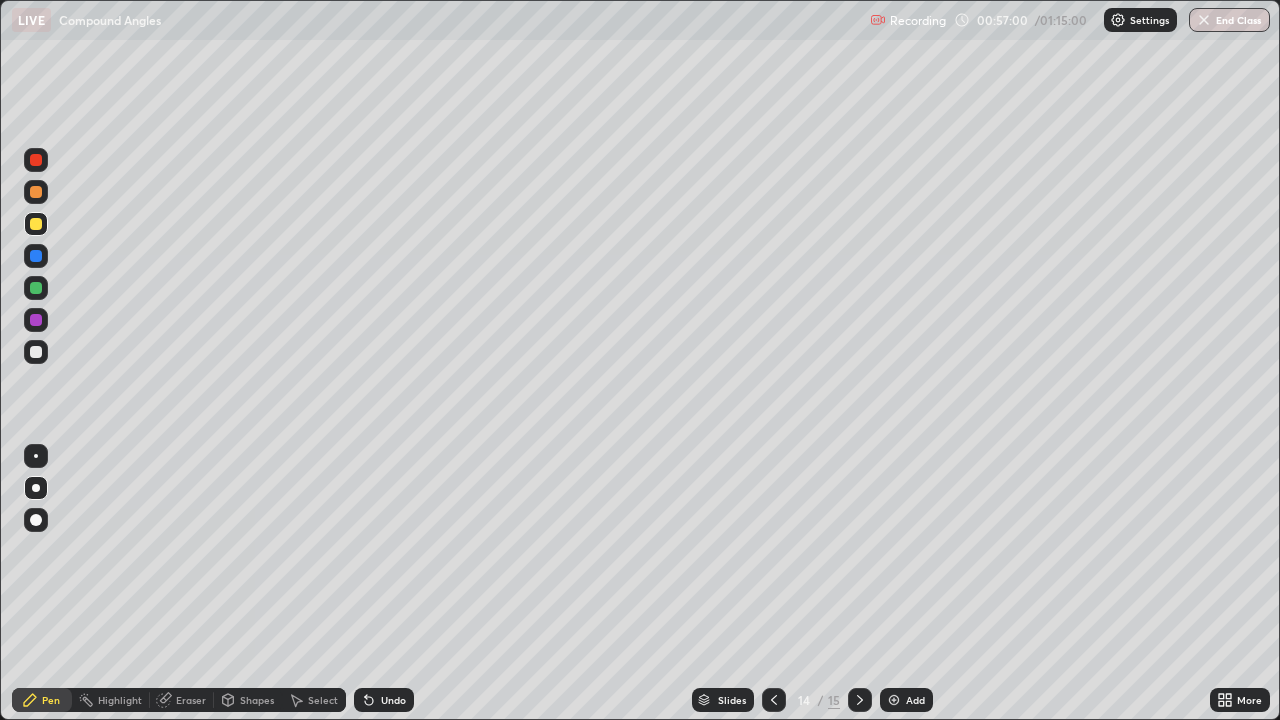 click 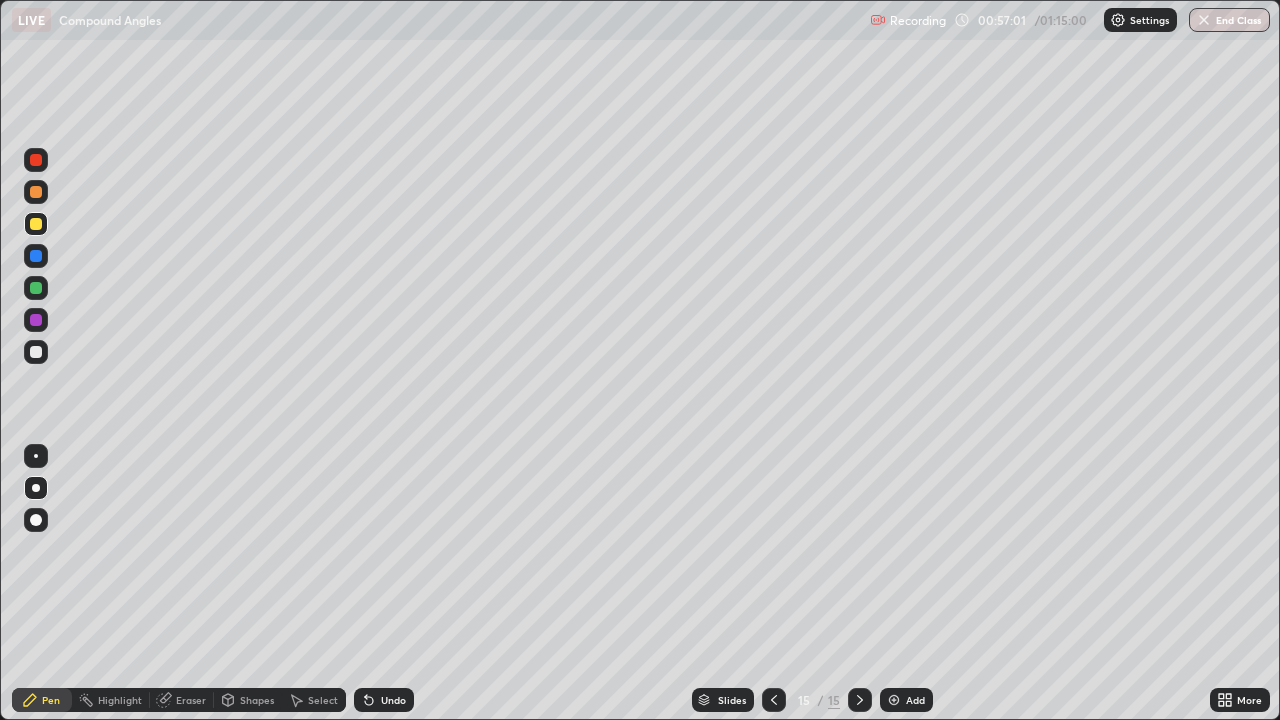 click on "Undo" at bounding box center [384, 700] 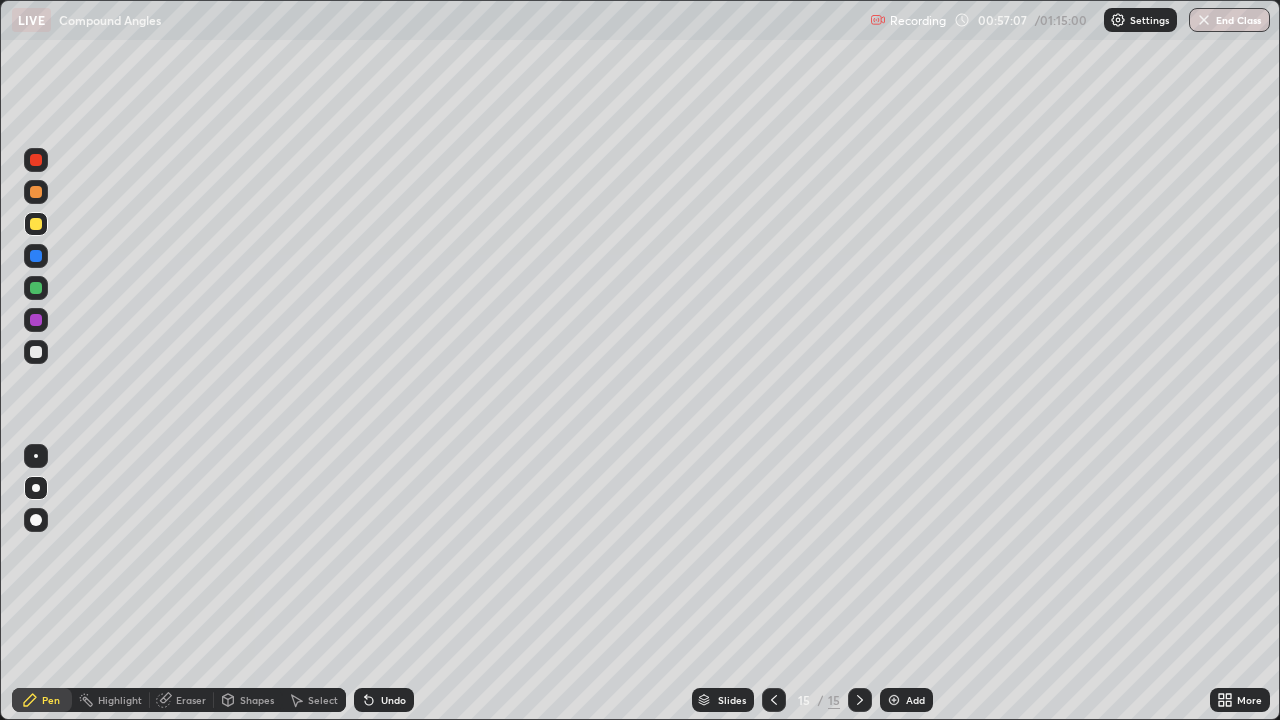 click at bounding box center (36, 256) 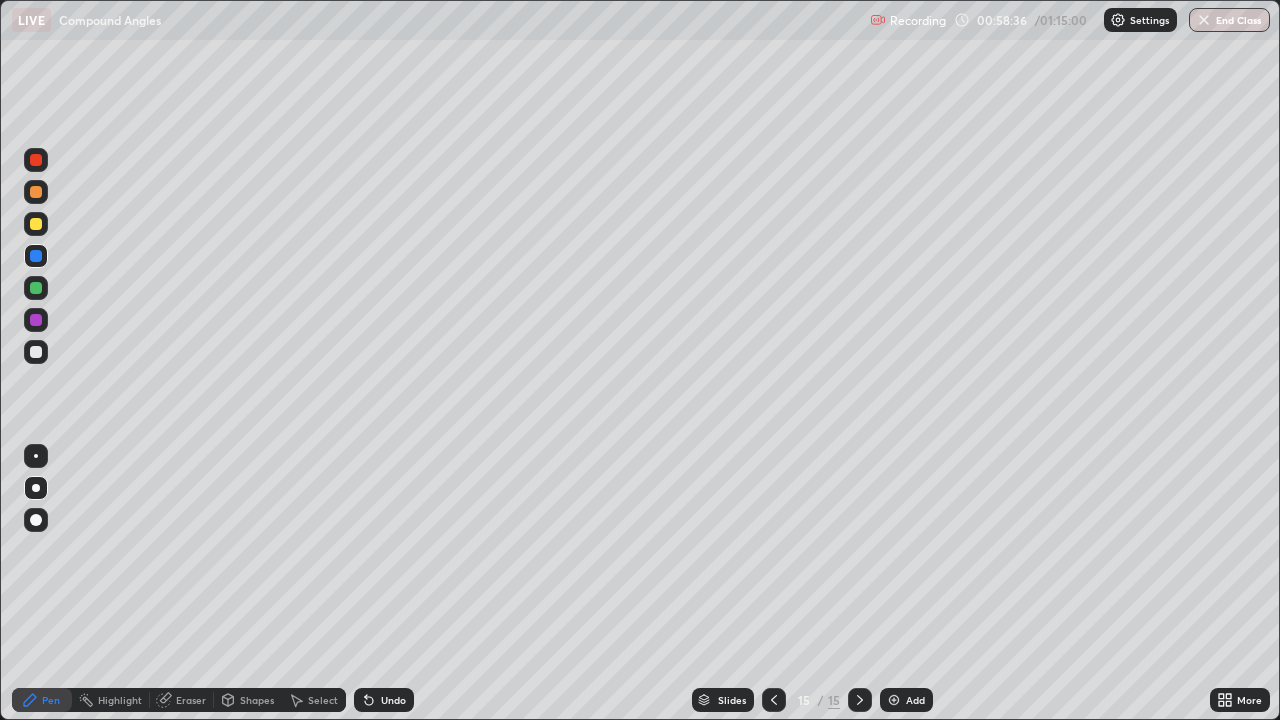 click on "Undo" at bounding box center [393, 700] 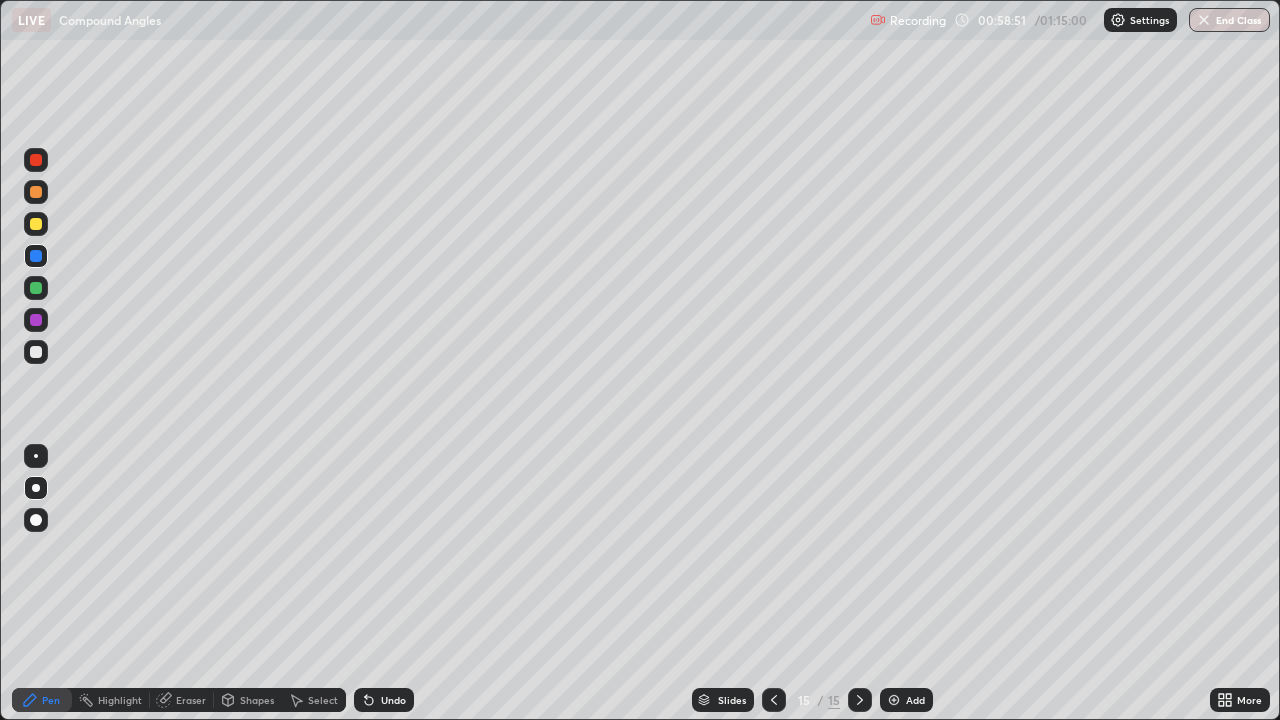 click at bounding box center [774, 700] 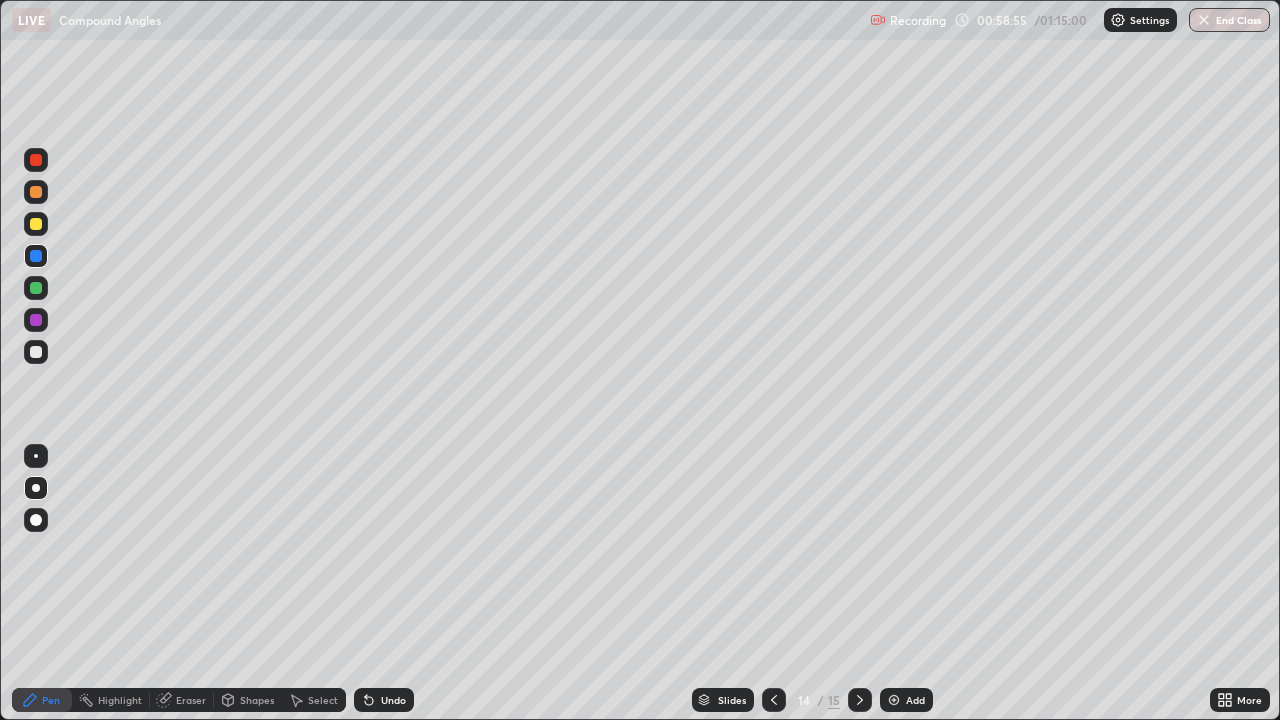 click 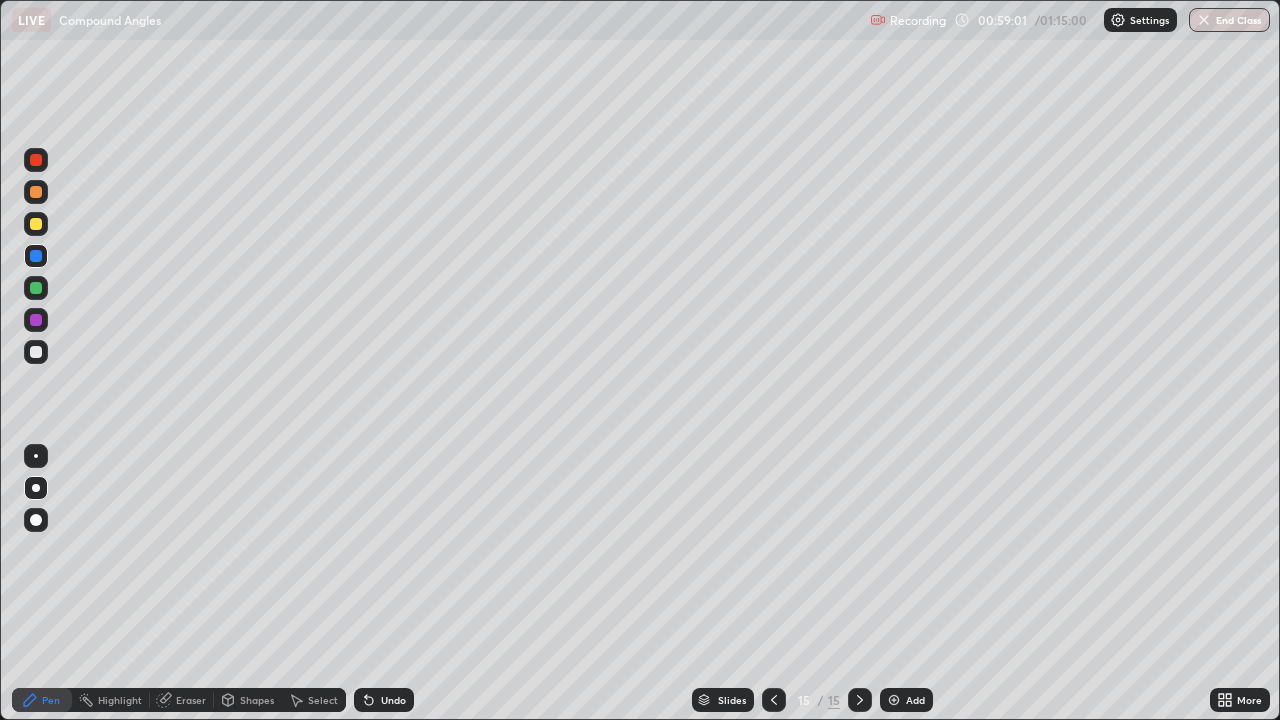 click 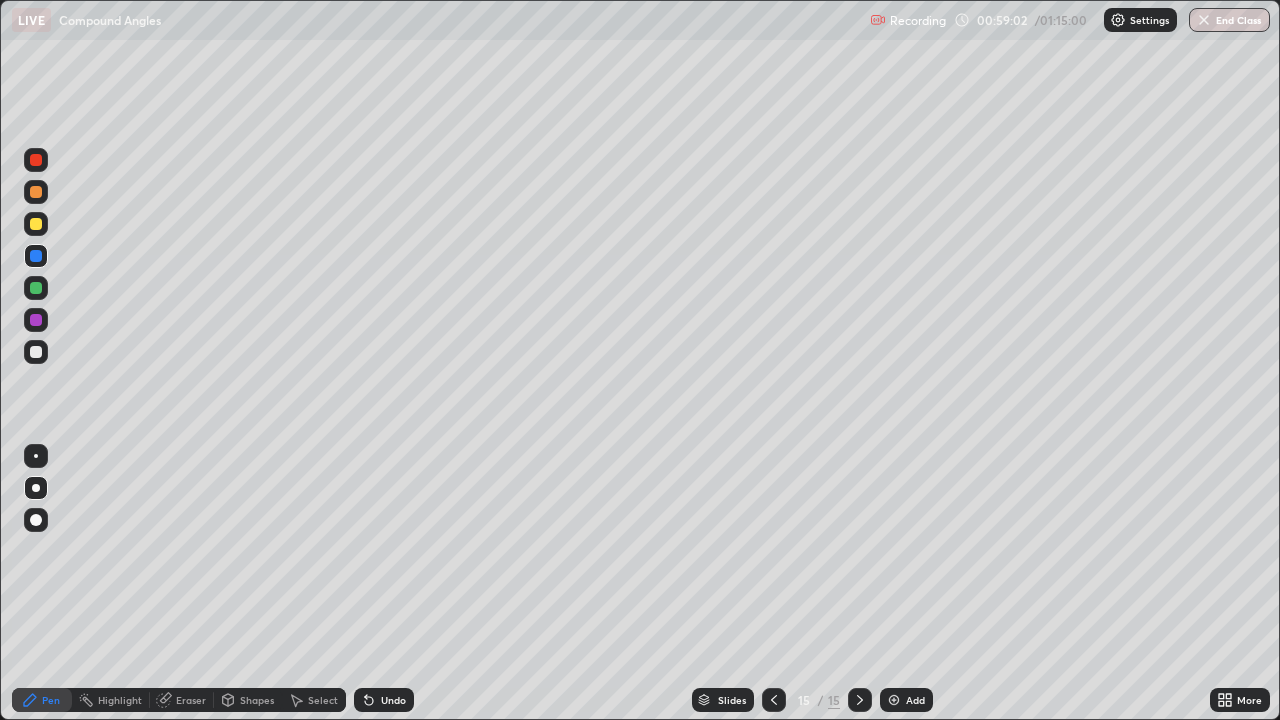 click at bounding box center [774, 700] 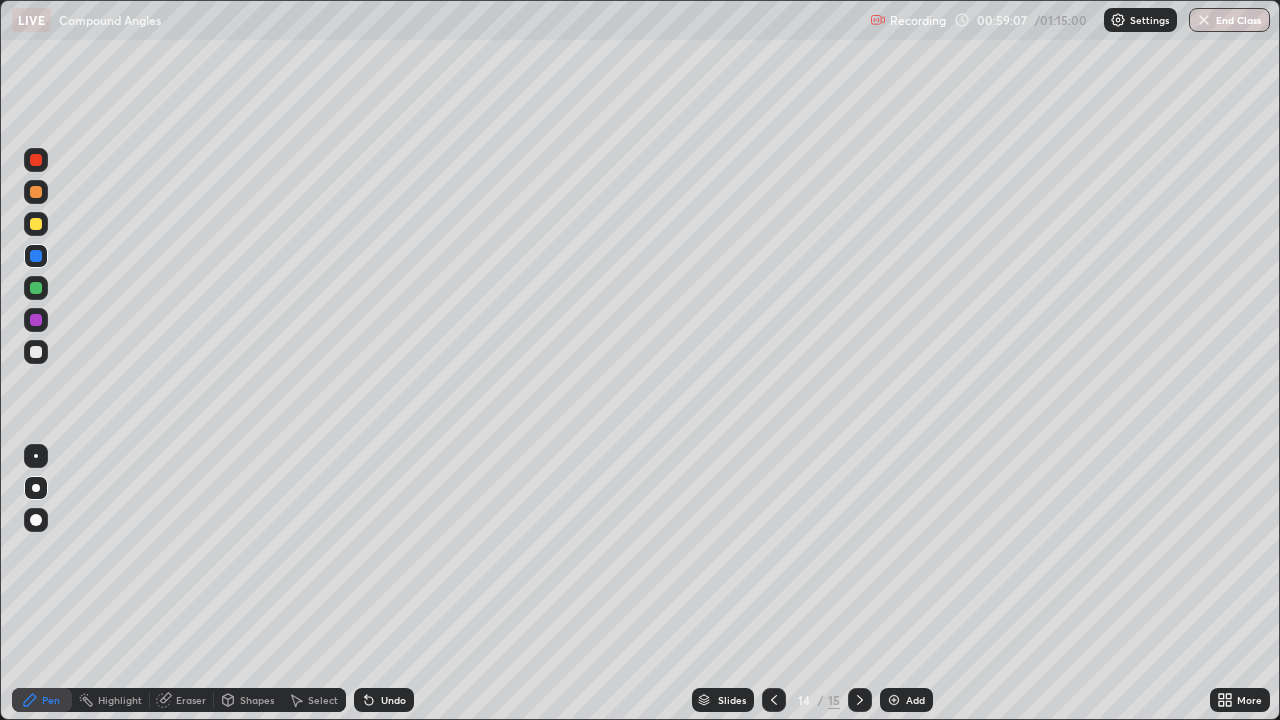 click 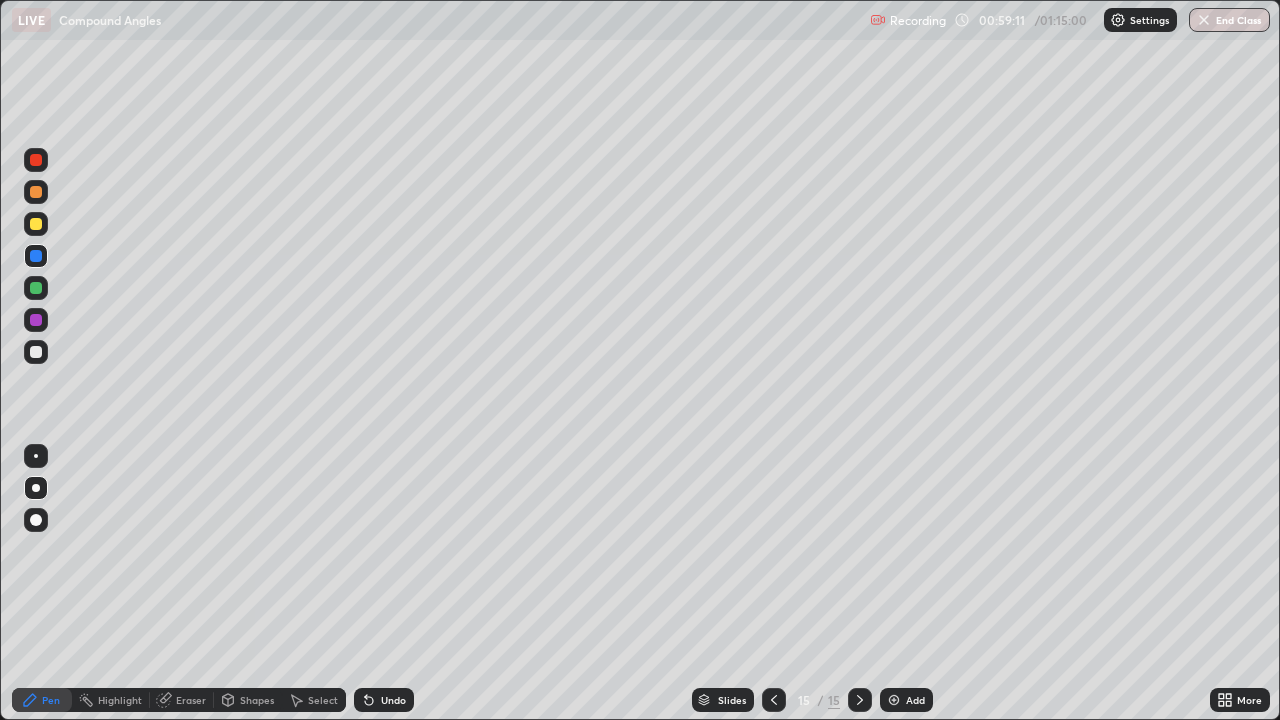 click 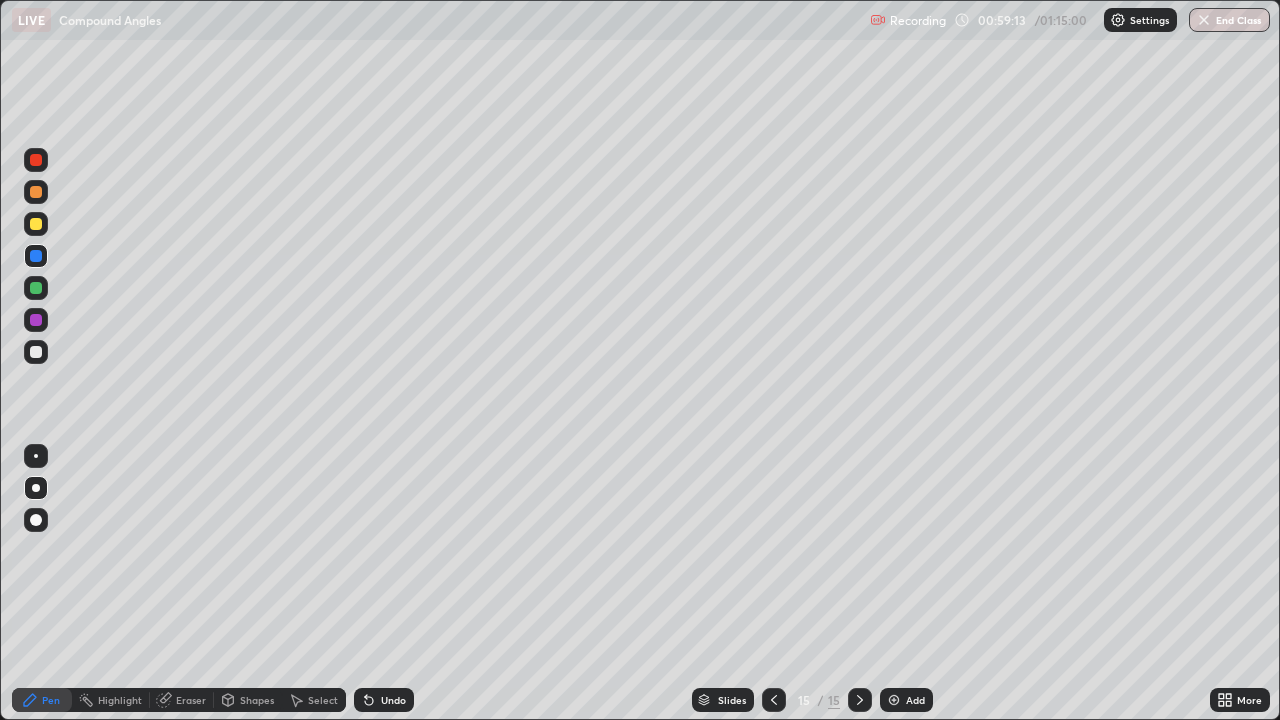 click 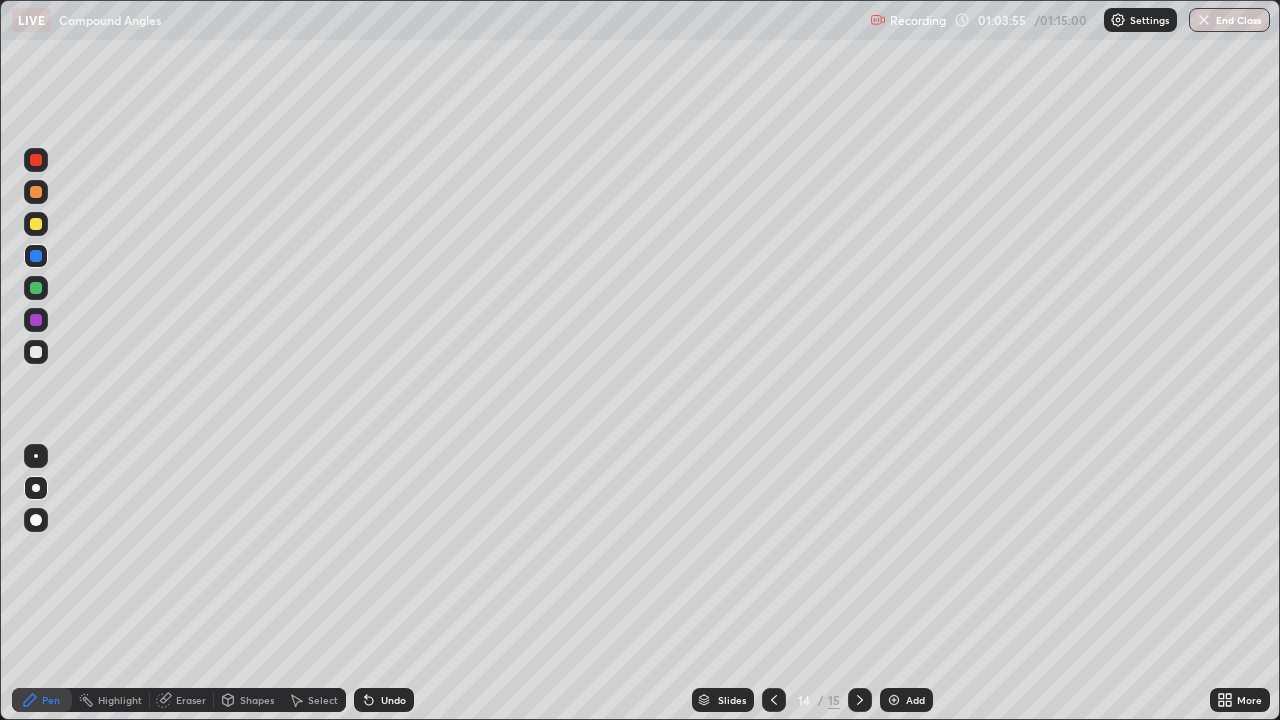 click 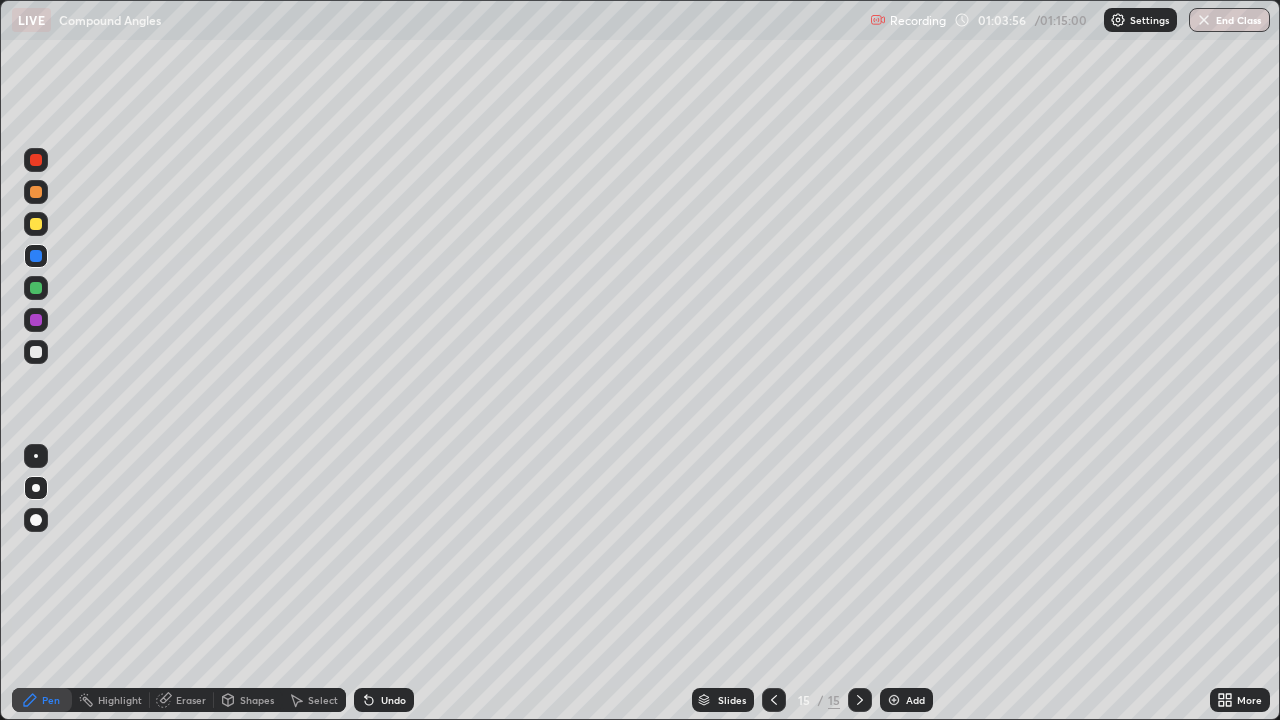 click 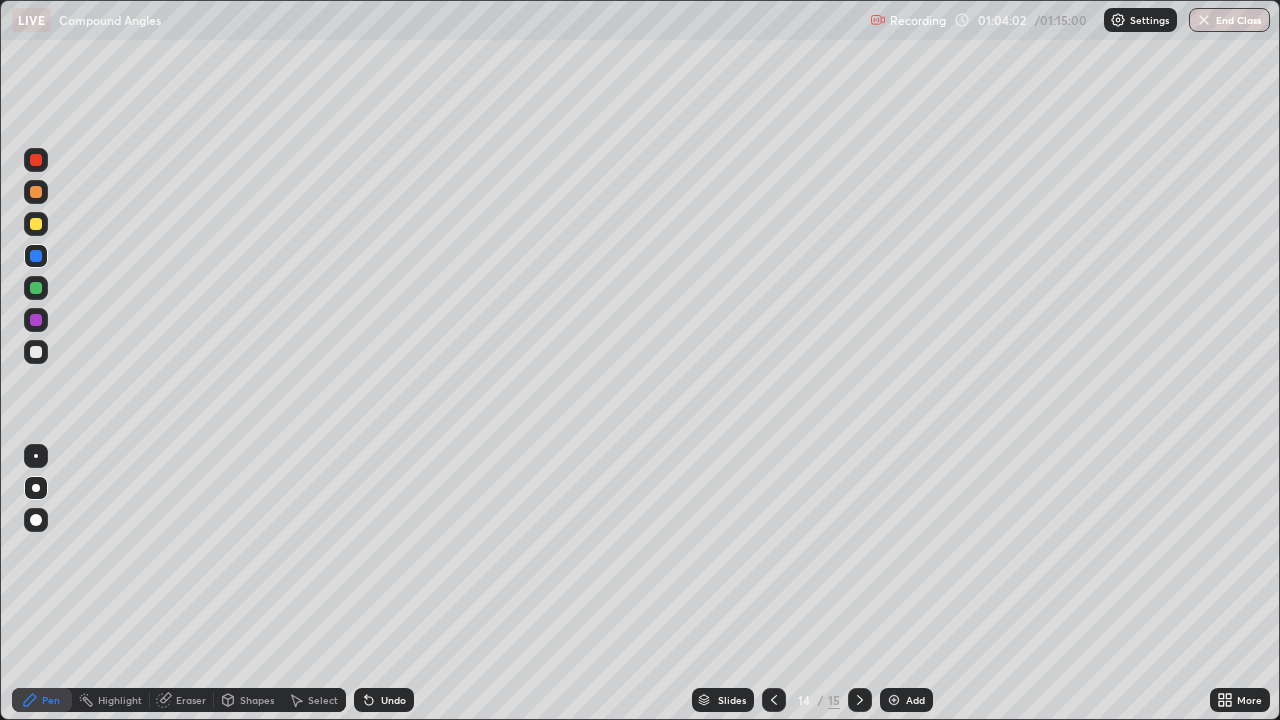 click 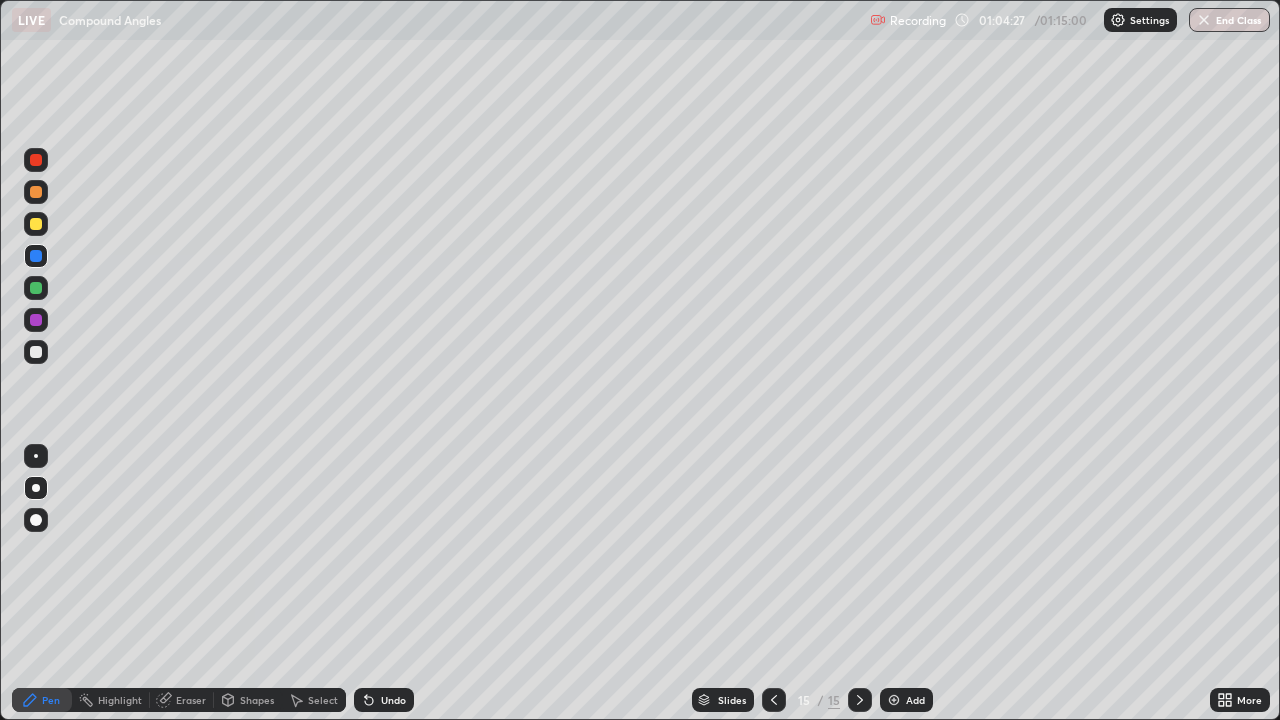 click 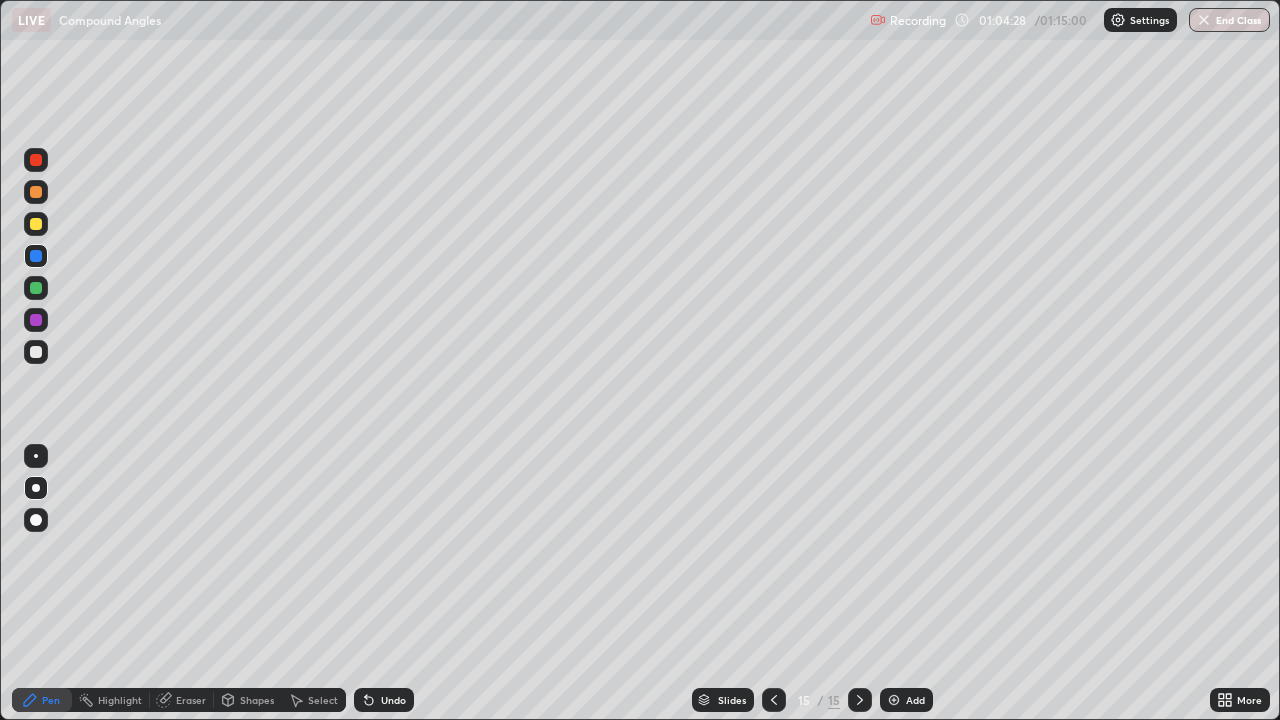 click at bounding box center [894, 700] 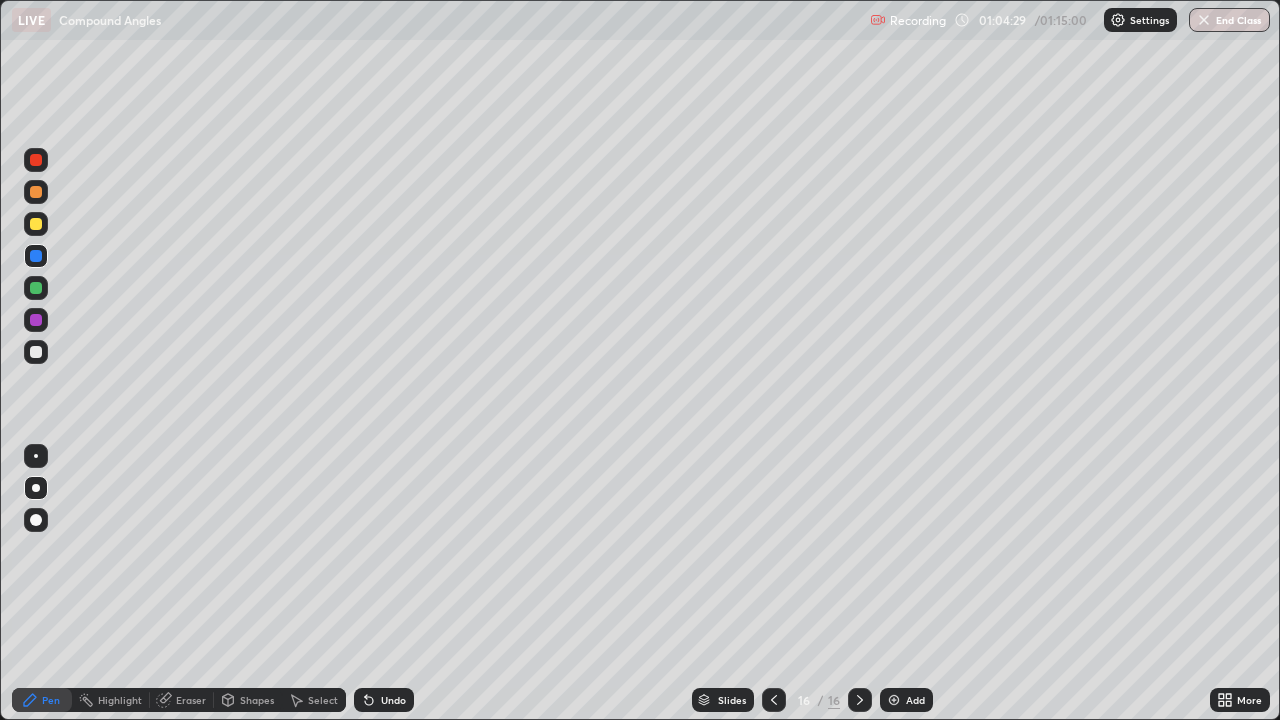 click at bounding box center (36, 224) 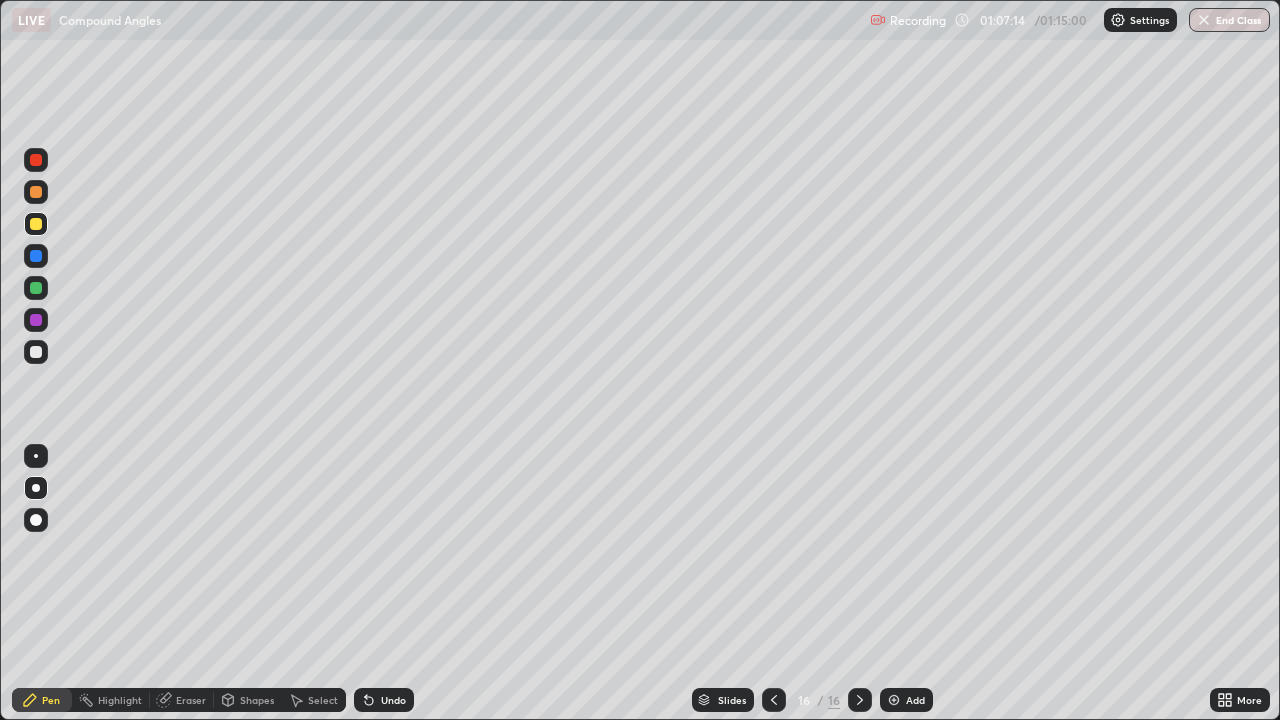 click 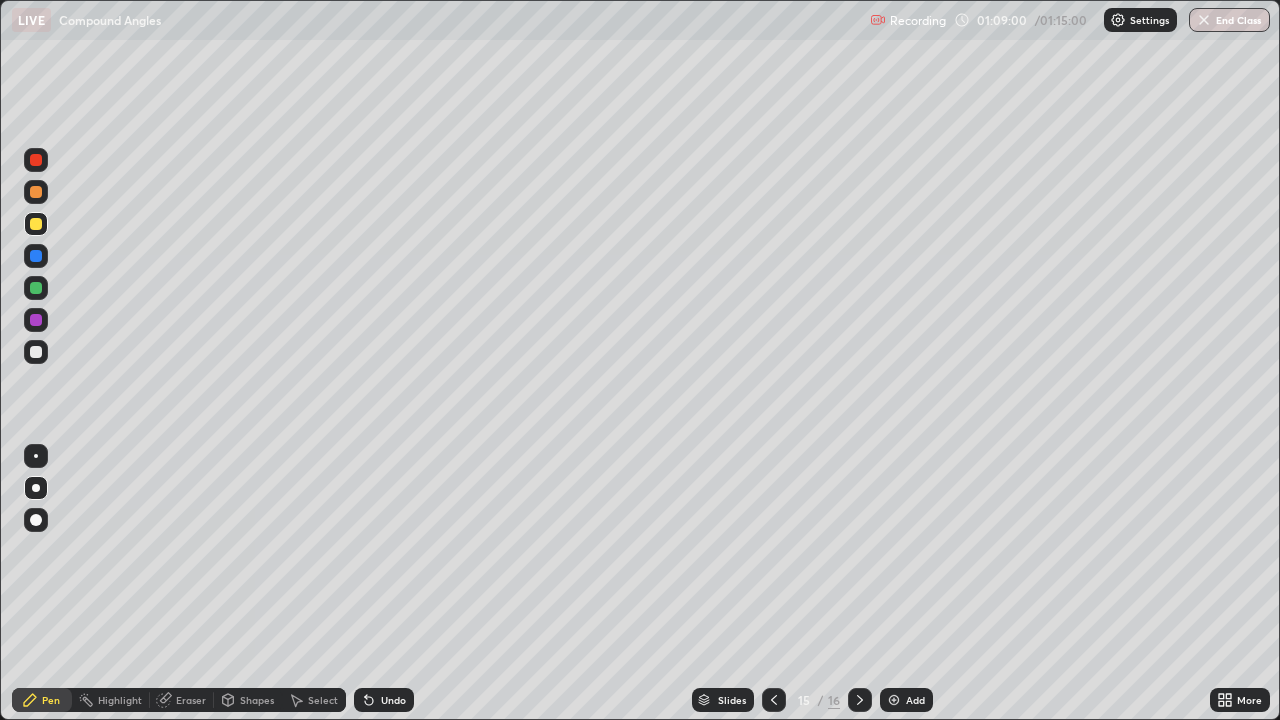 click 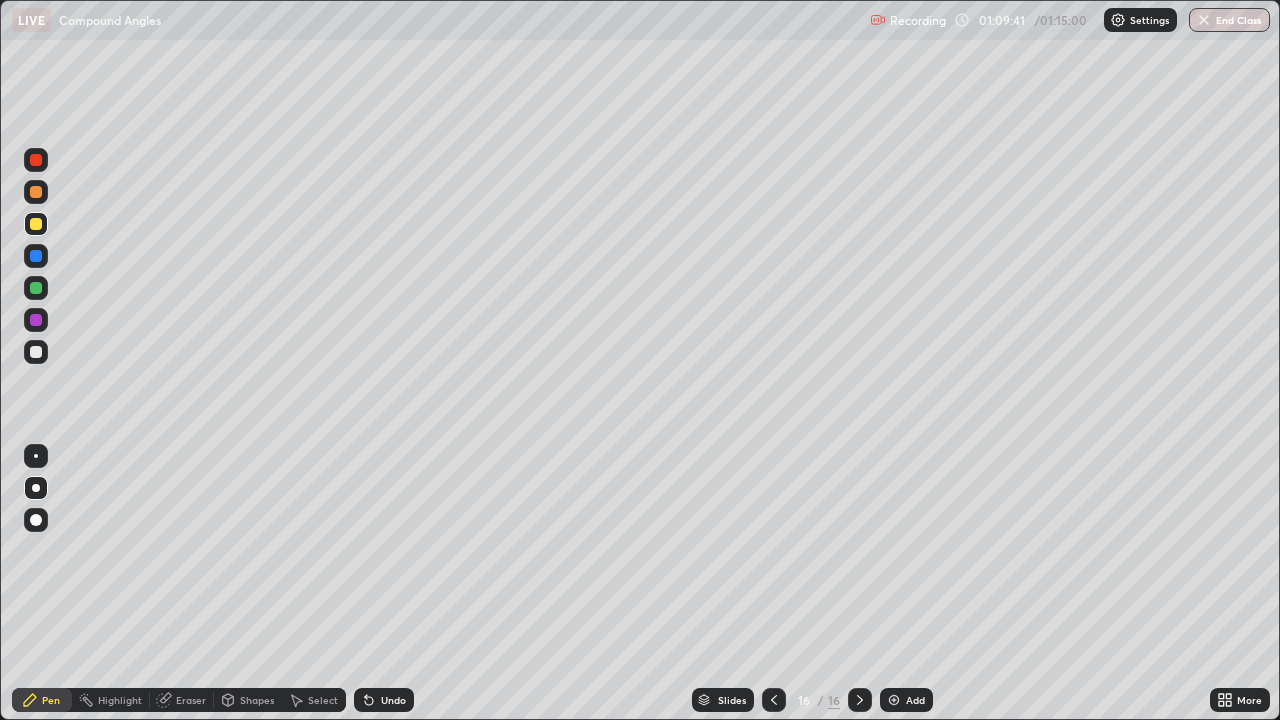 click at bounding box center (36, 352) 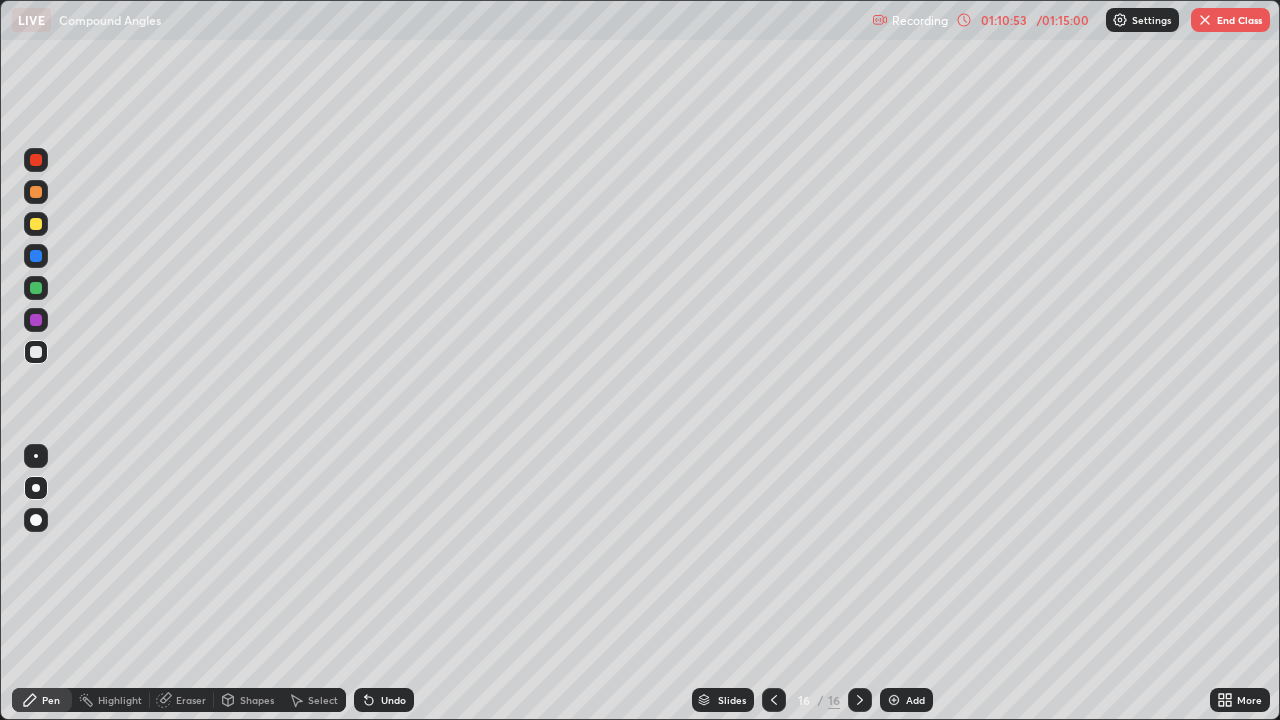 click at bounding box center [36, 288] 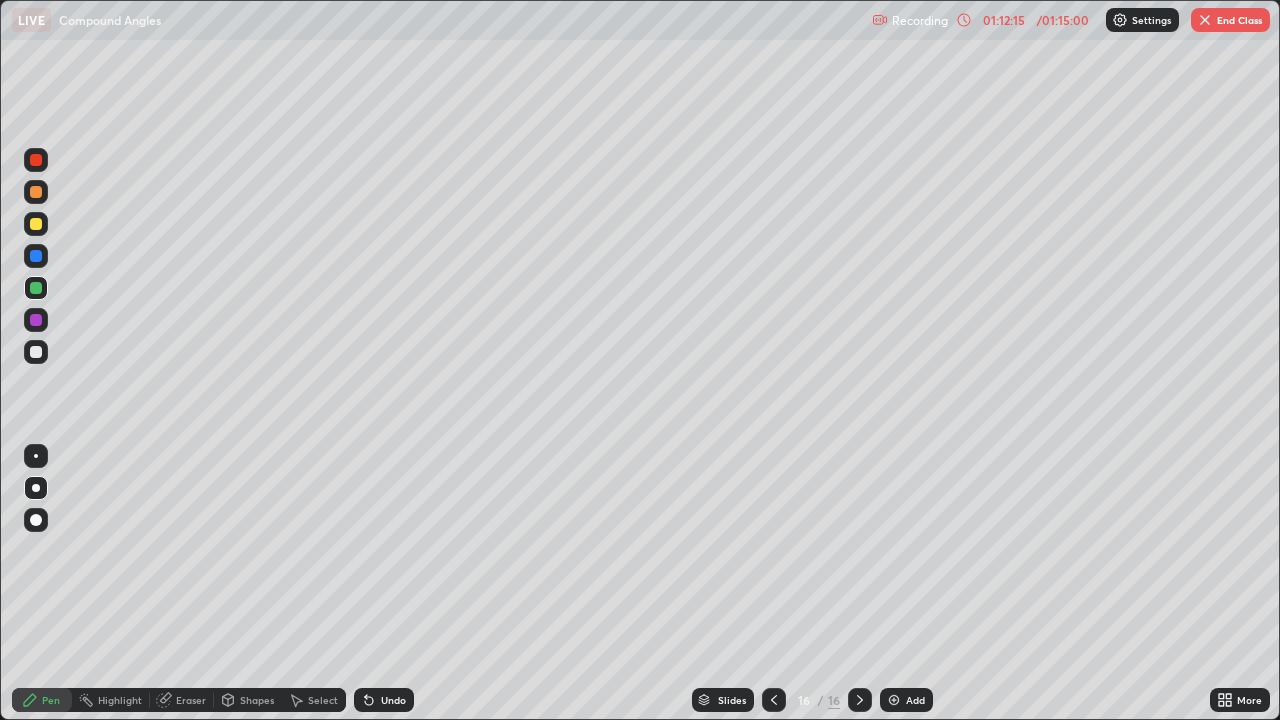 click at bounding box center [36, 320] 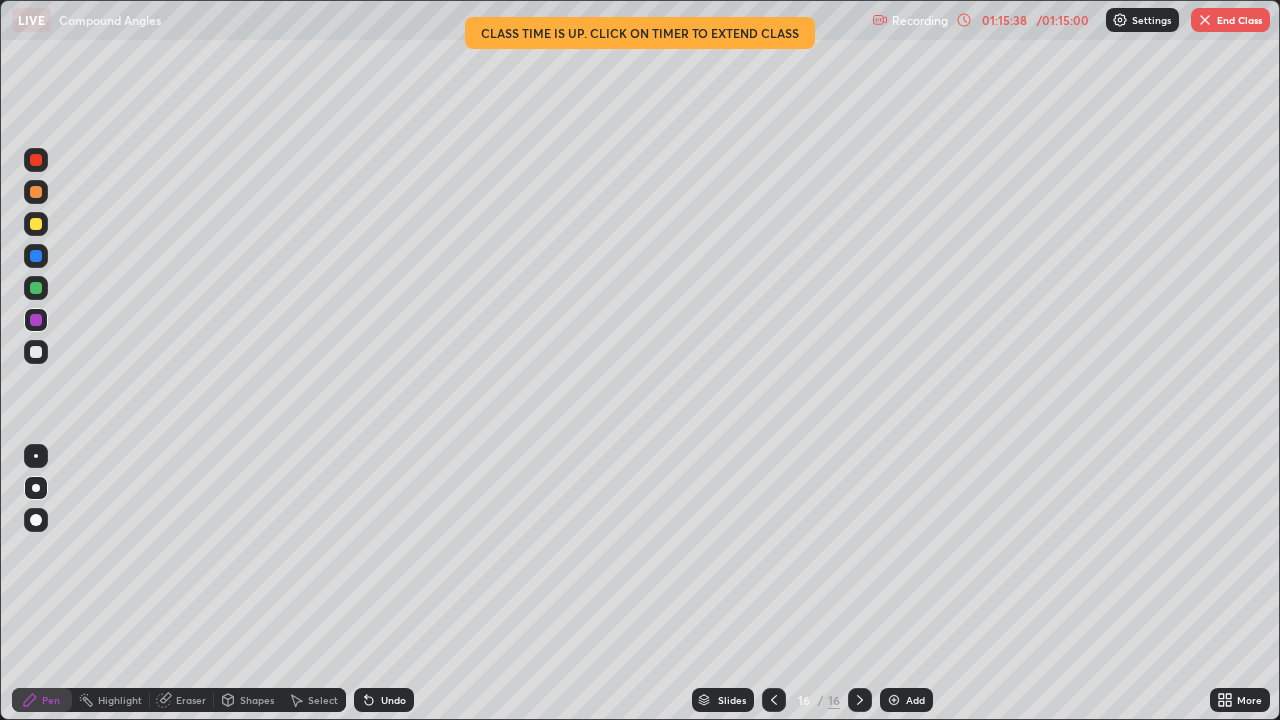 click 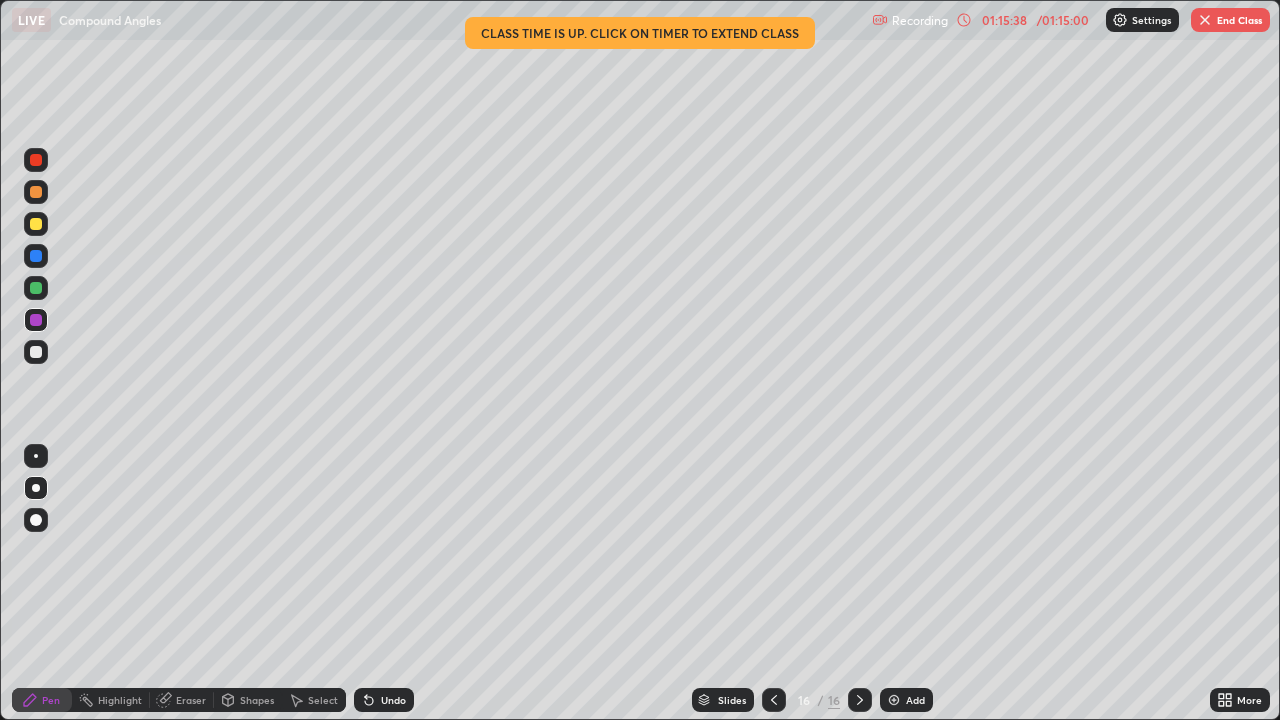 click at bounding box center [894, 700] 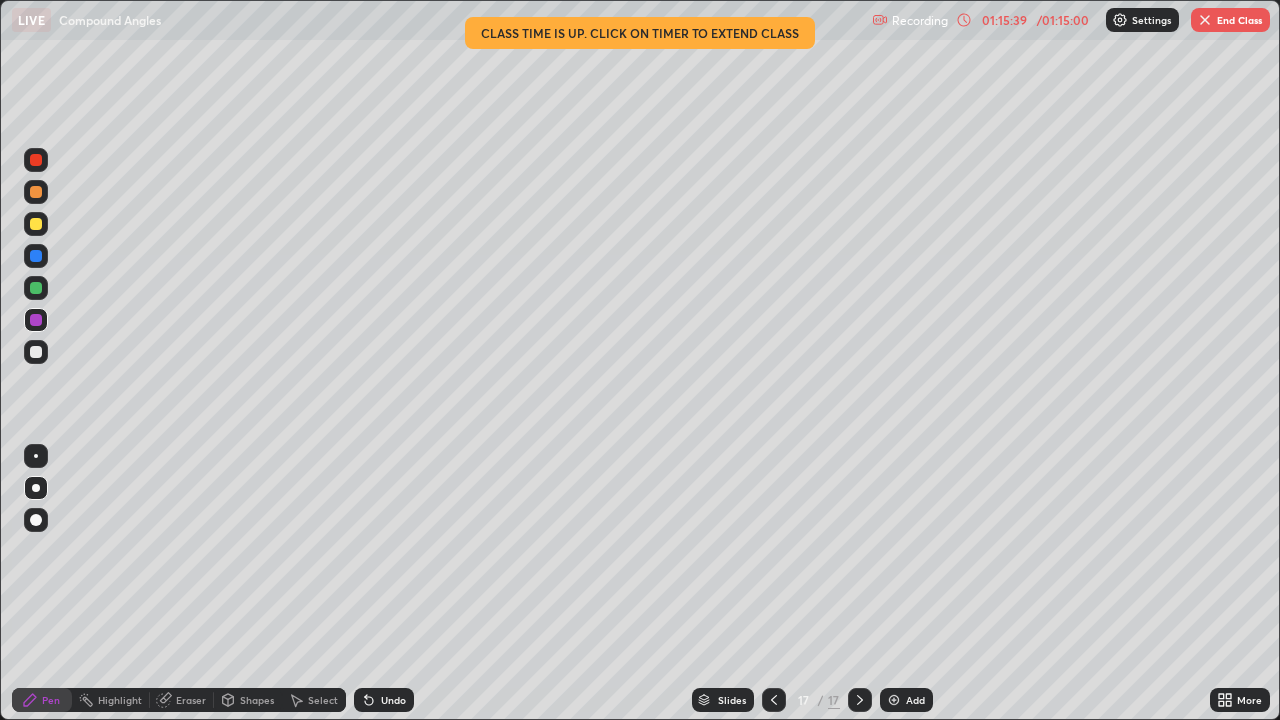 click at bounding box center [36, 224] 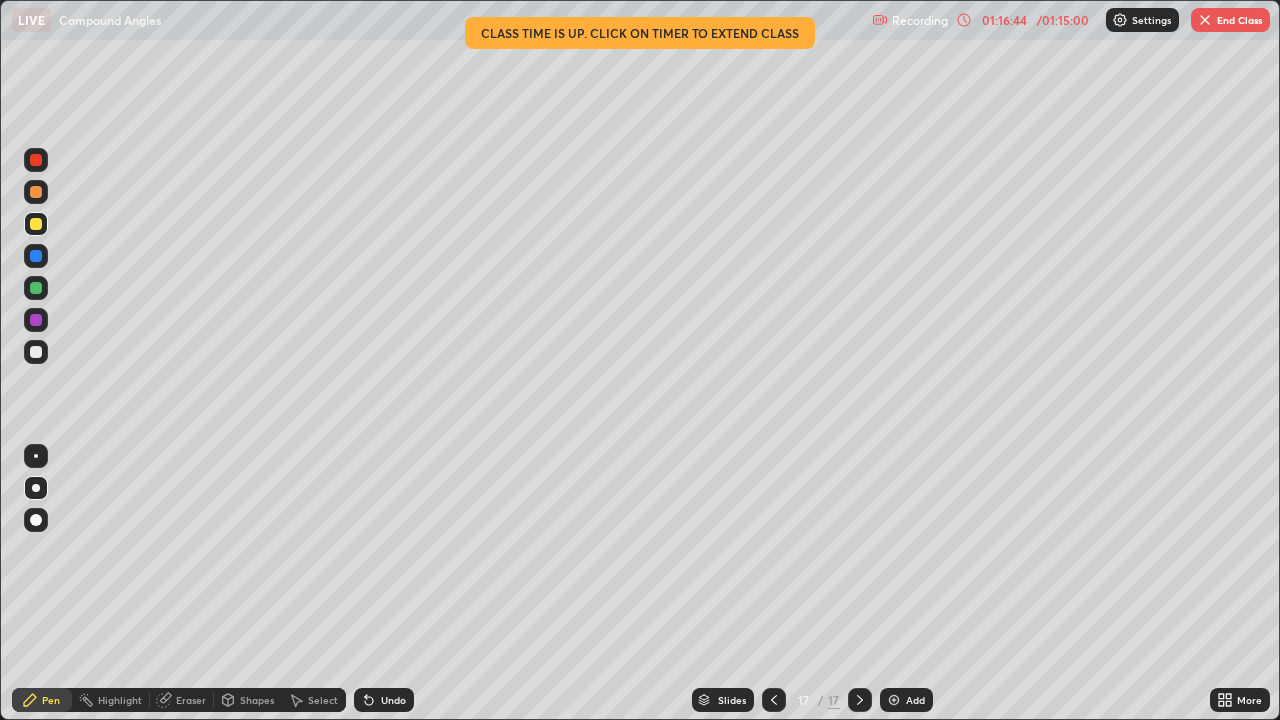 click at bounding box center [36, 352] 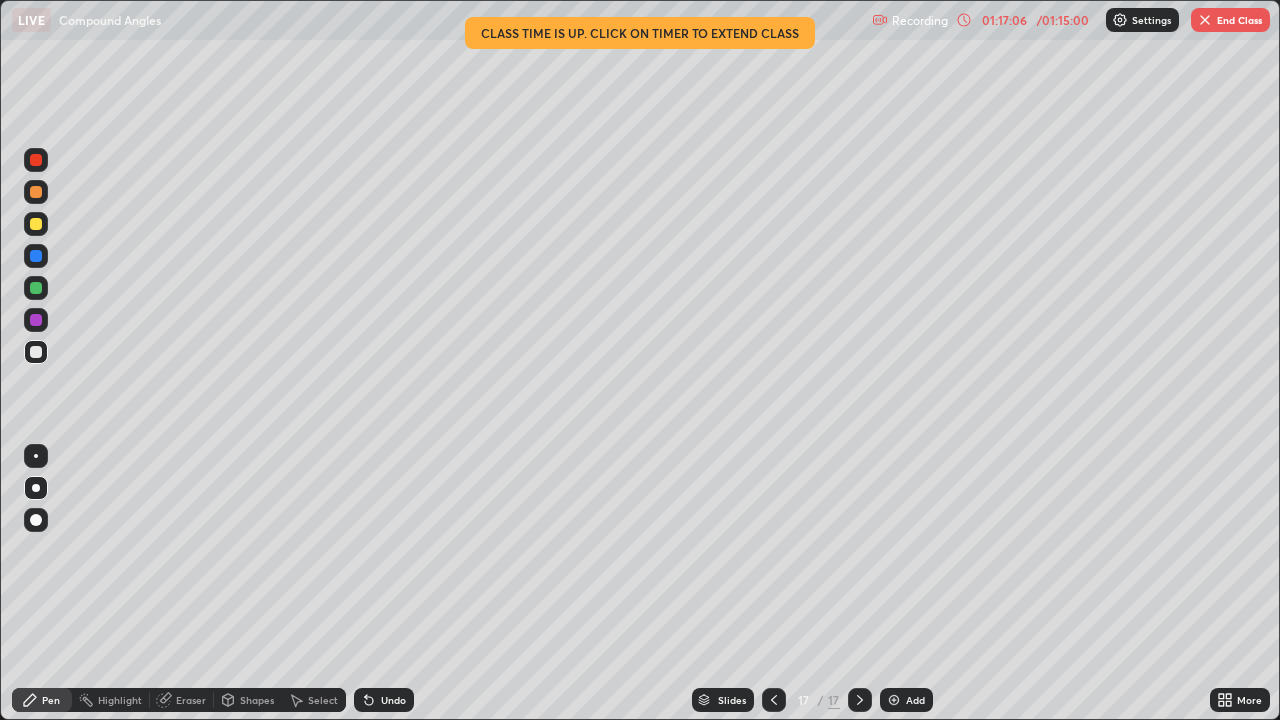 click at bounding box center (36, 256) 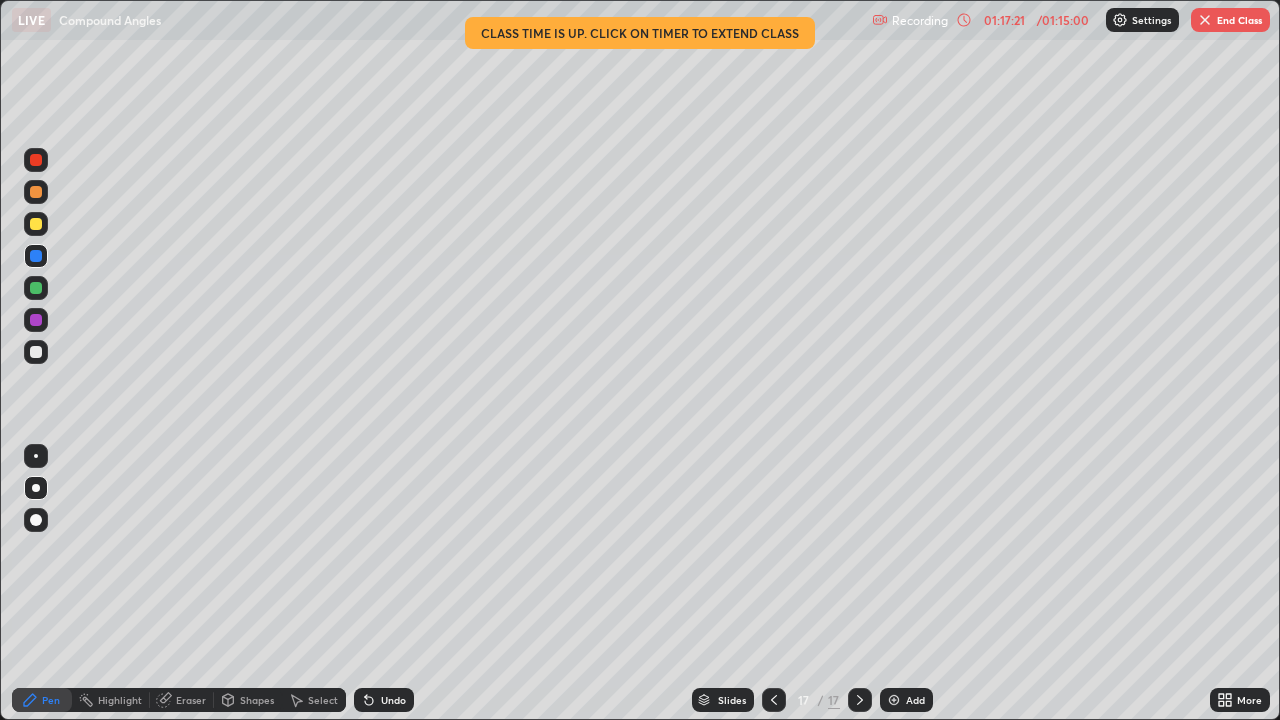 click 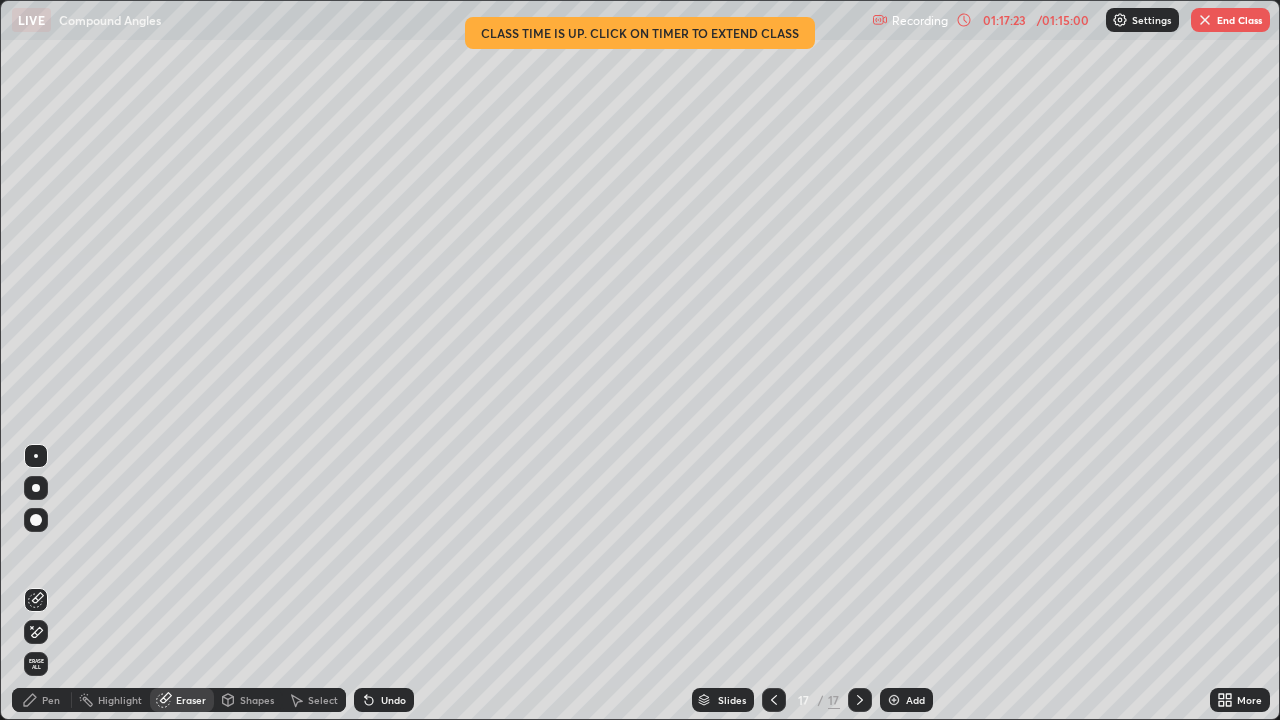 click on "Pen" at bounding box center (42, 700) 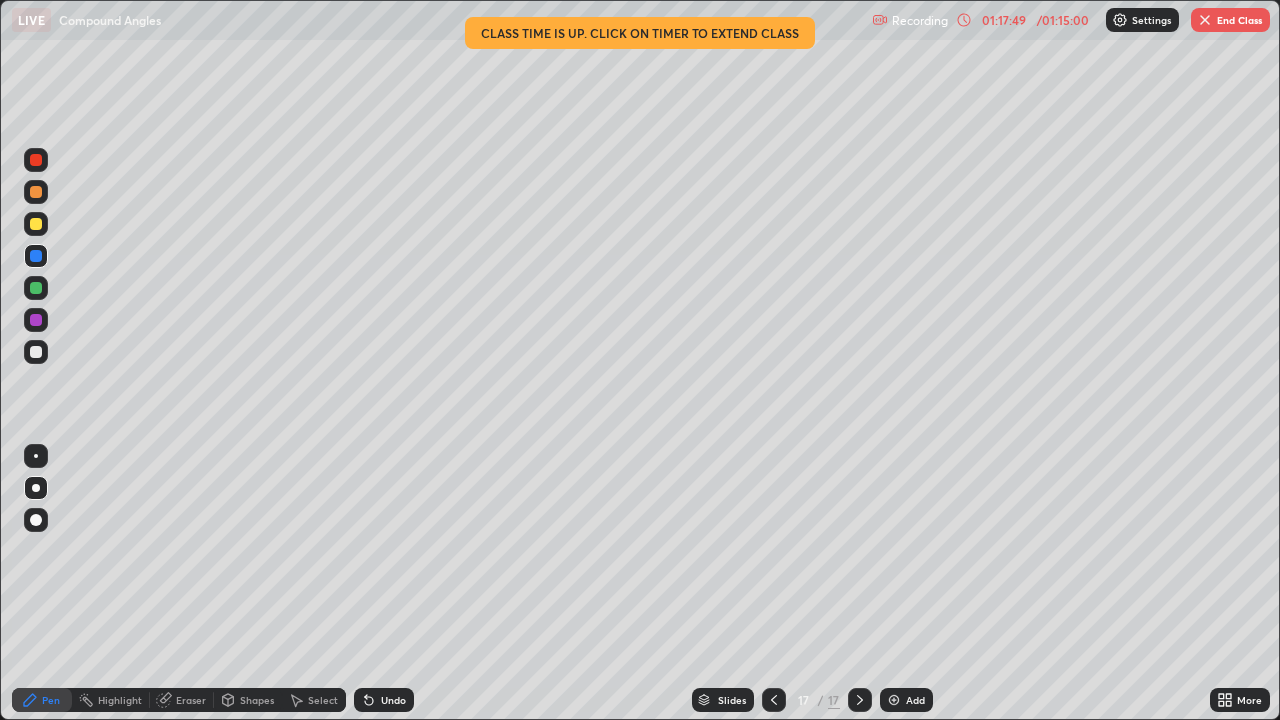 click on "Undo" at bounding box center [384, 700] 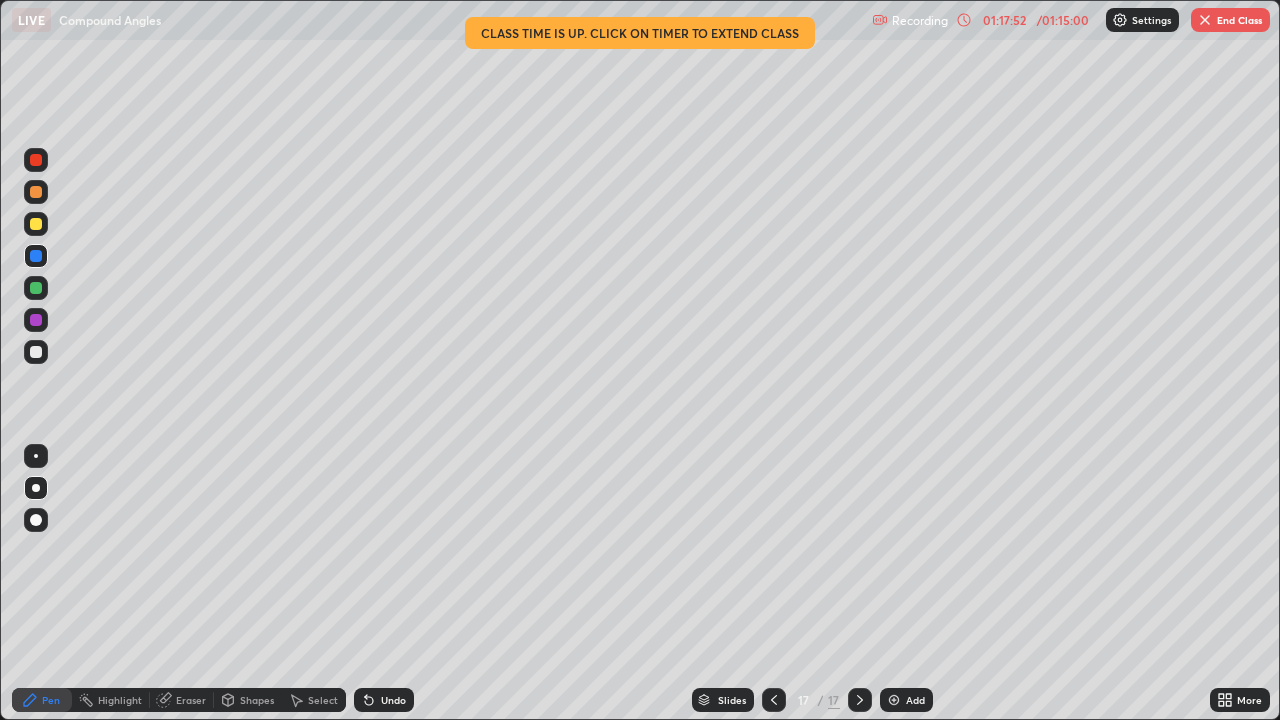 click on "Undo" at bounding box center (393, 700) 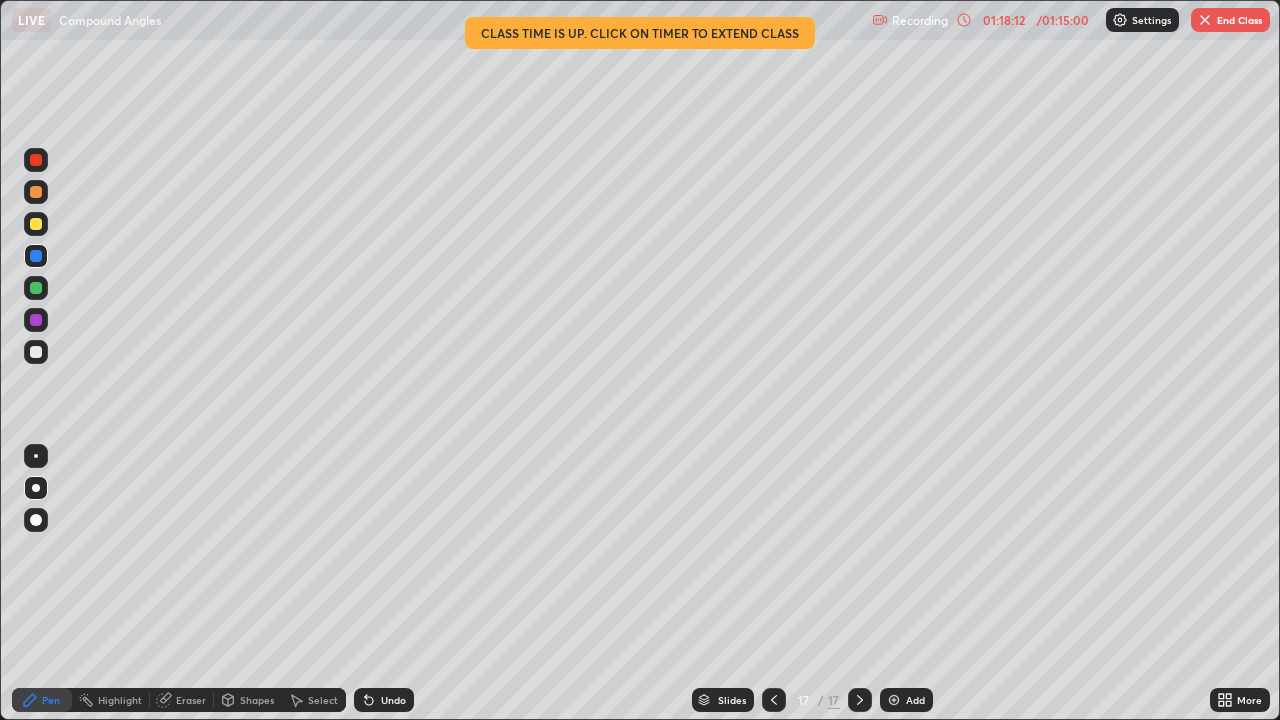 click at bounding box center (36, 288) 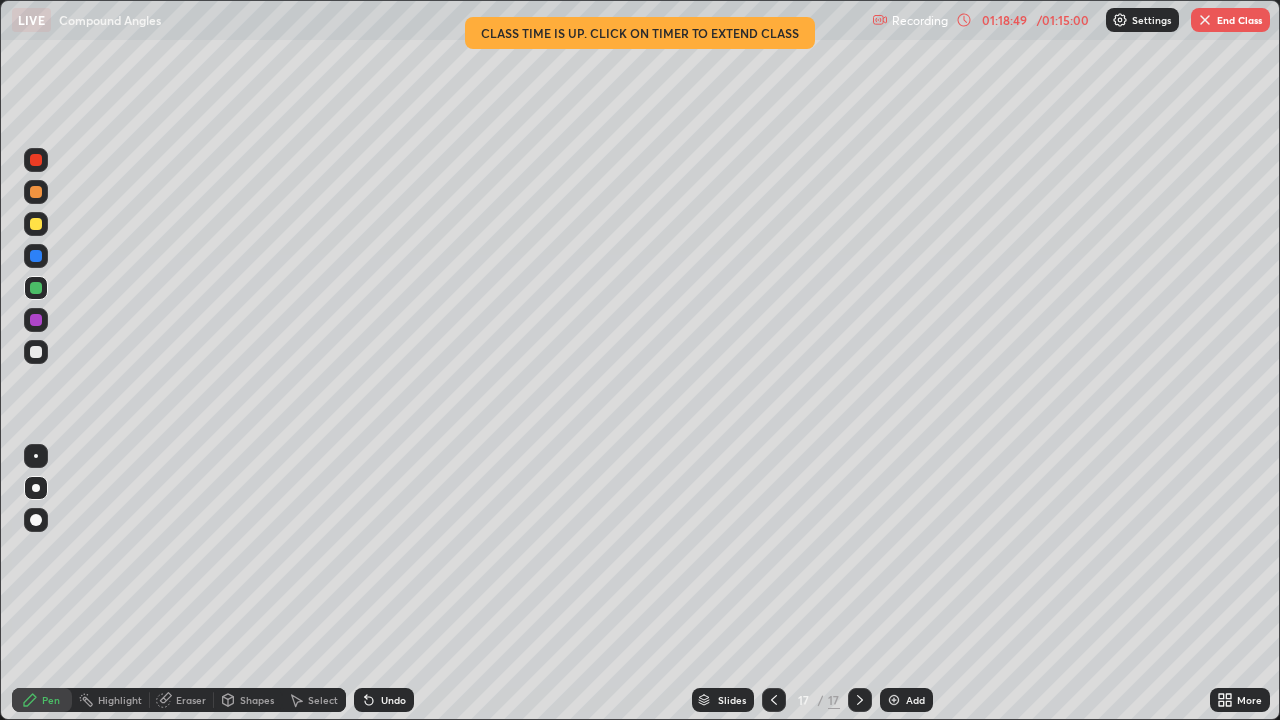 click at bounding box center [1205, 20] 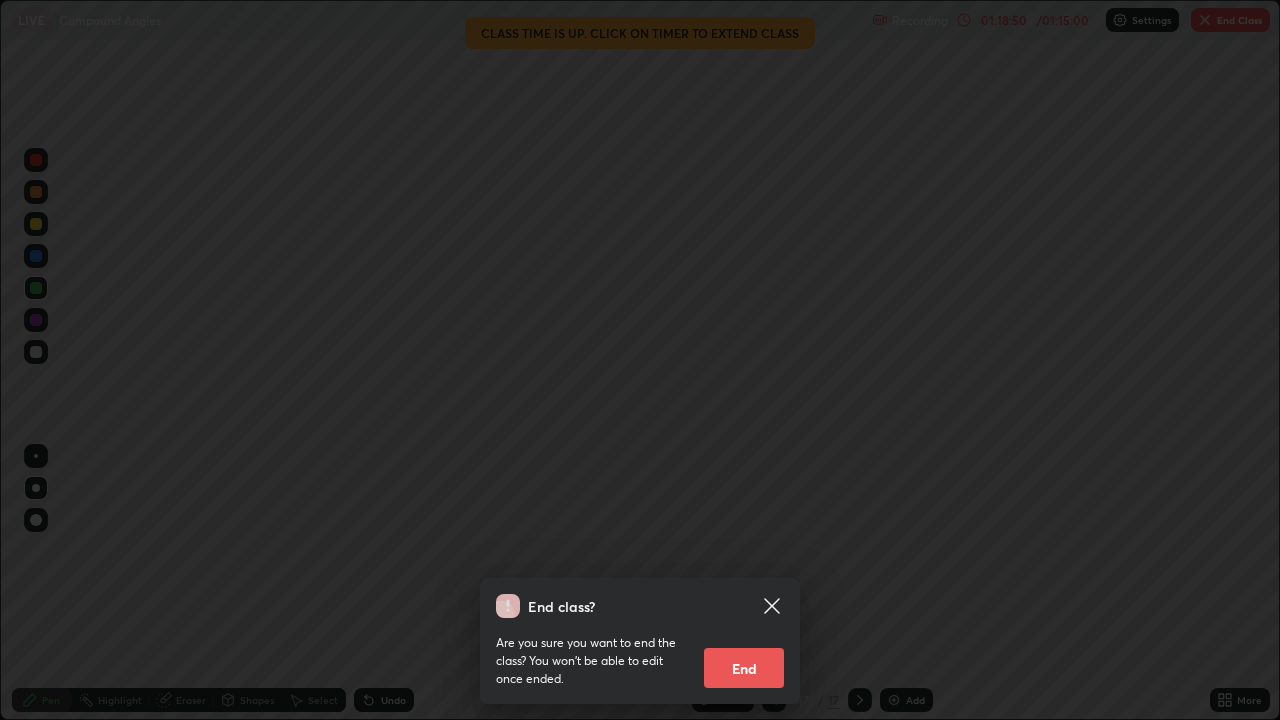 click on "End" at bounding box center [744, 668] 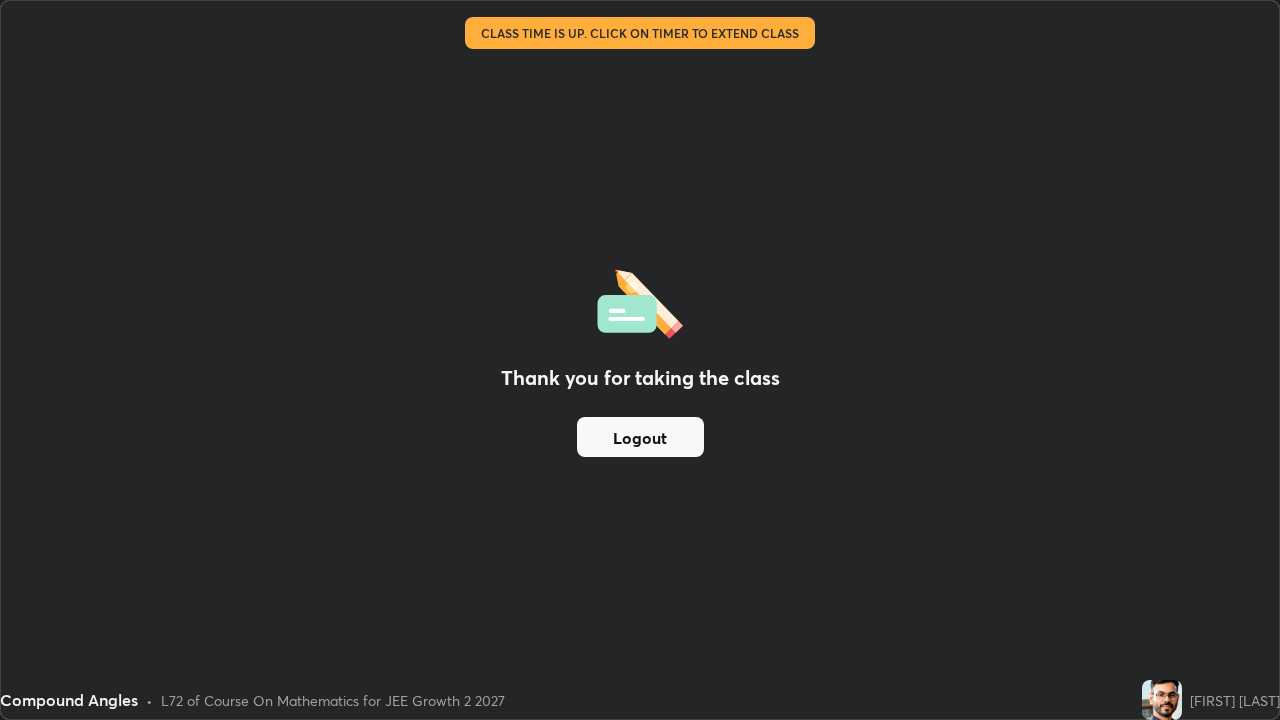 click on "Logout" at bounding box center [640, 437] 